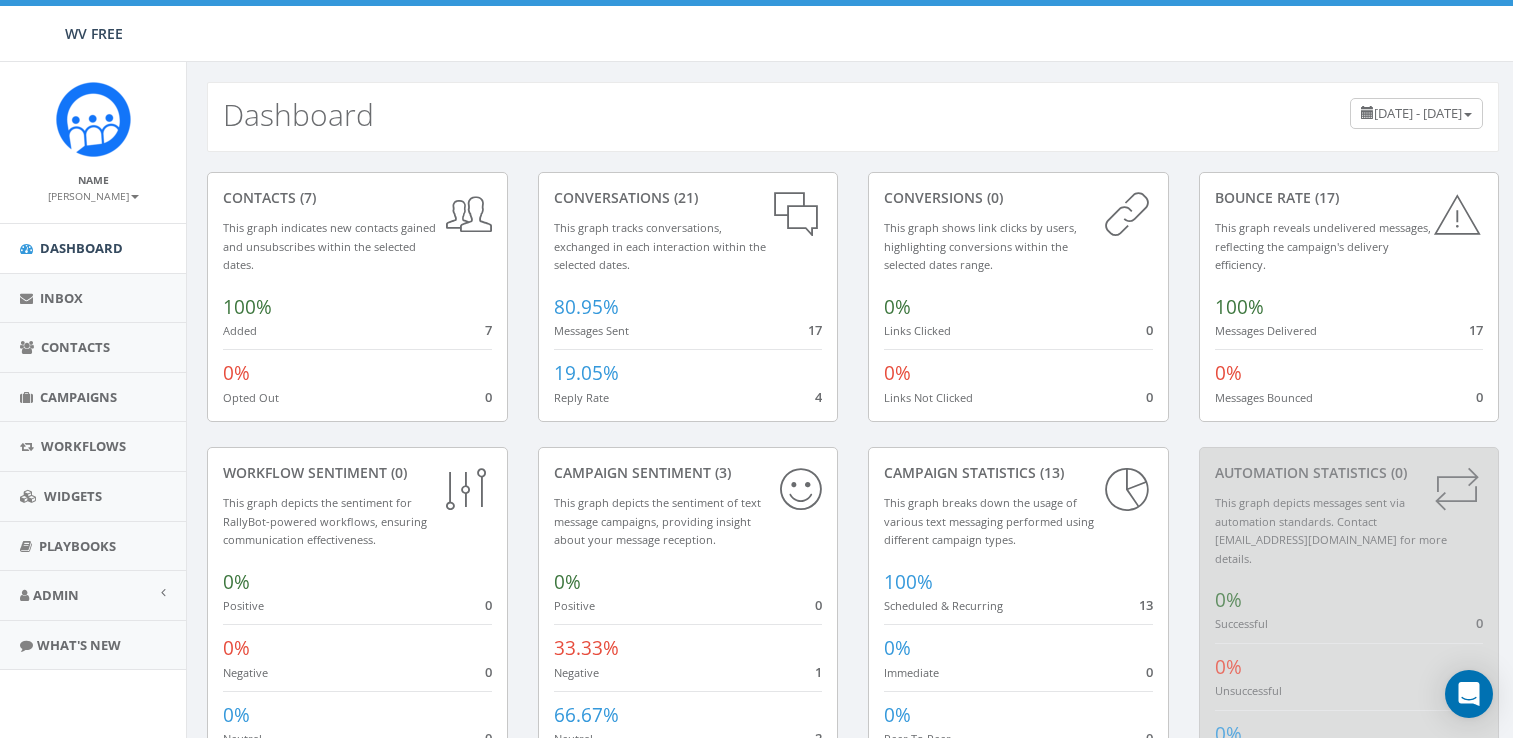 scroll, scrollTop: 0, scrollLeft: 0, axis: both 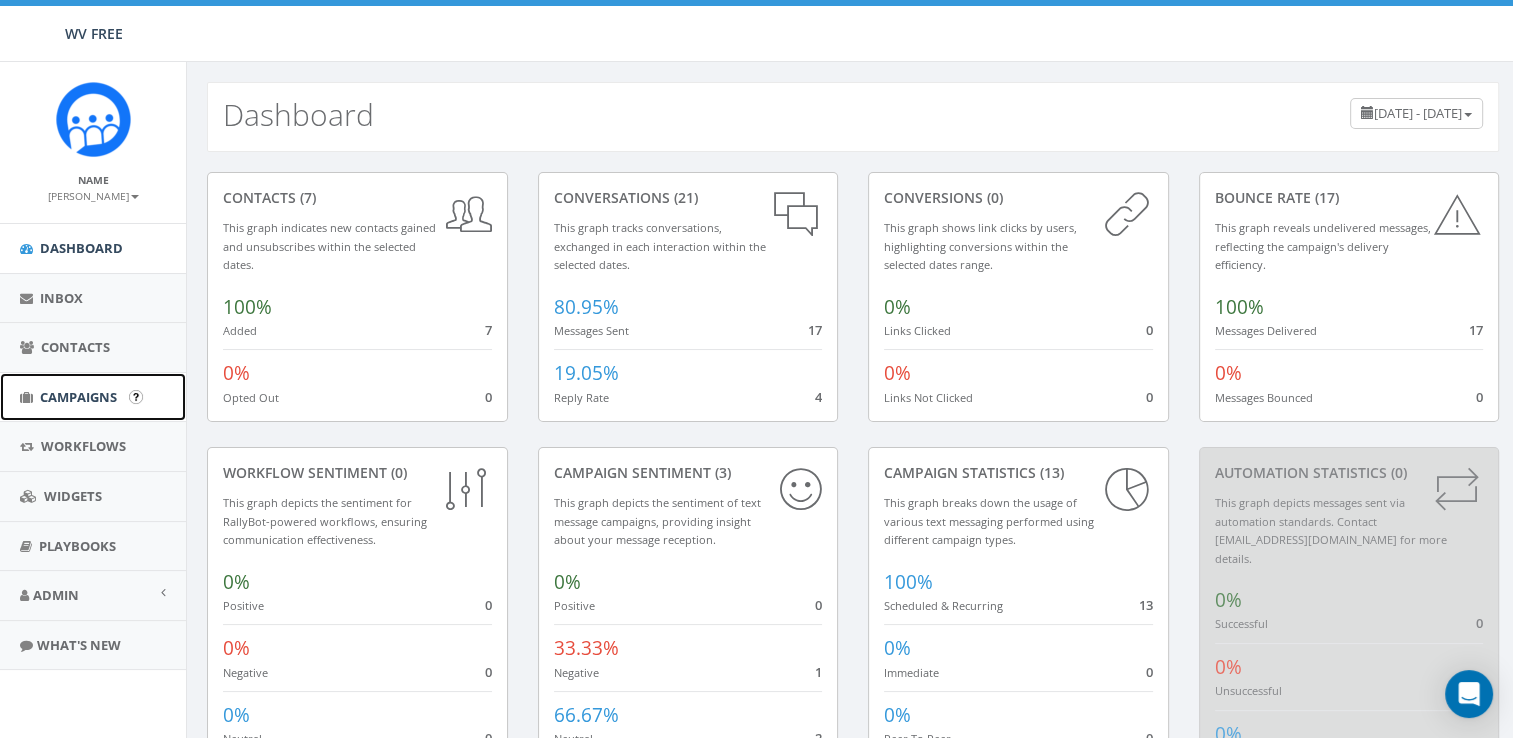 click on "Campaigns" at bounding box center (78, 397) 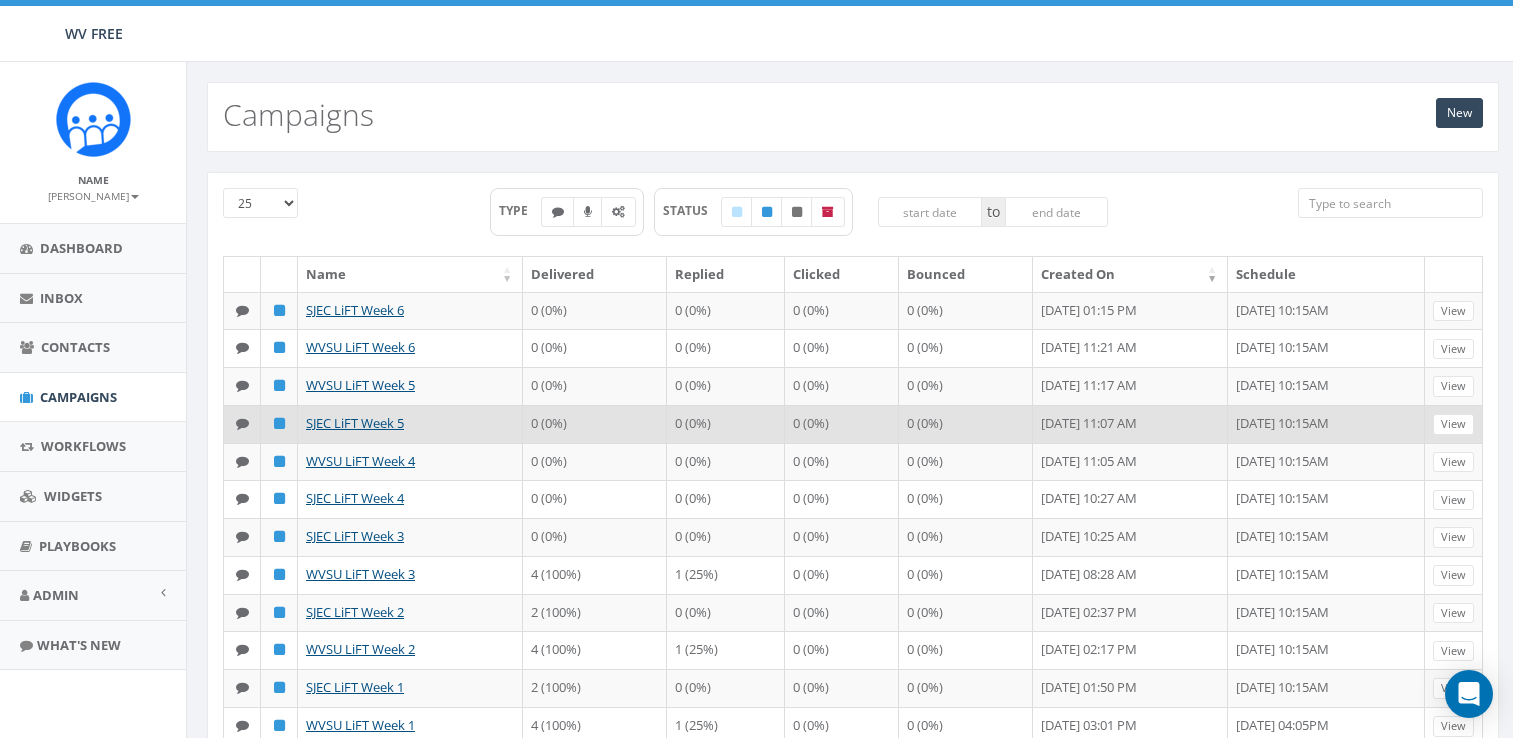 scroll, scrollTop: 0, scrollLeft: 0, axis: both 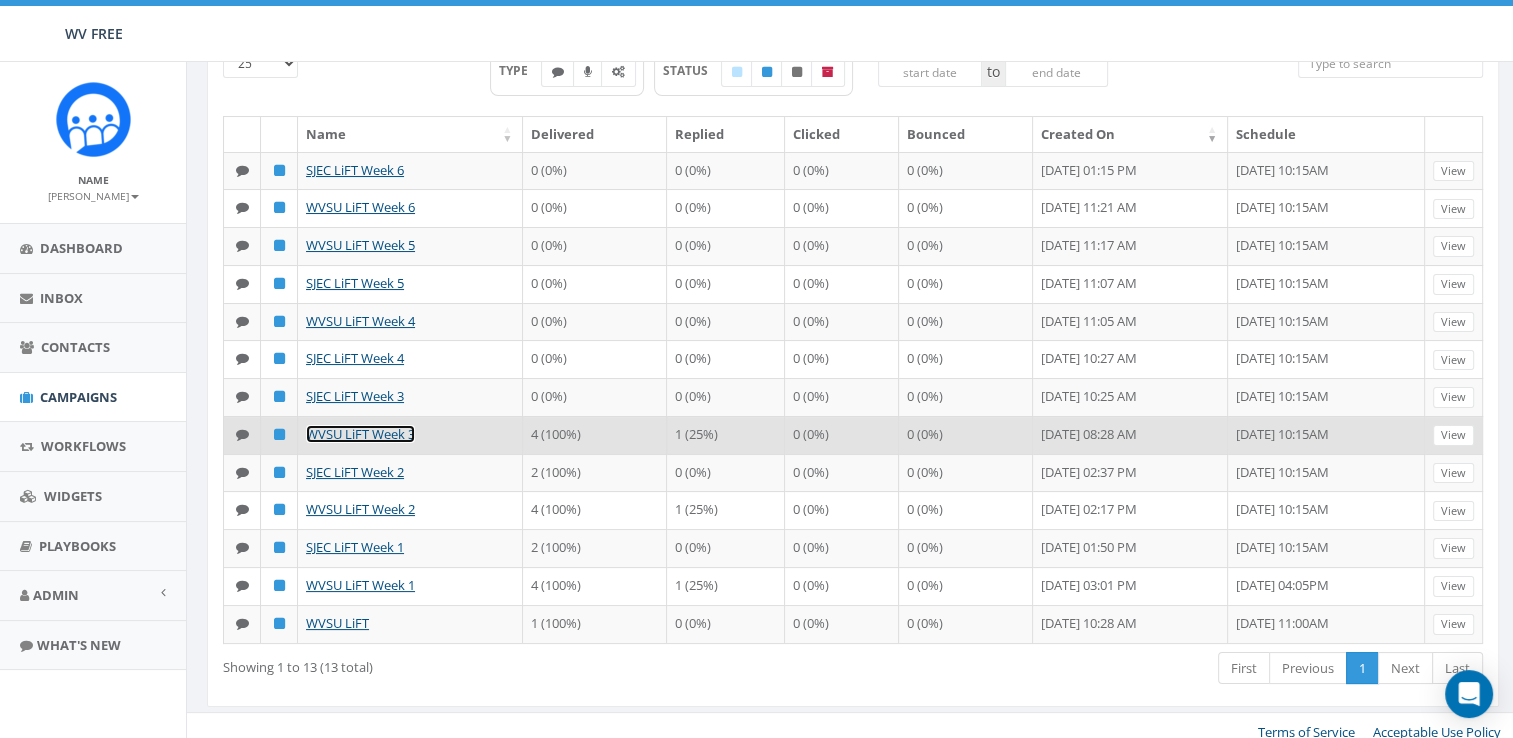 click on "WVSU LiFT Week 3" at bounding box center [360, 434] 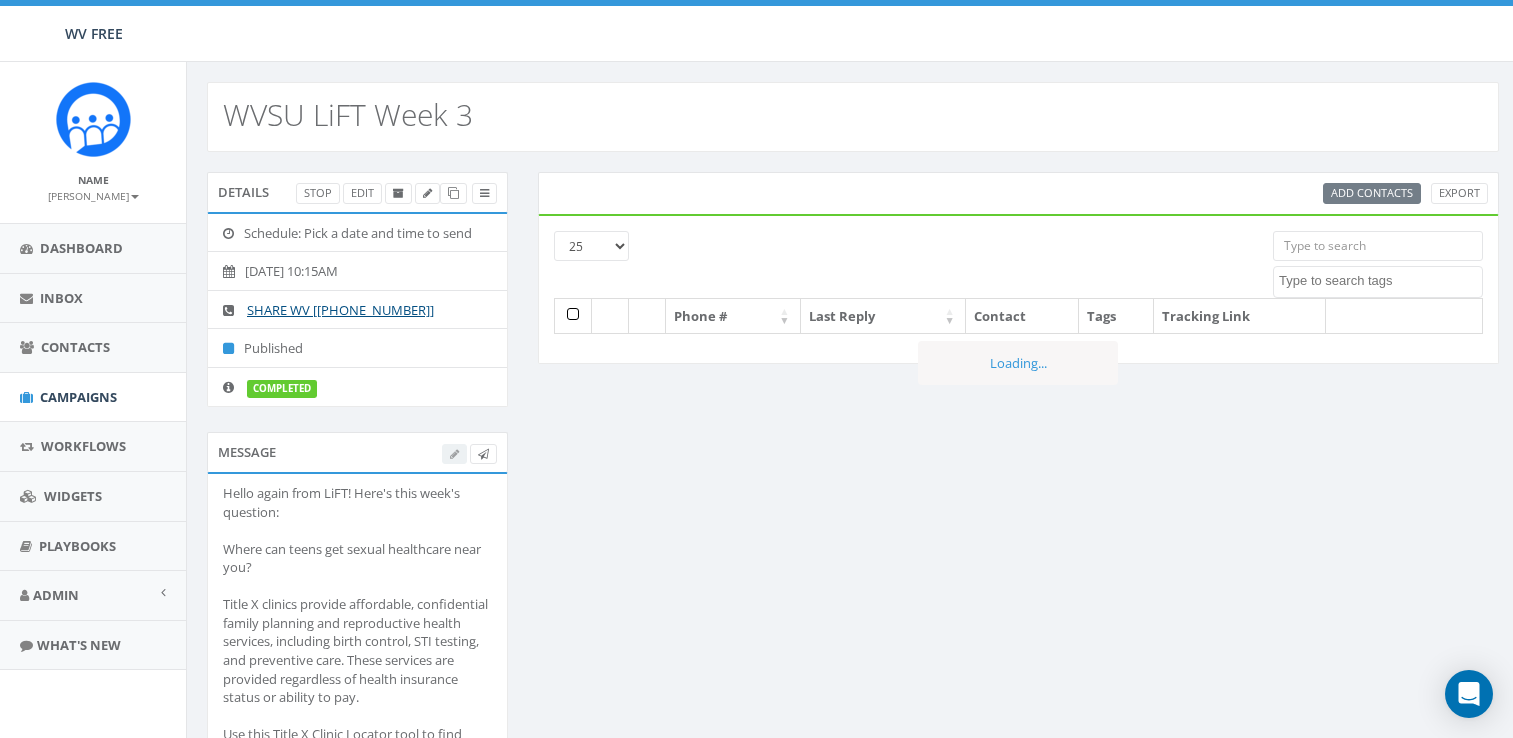select 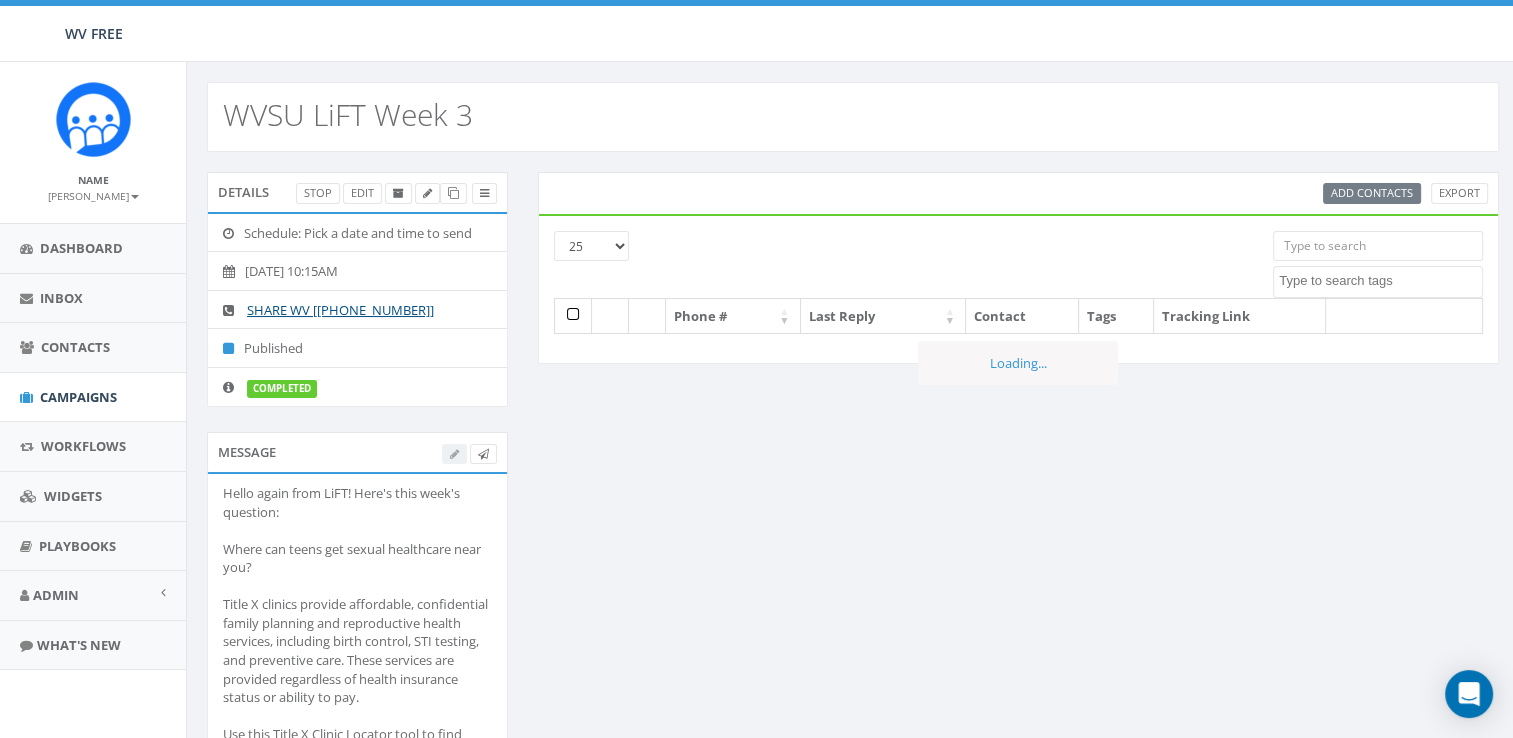 scroll, scrollTop: 0, scrollLeft: 0, axis: both 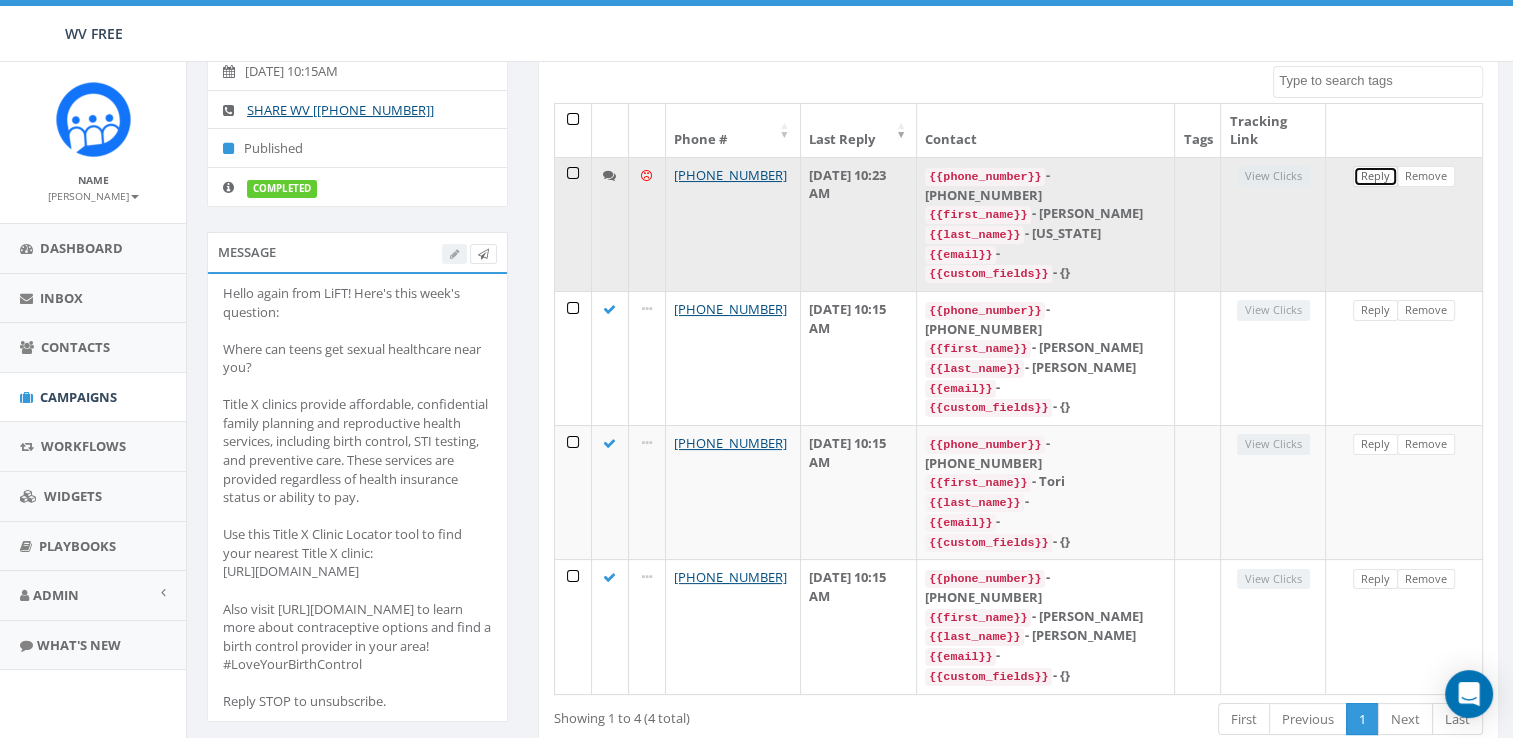 click on "Reply" at bounding box center (1375, 176) 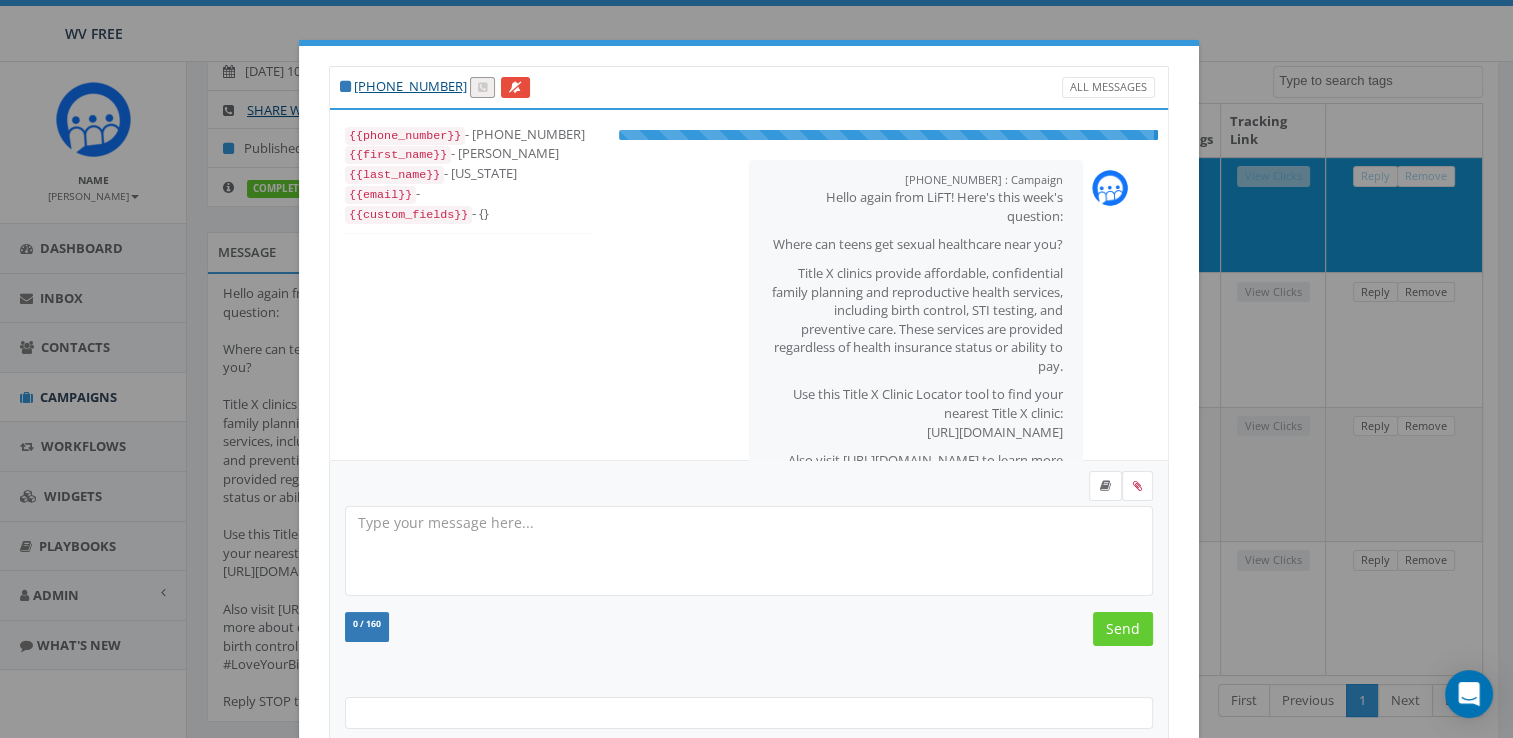 select 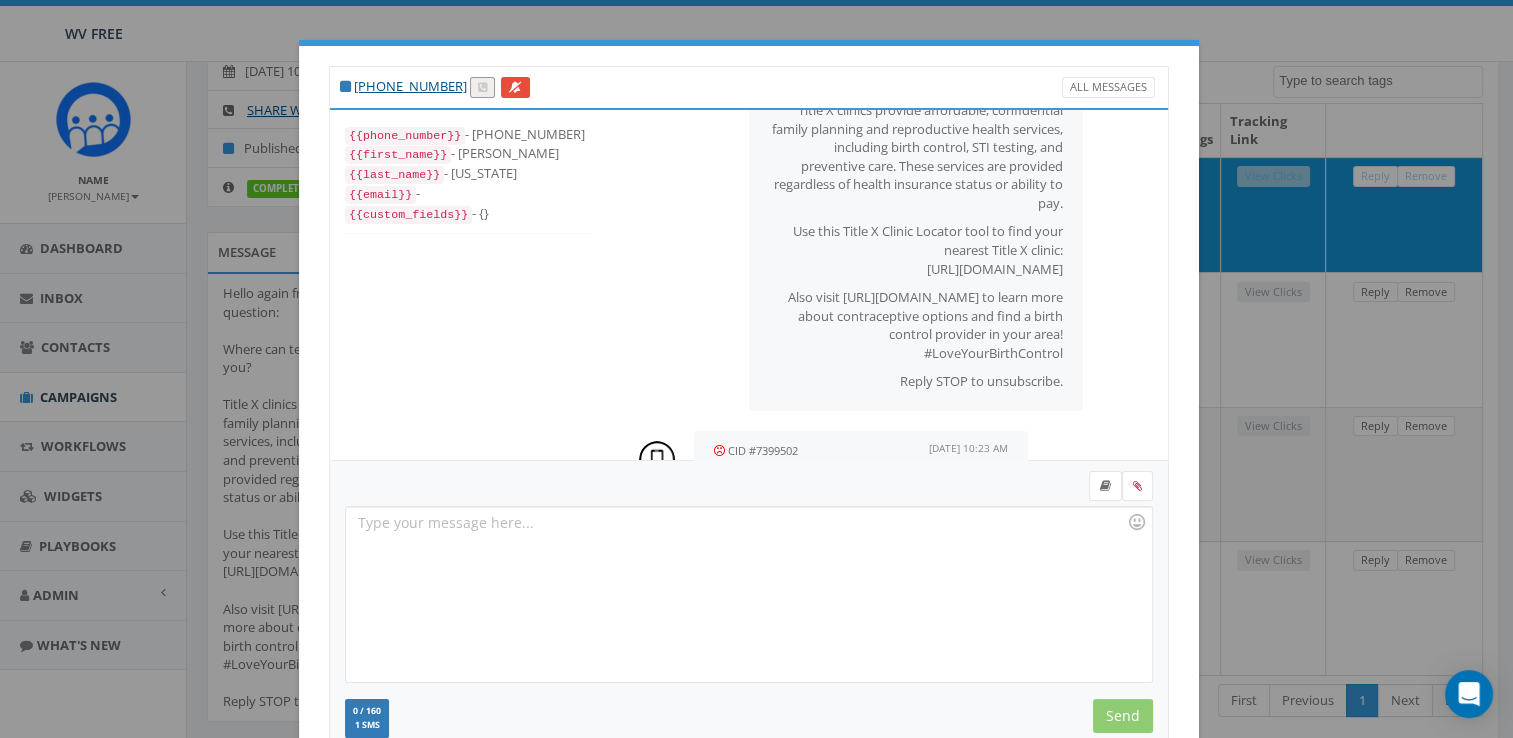 scroll, scrollTop: 0, scrollLeft: 0, axis: both 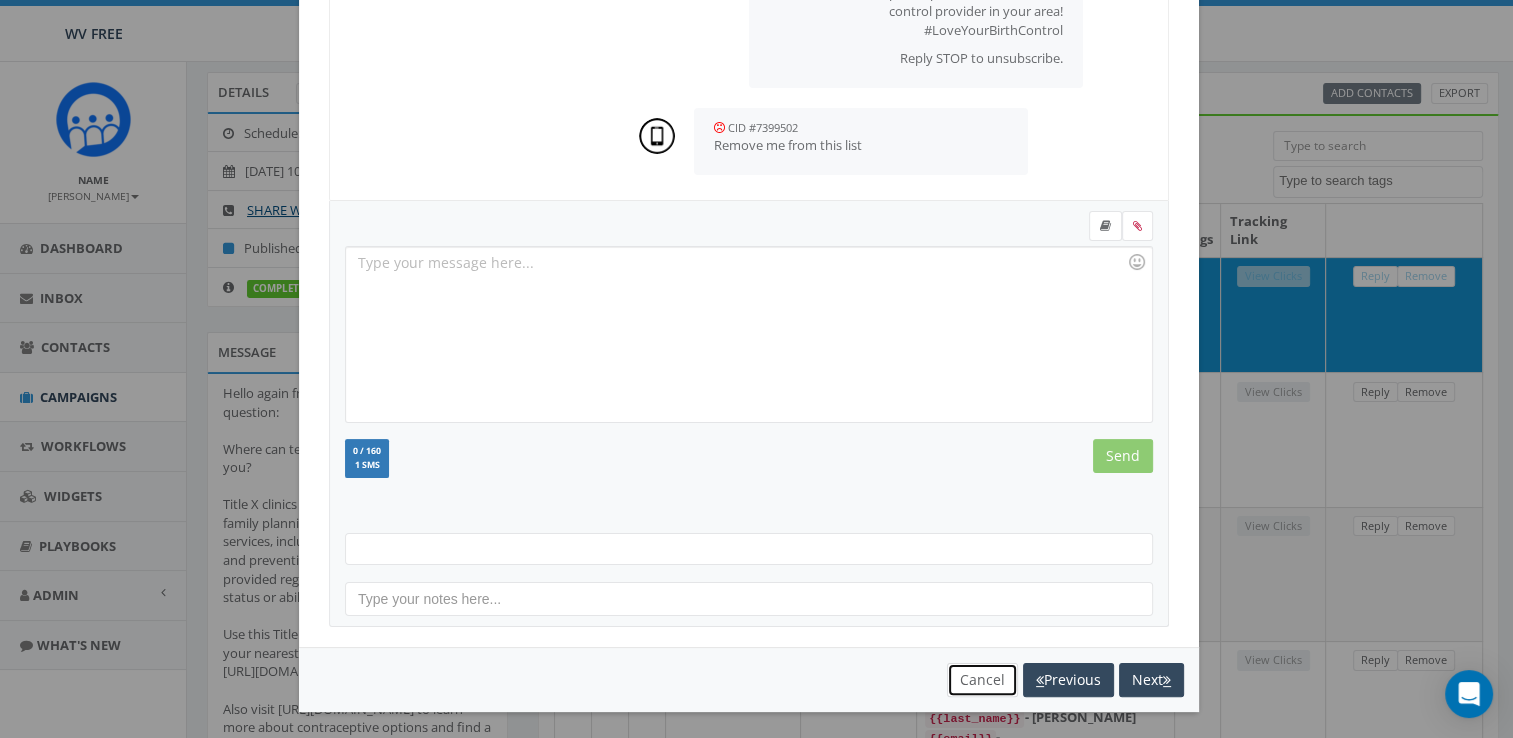click on "Cancel" at bounding box center (982, 680) 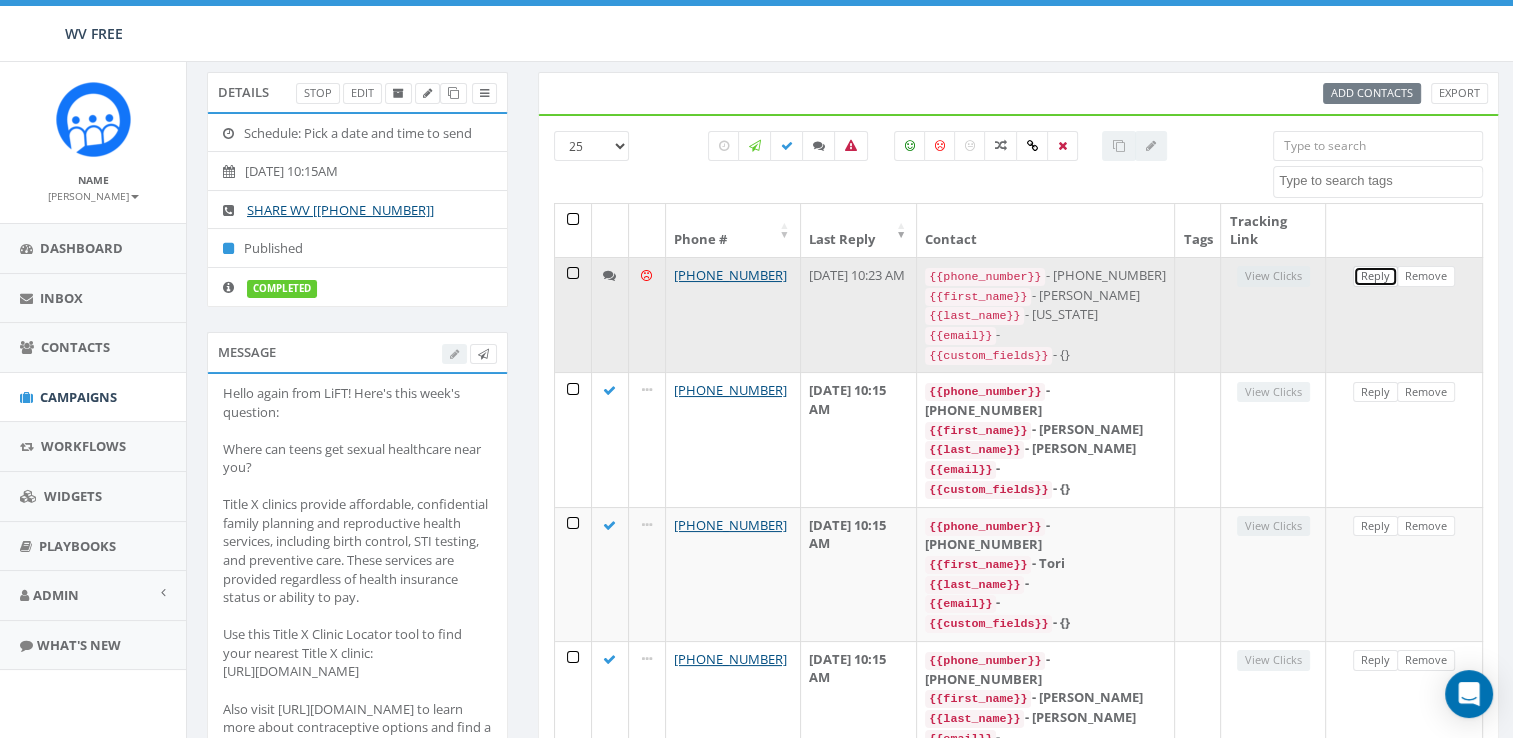 click on "Reply" at bounding box center [1375, 276] 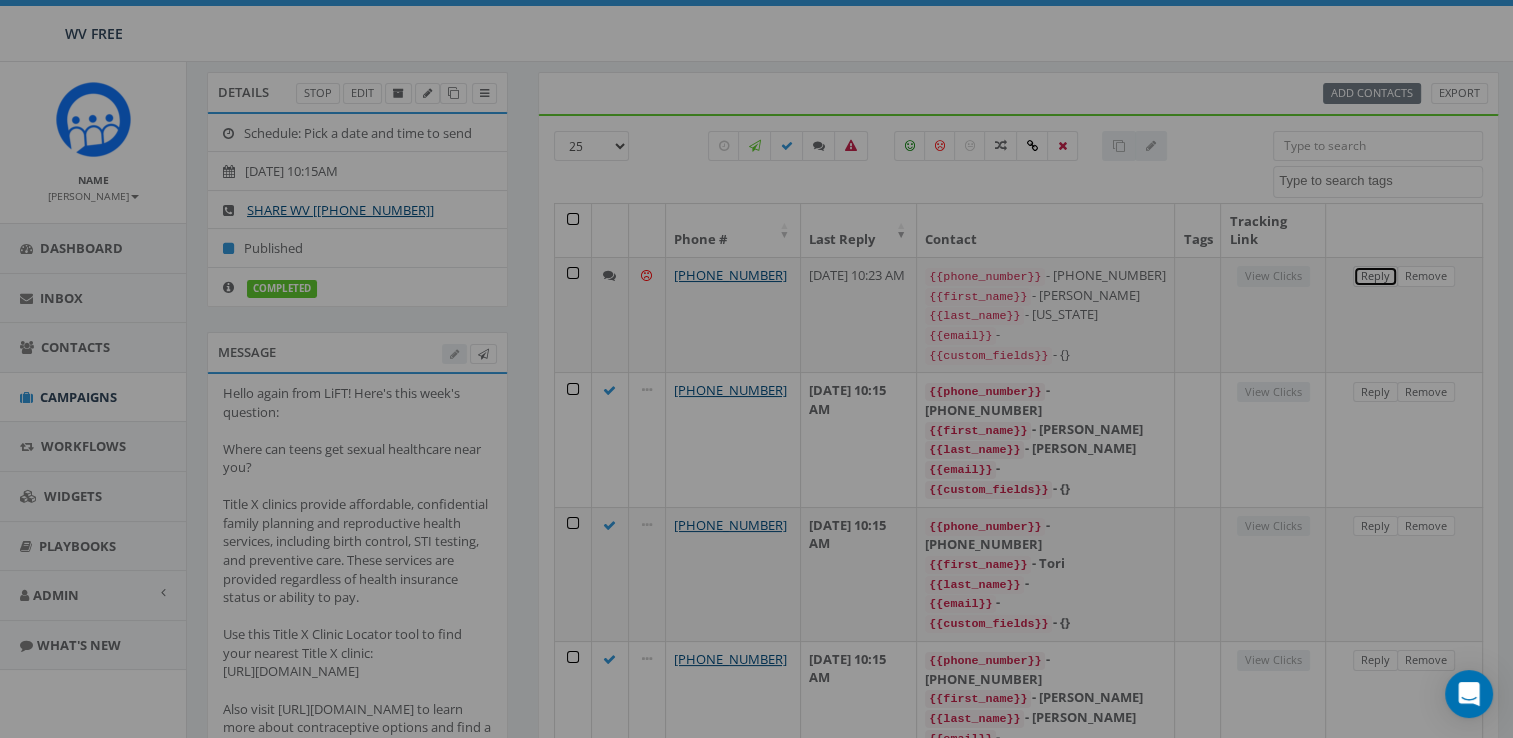select 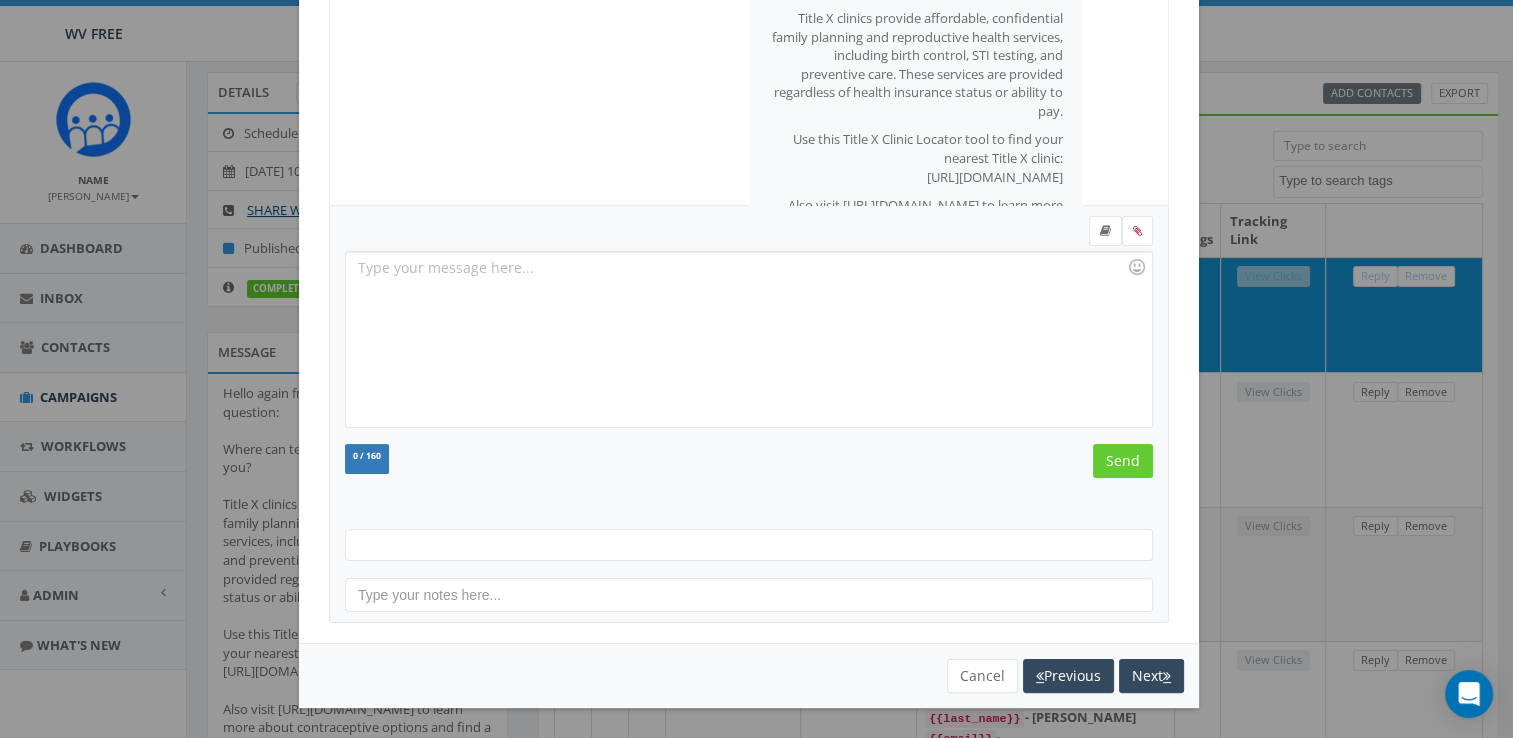 scroll, scrollTop: 0, scrollLeft: 0, axis: both 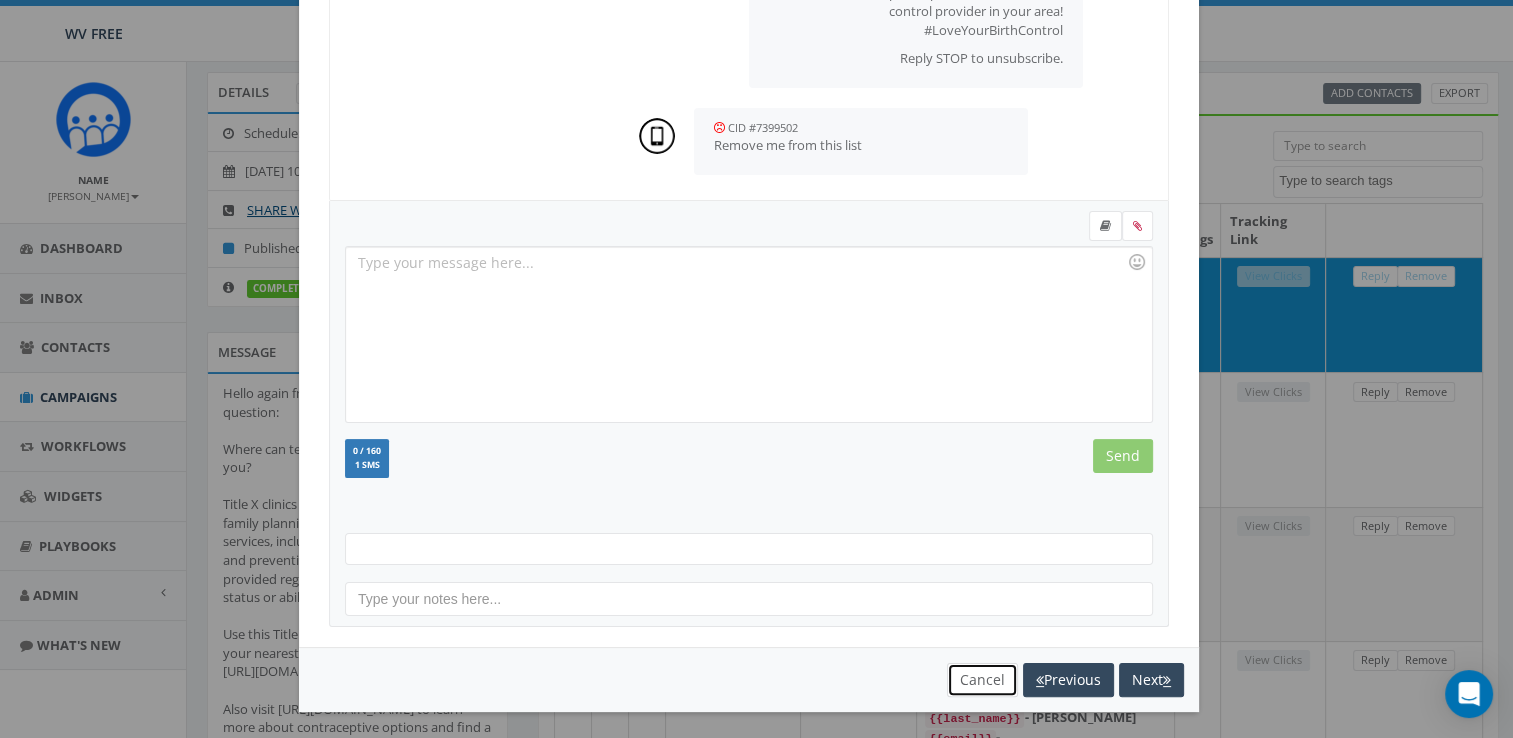 click on "Cancel" at bounding box center [982, 680] 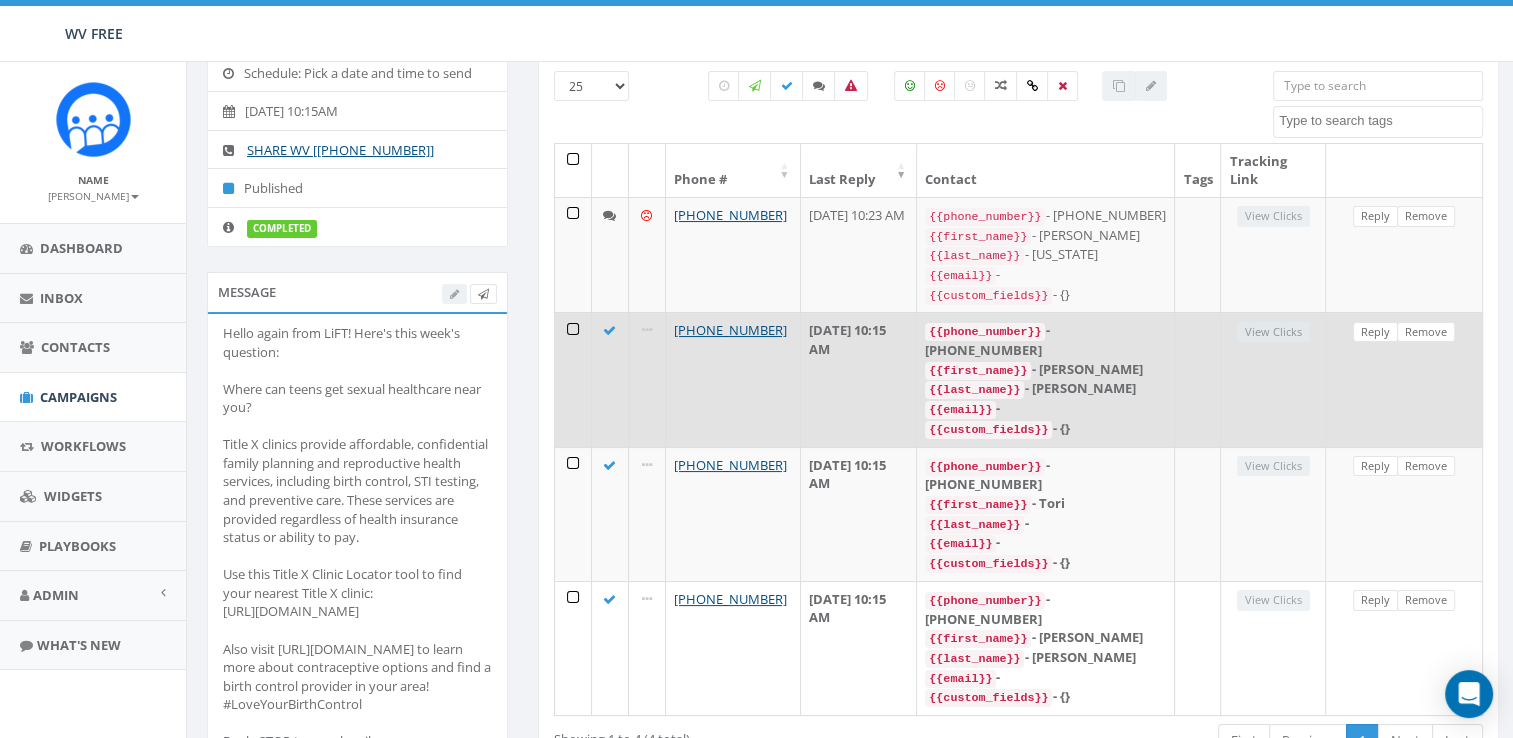 scroll, scrollTop: 60, scrollLeft: 0, axis: vertical 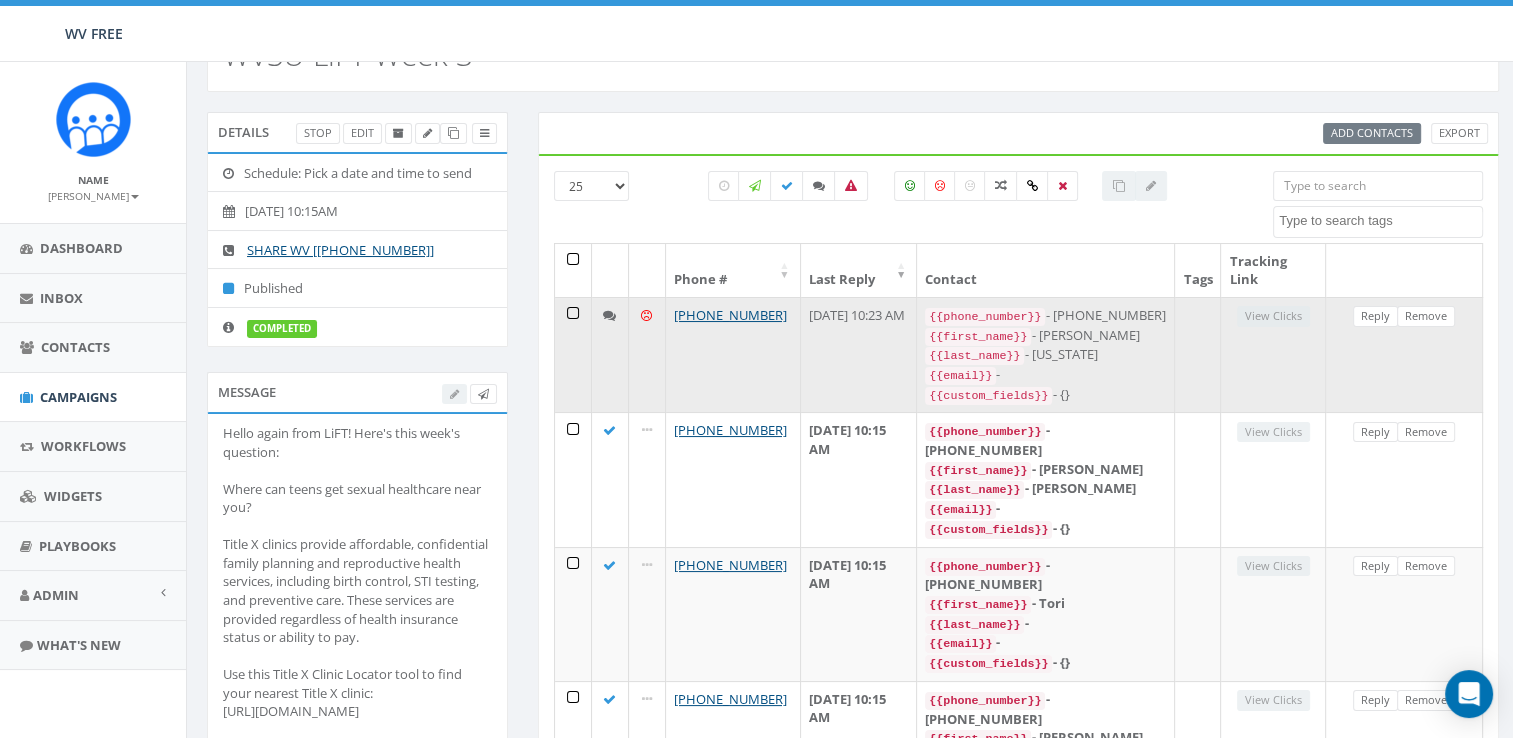 click at bounding box center [647, 355] 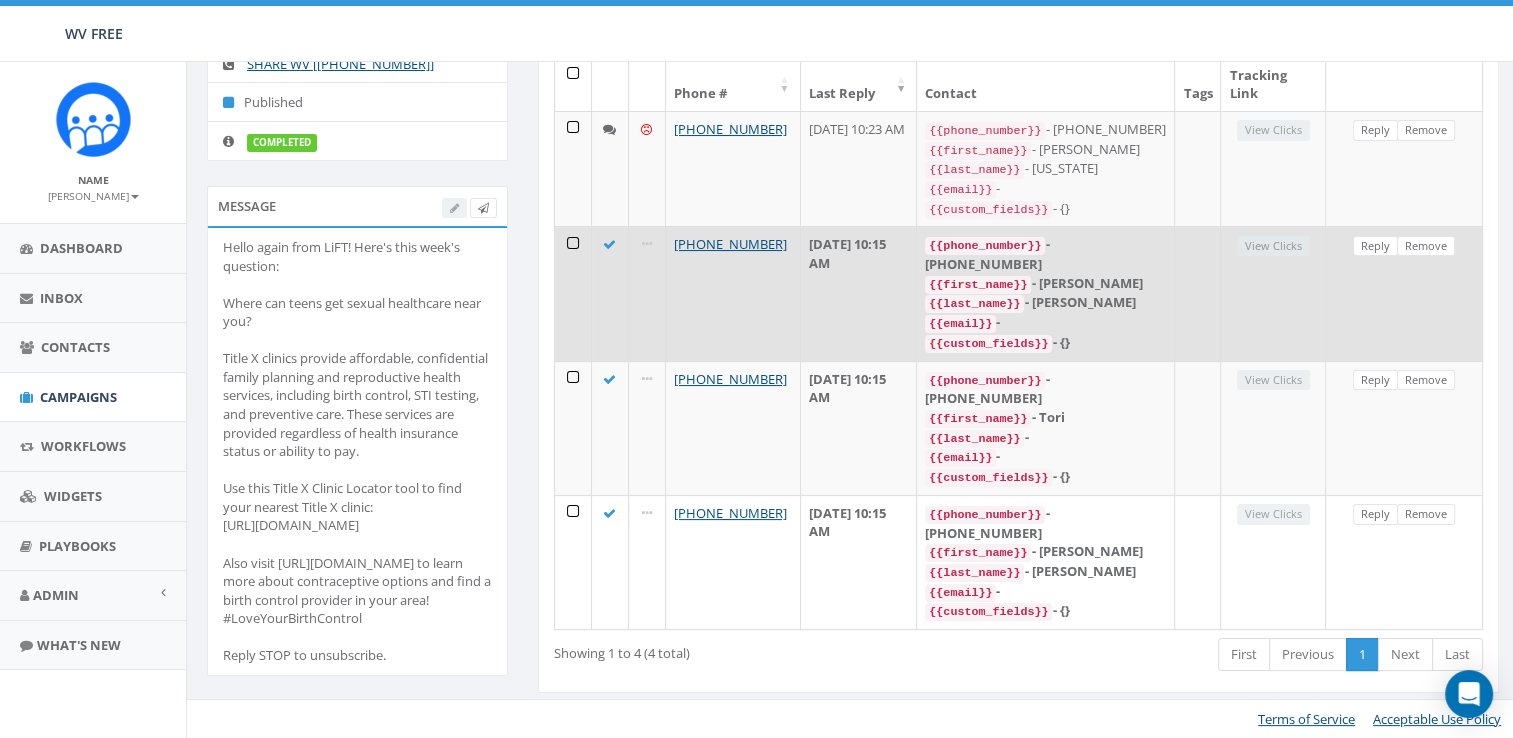 scroll, scrollTop: 60, scrollLeft: 0, axis: vertical 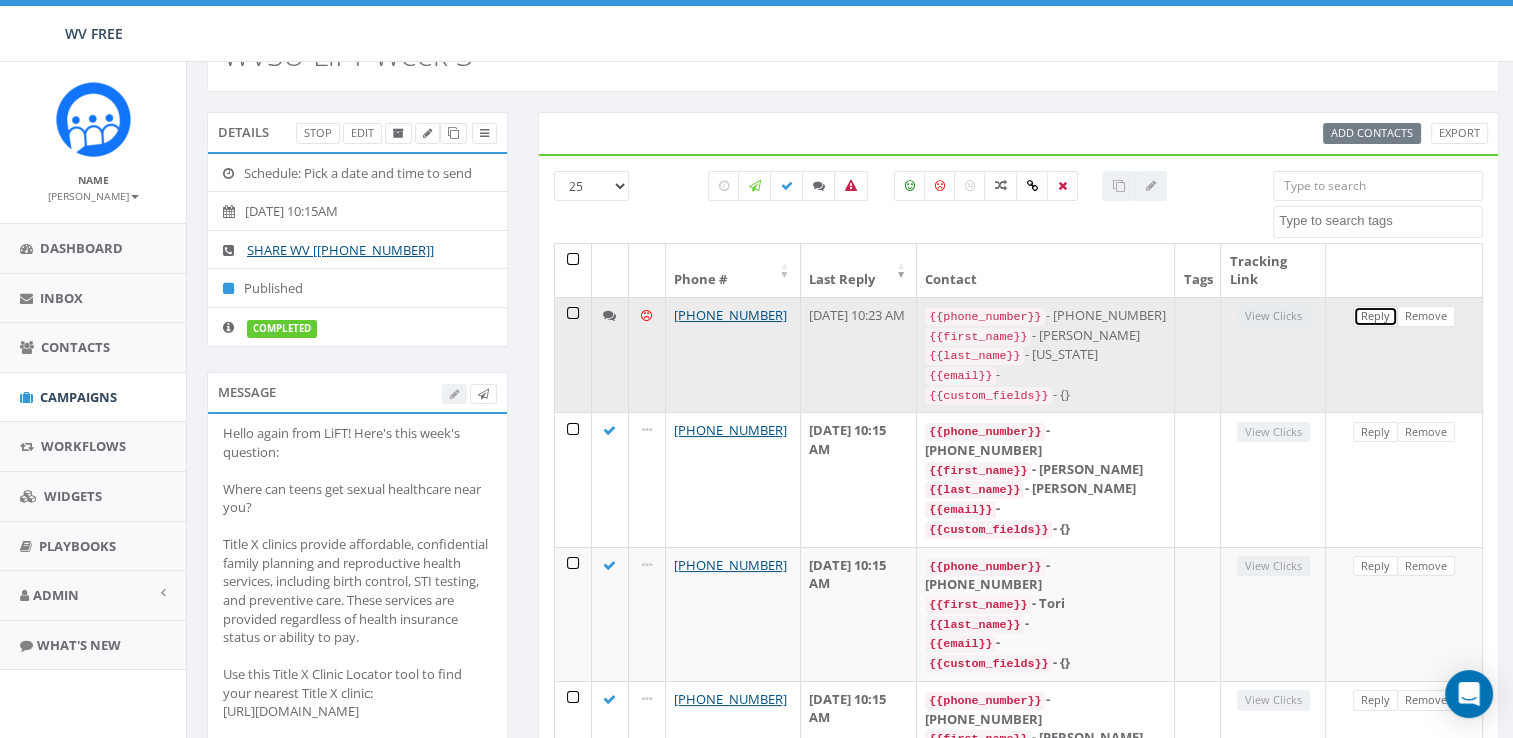 click on "Reply" at bounding box center (1375, 316) 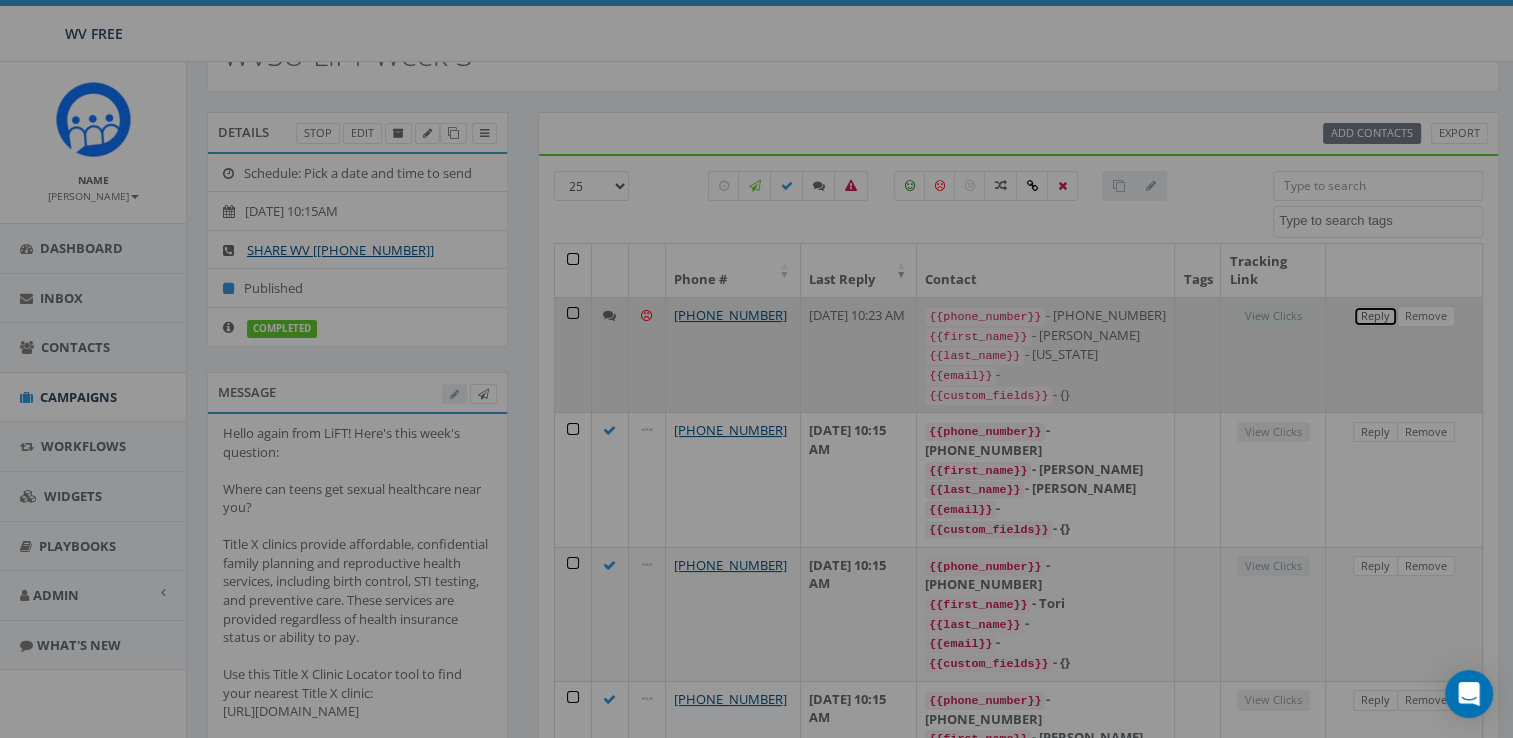 select 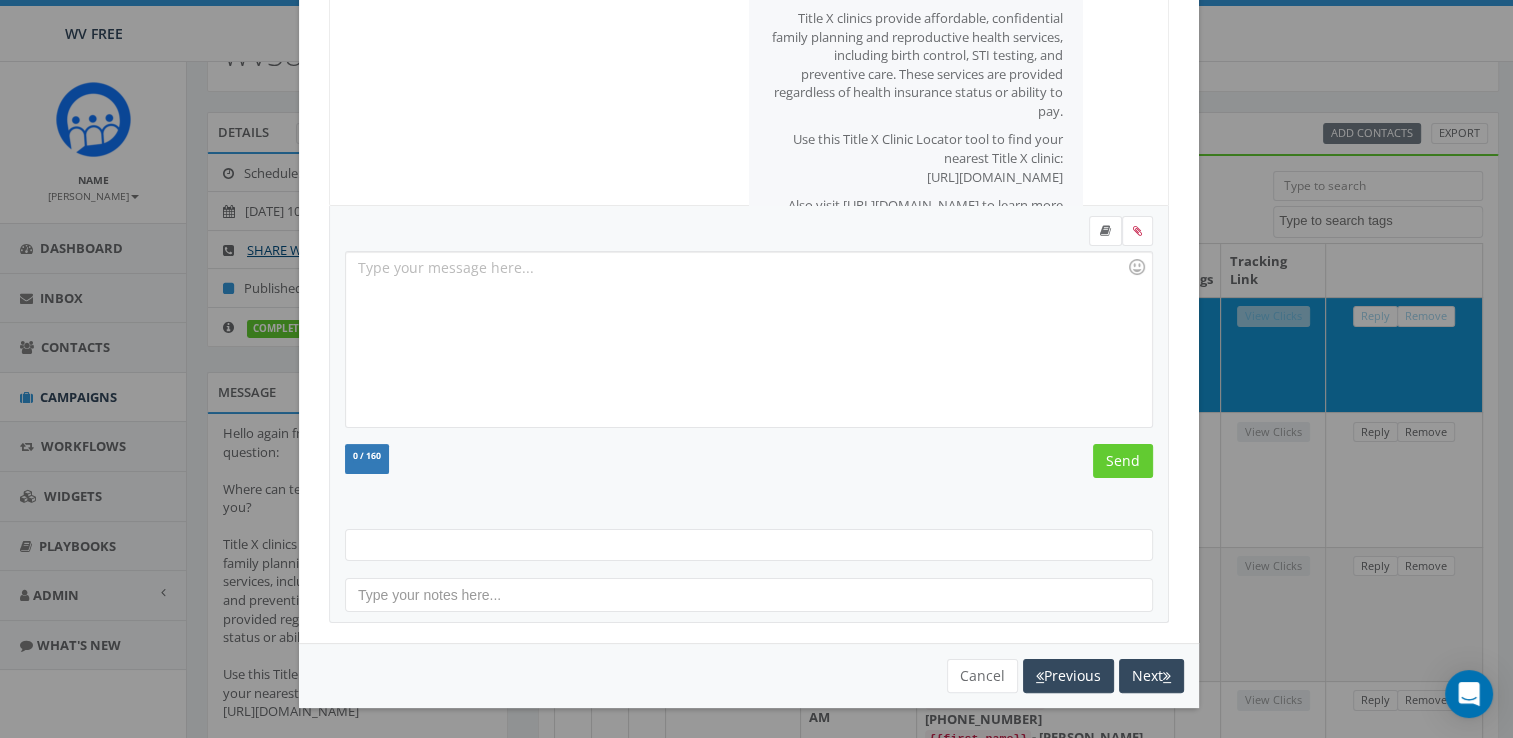 scroll, scrollTop: 0, scrollLeft: 0, axis: both 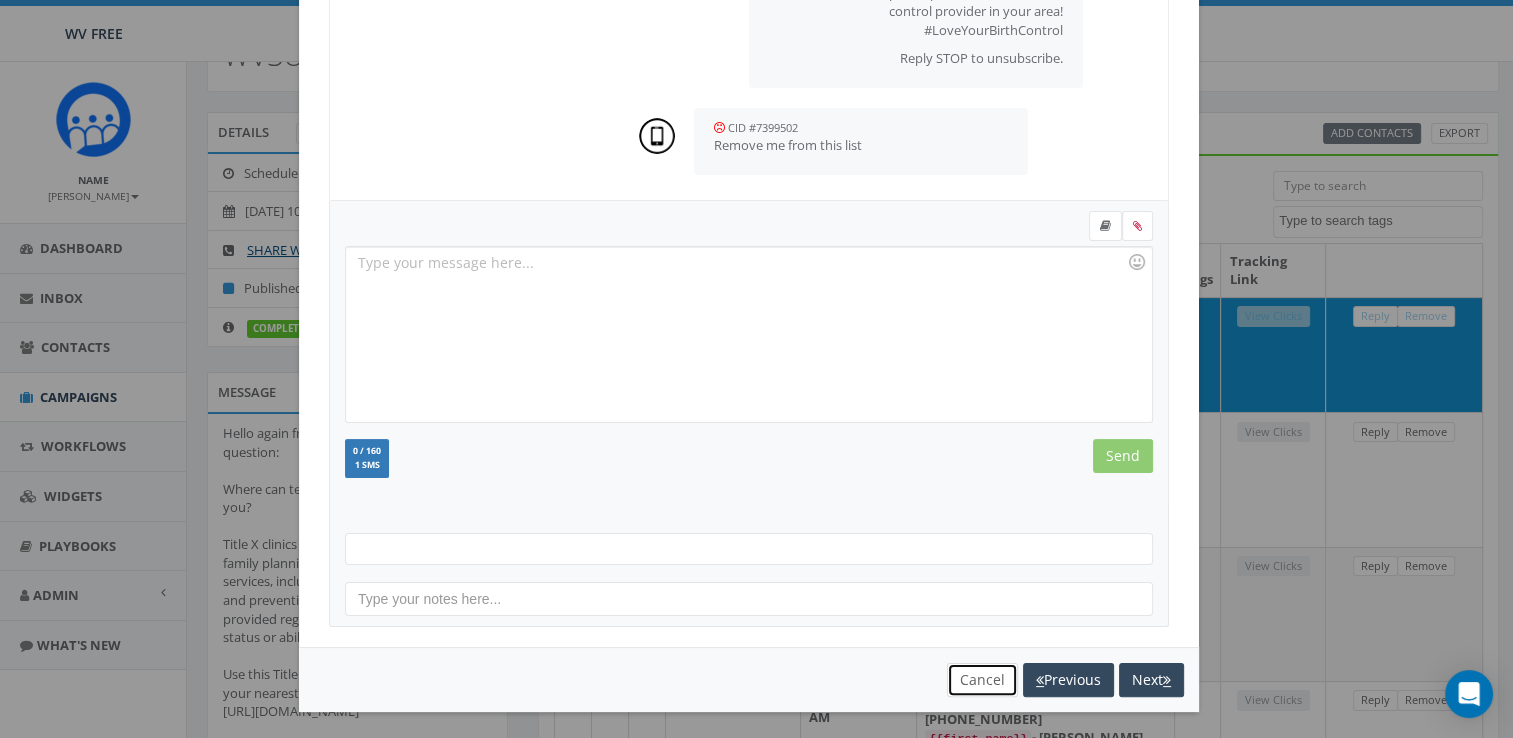 click on "Cancel" at bounding box center (982, 680) 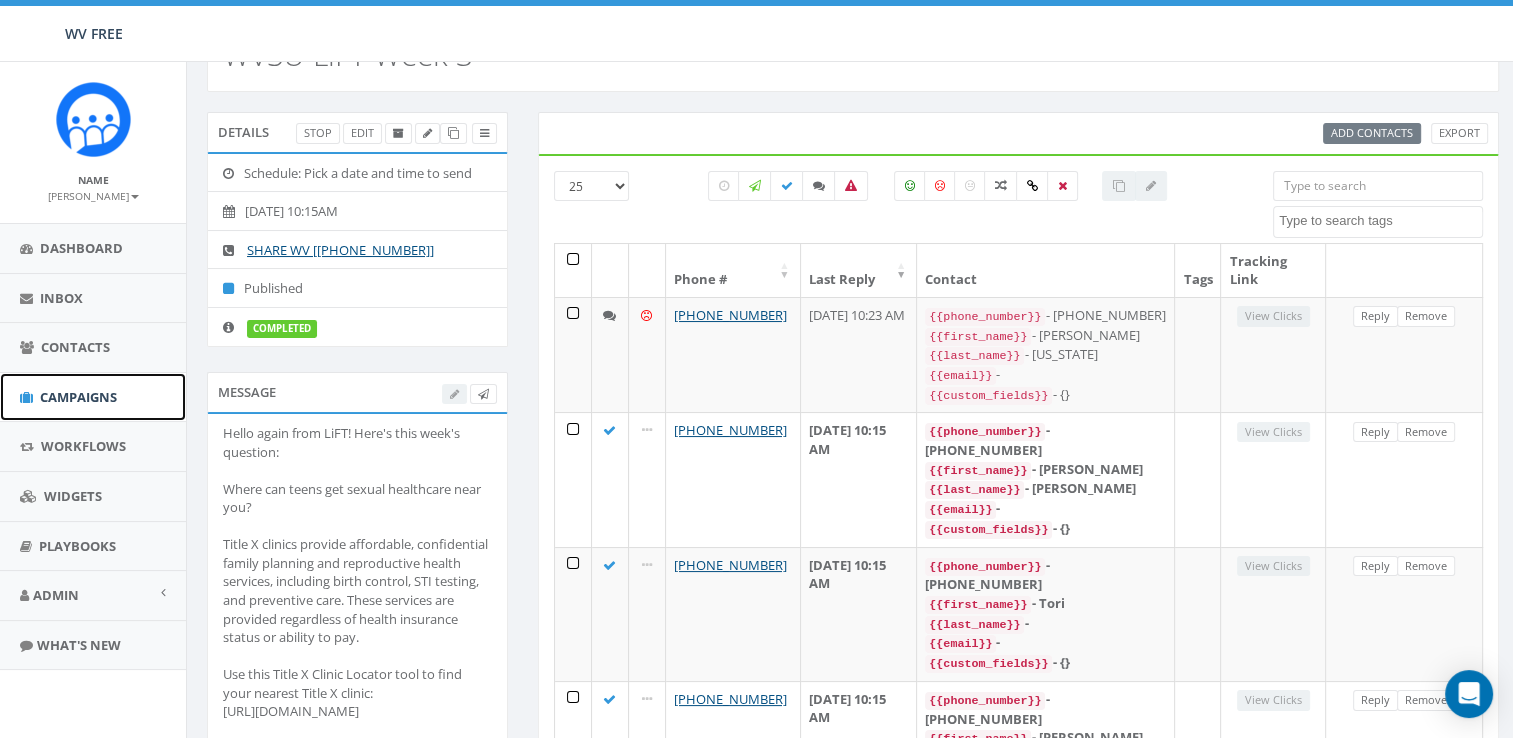 click on "Campaigns" at bounding box center (78, 397) 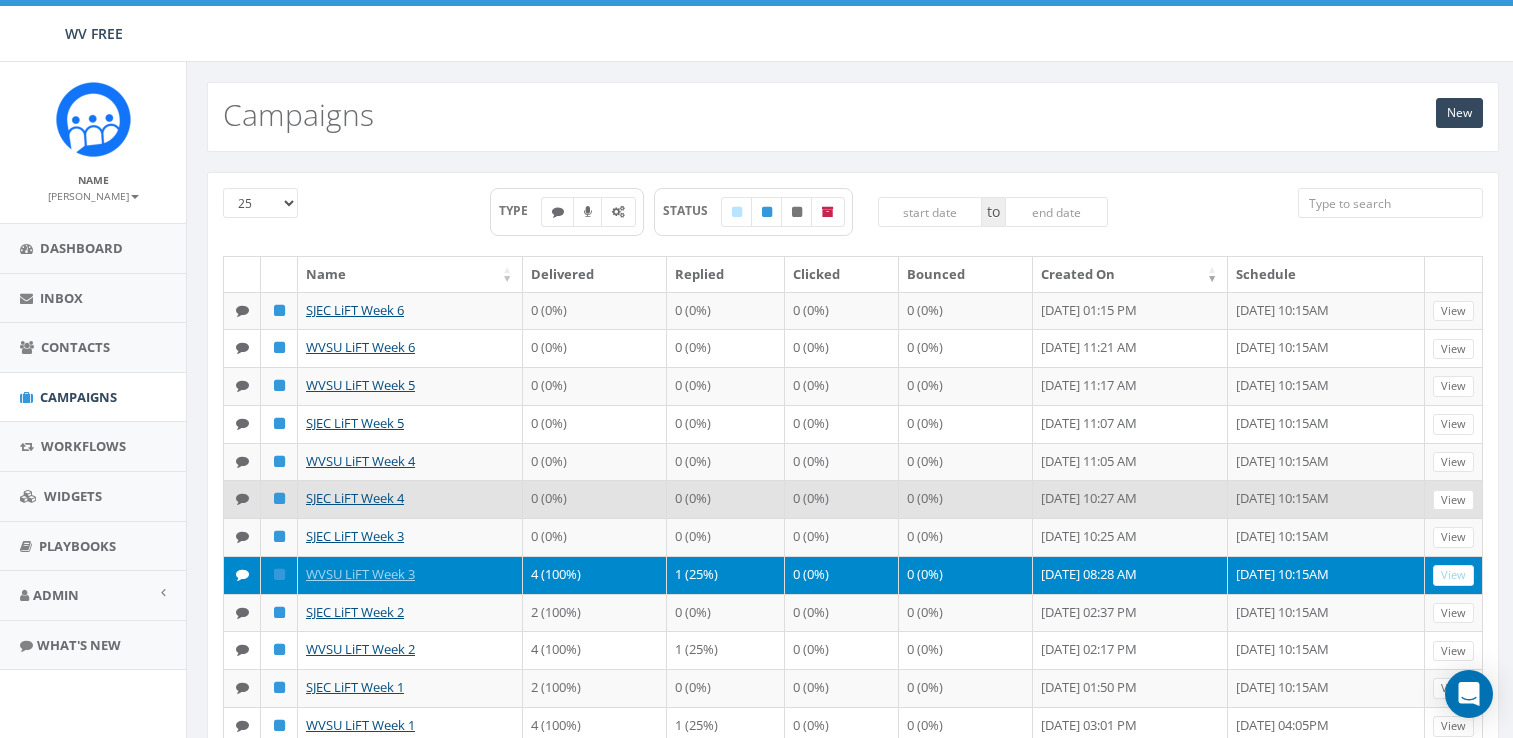 scroll, scrollTop: 0, scrollLeft: 0, axis: both 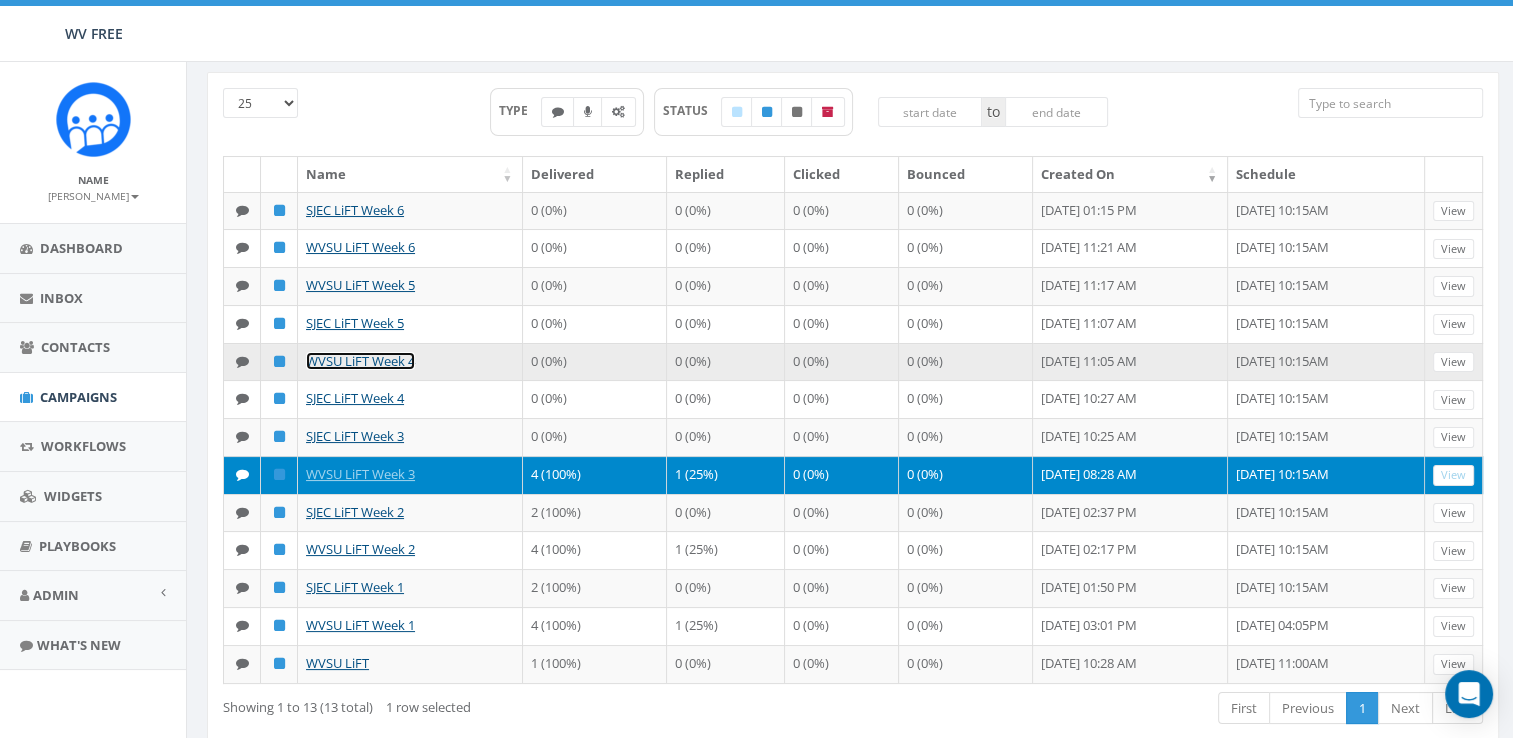 click on "WVSU LiFT Week 4" at bounding box center (360, 361) 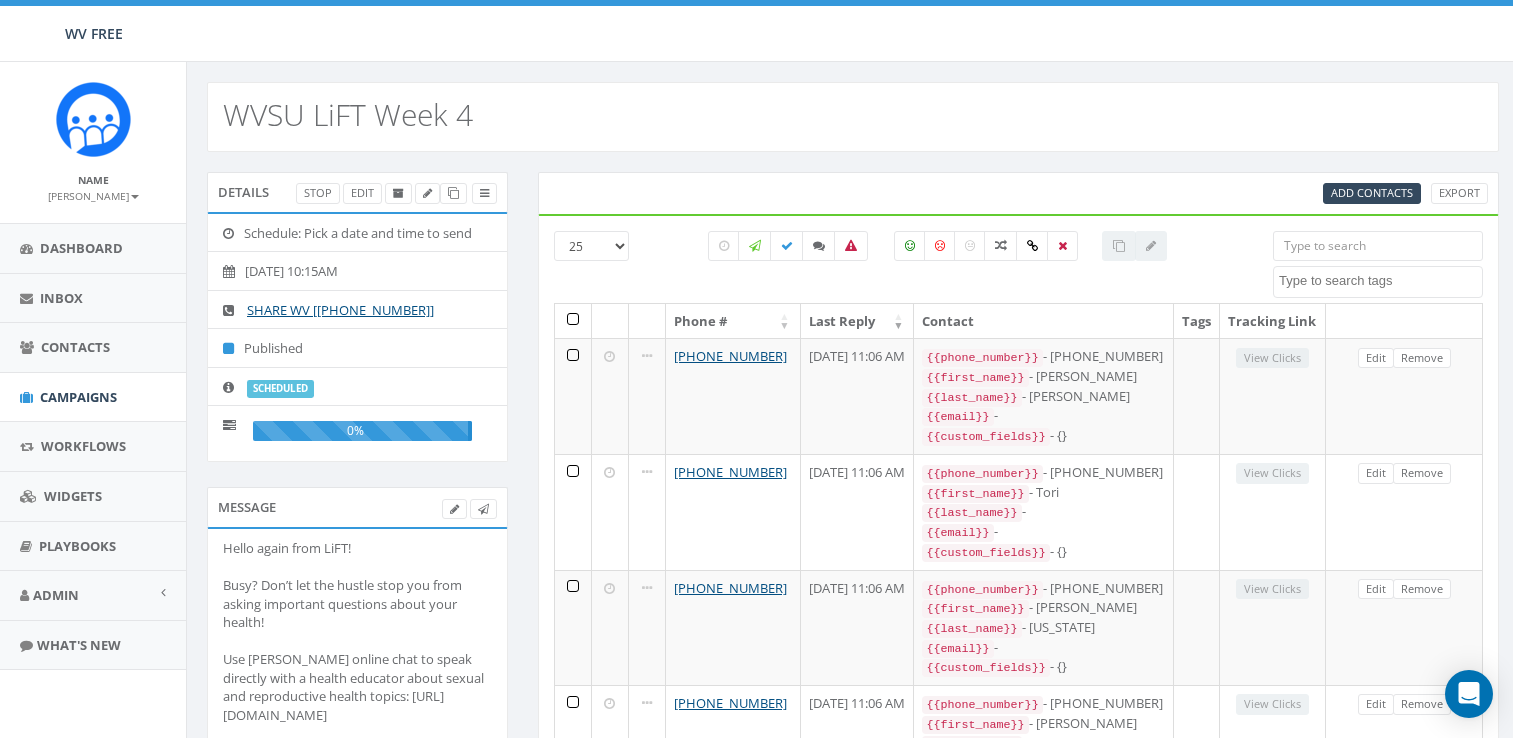 select 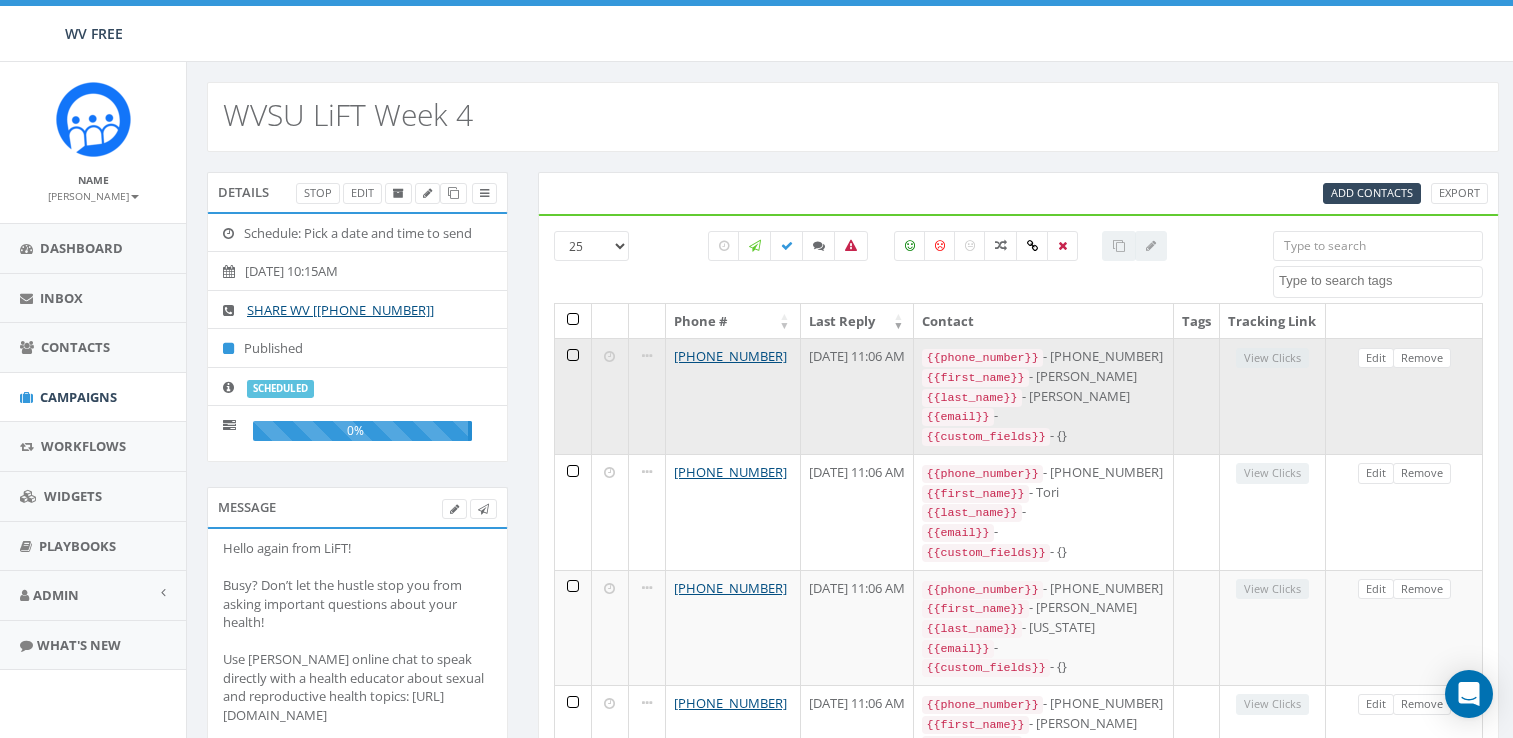 scroll, scrollTop: 0, scrollLeft: 0, axis: both 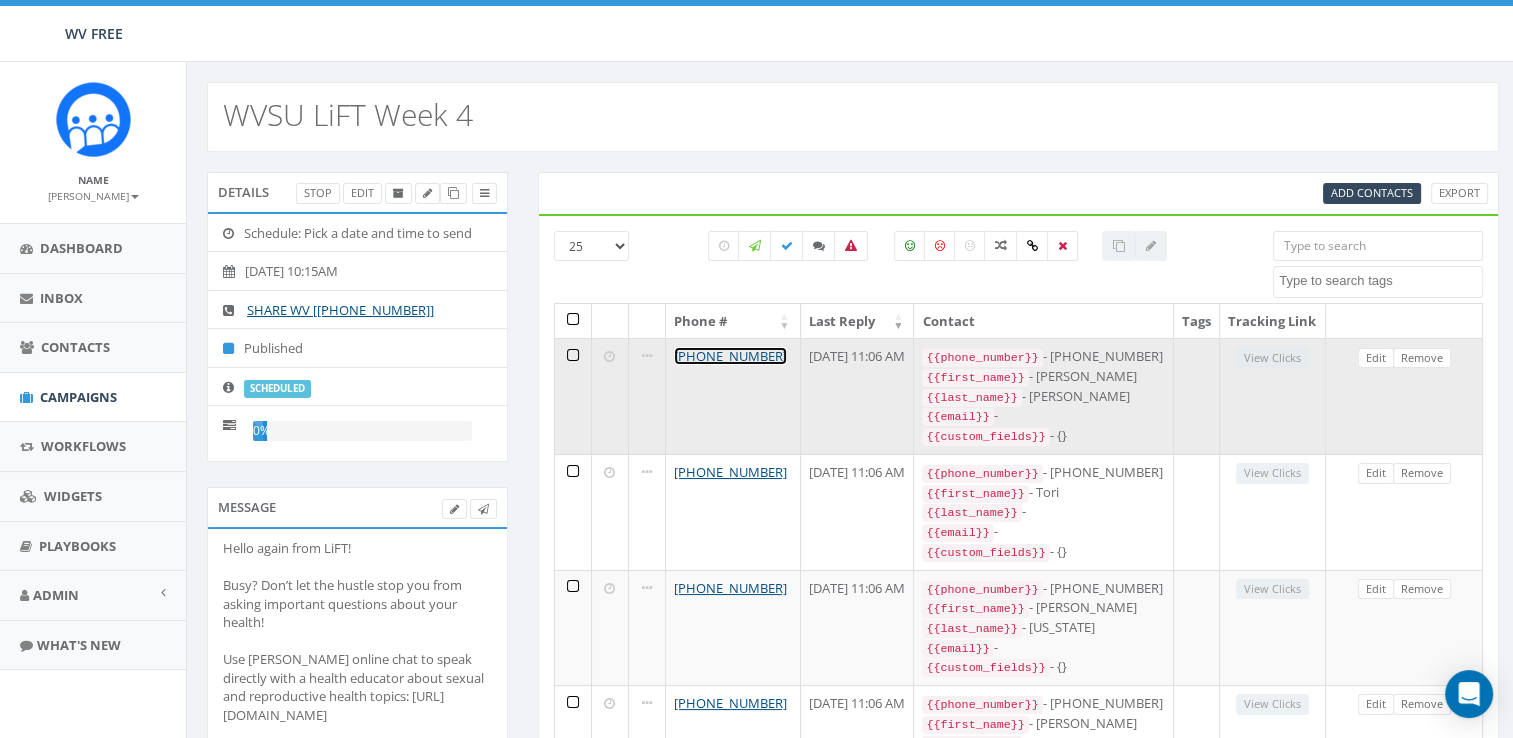 click on "[PHONE_NUMBER]" at bounding box center [730, 356] 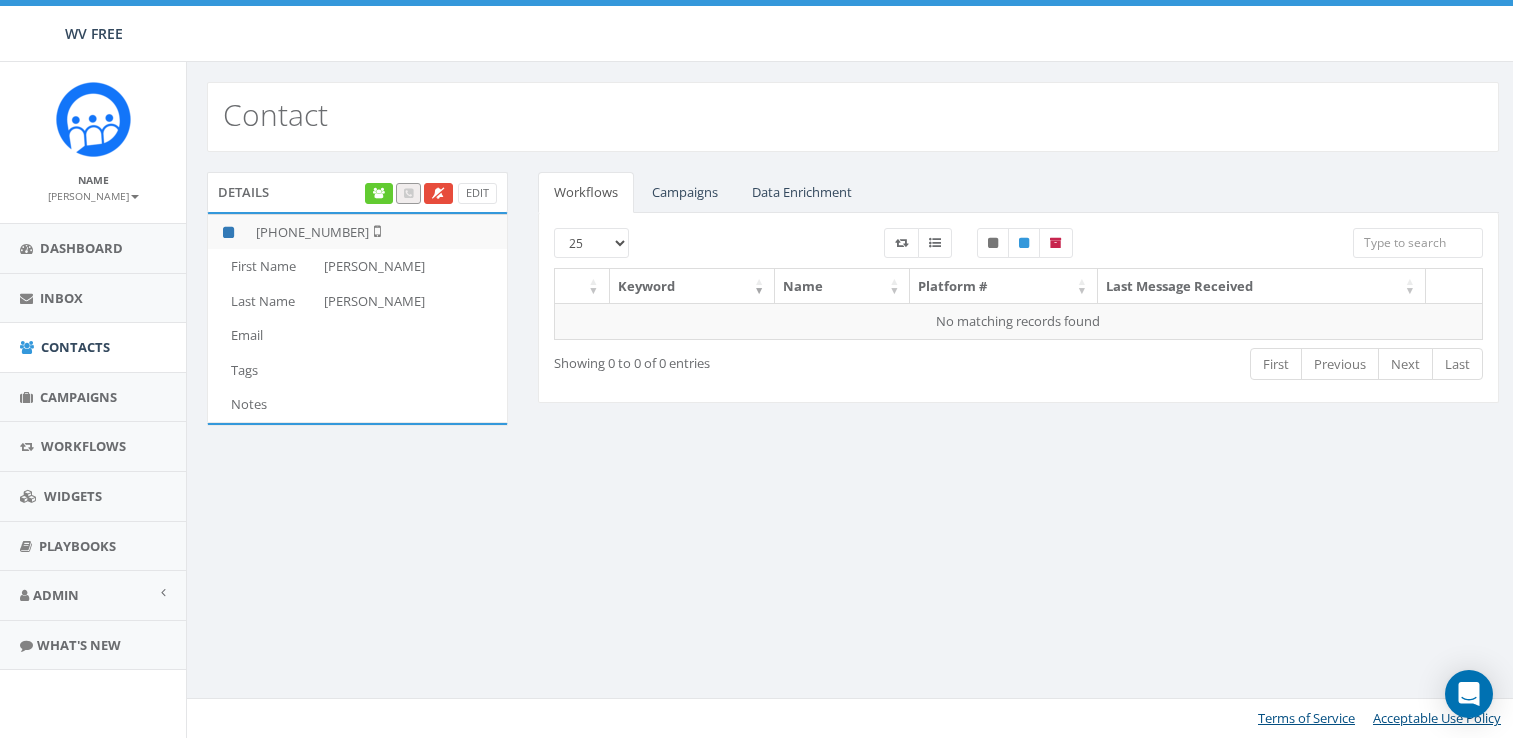 scroll, scrollTop: 0, scrollLeft: 0, axis: both 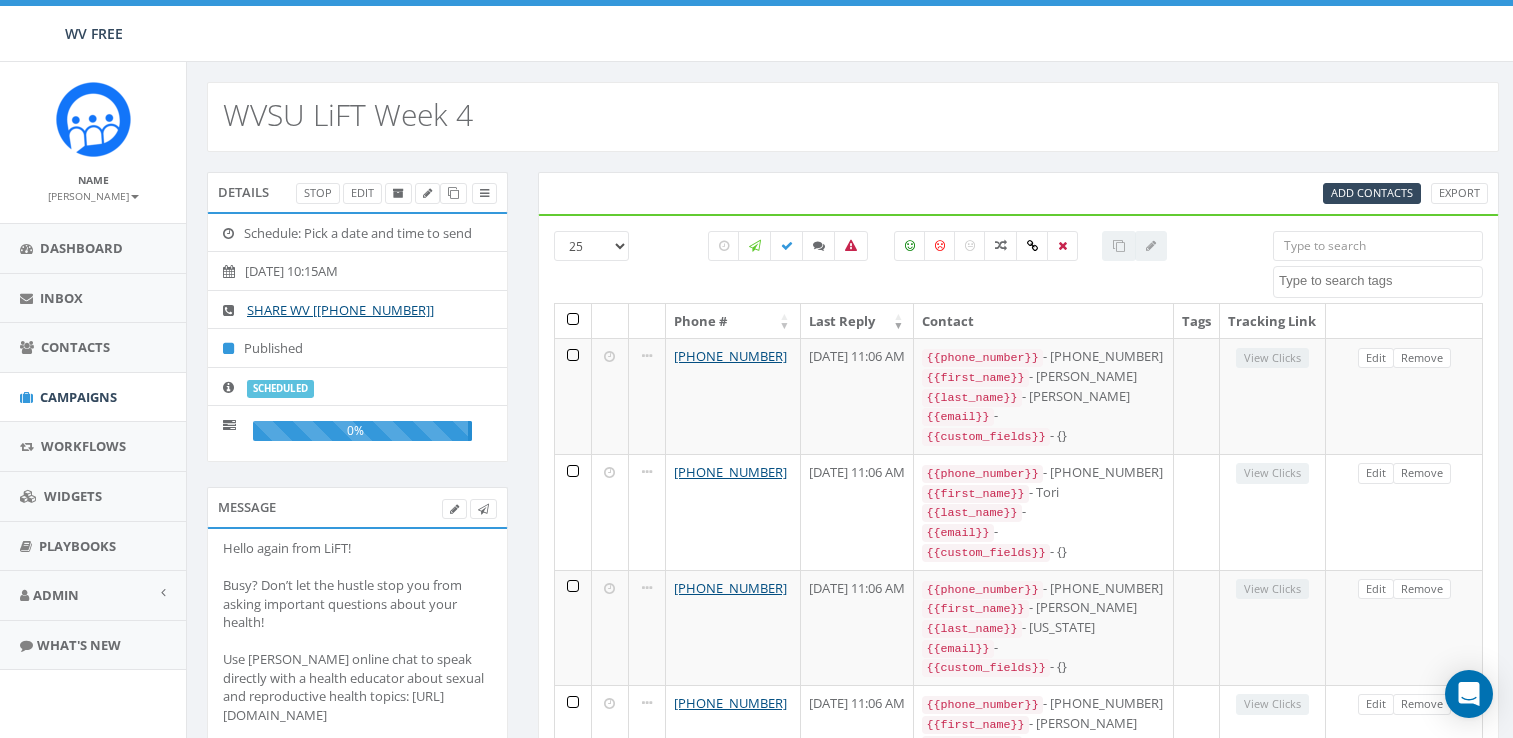 select 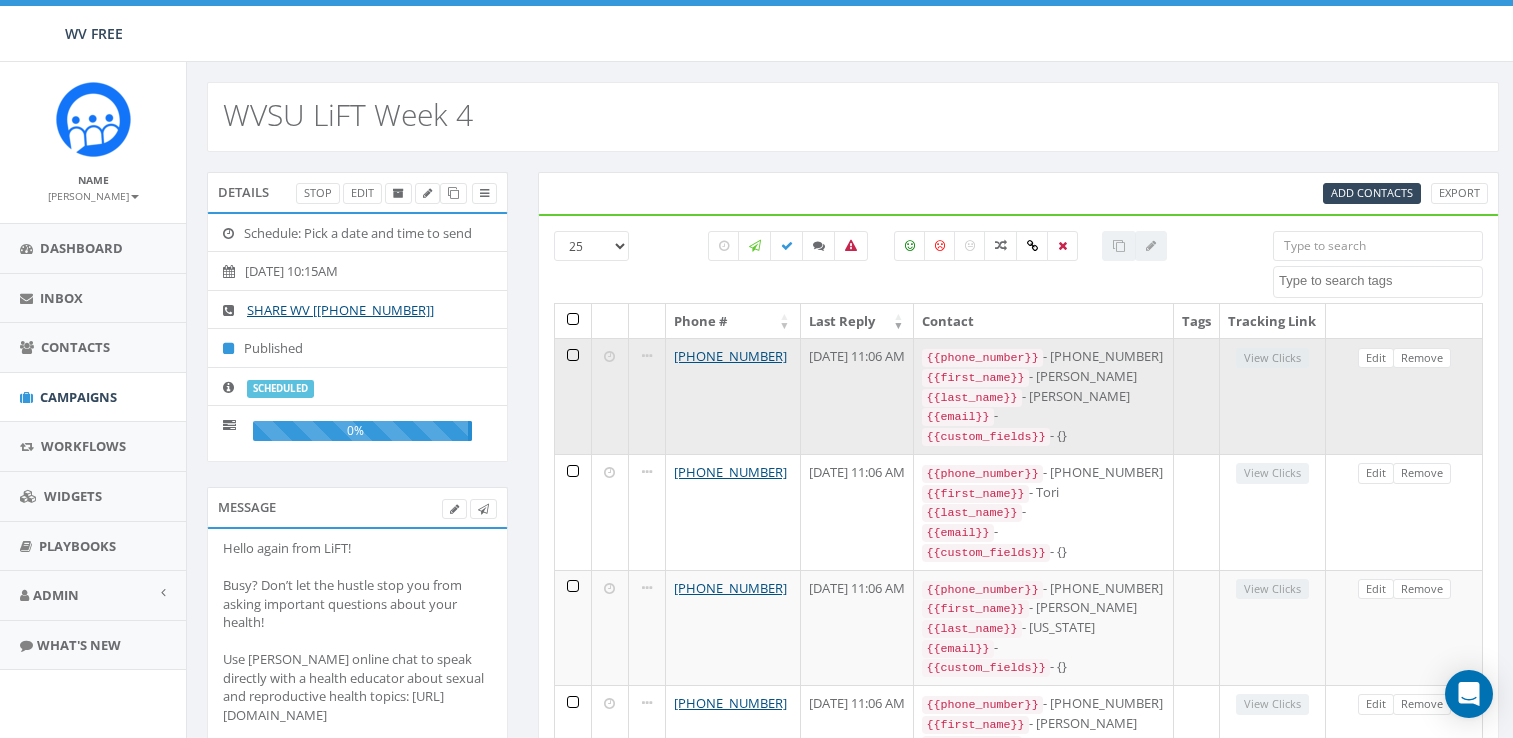 scroll, scrollTop: 0, scrollLeft: 0, axis: both 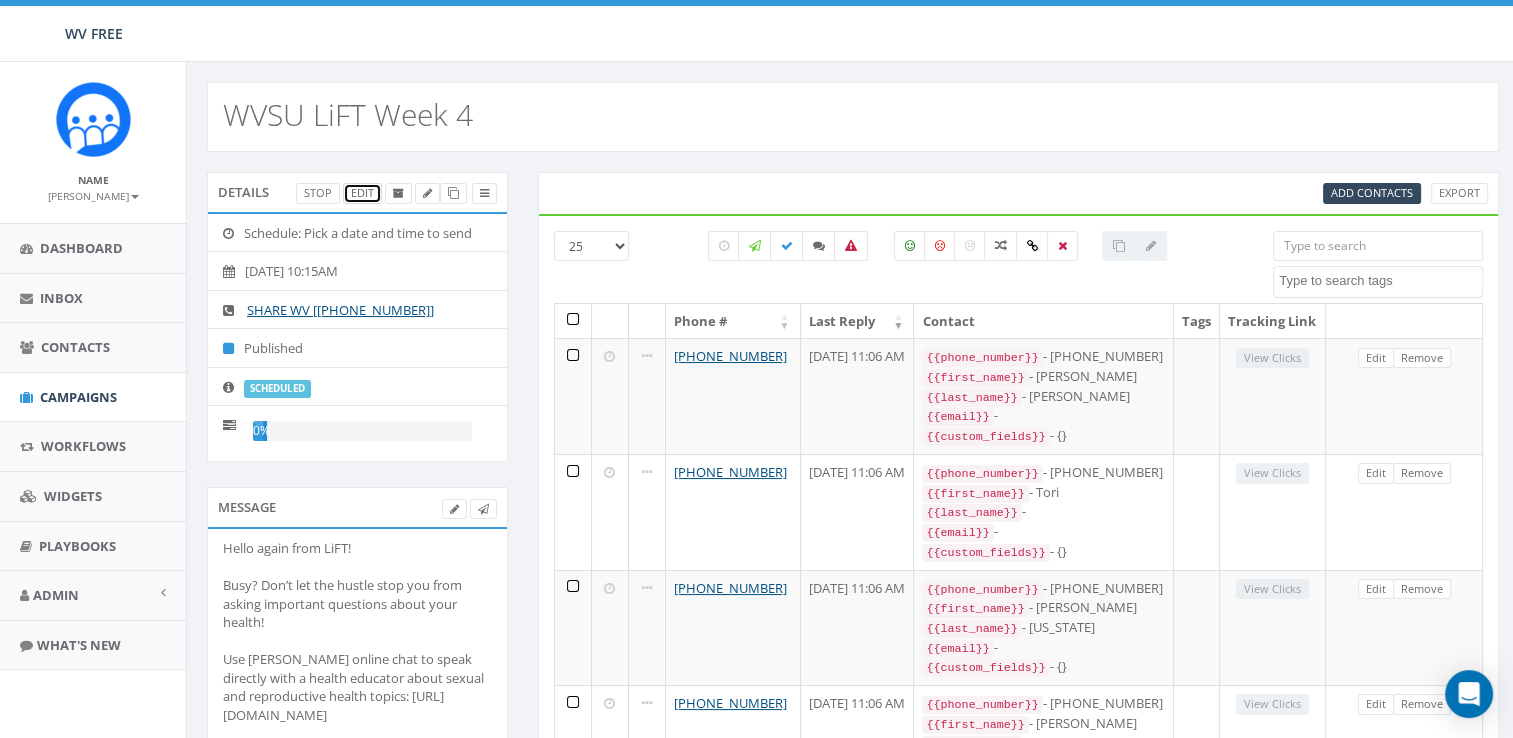 click on "Edit" at bounding box center (362, 193) 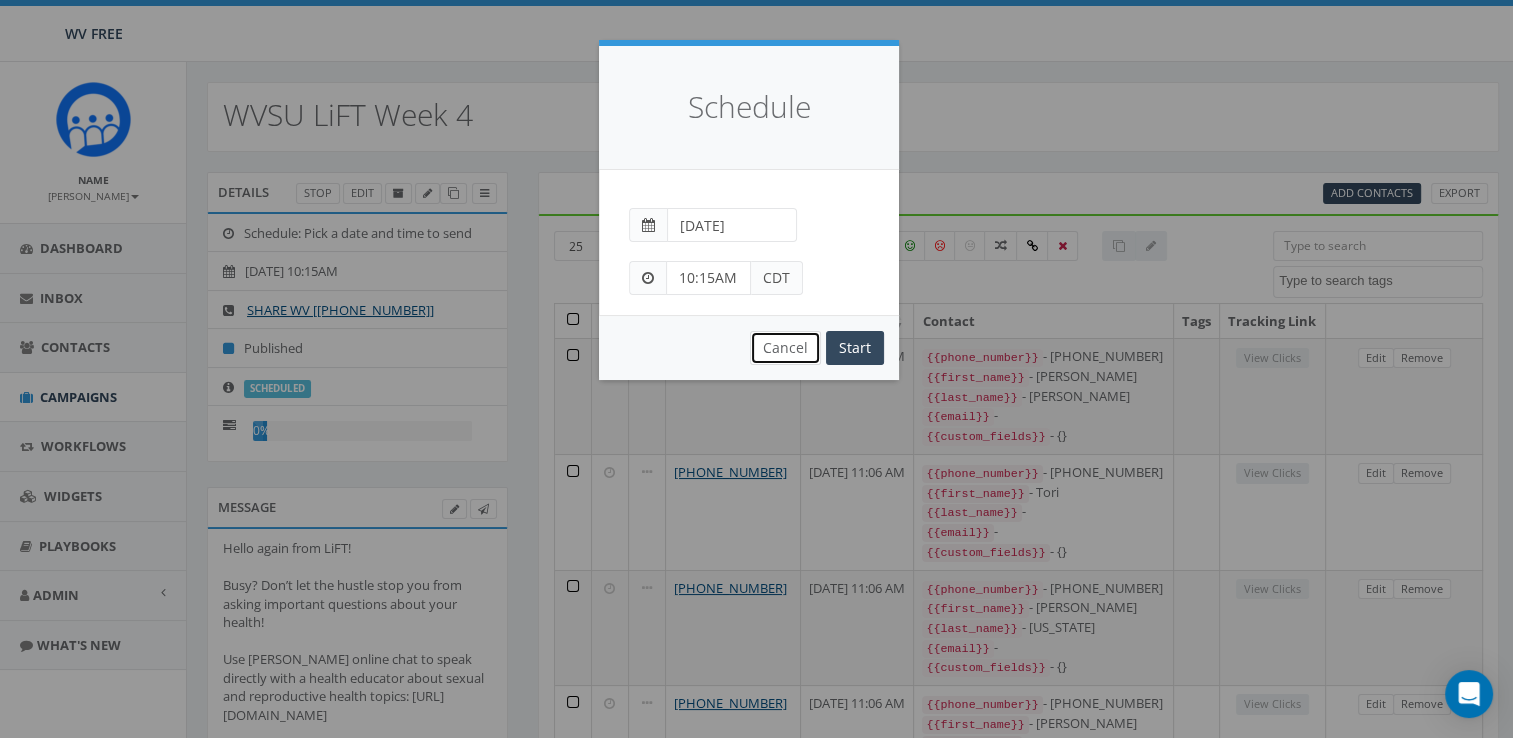 click on "Cancel" at bounding box center [785, 348] 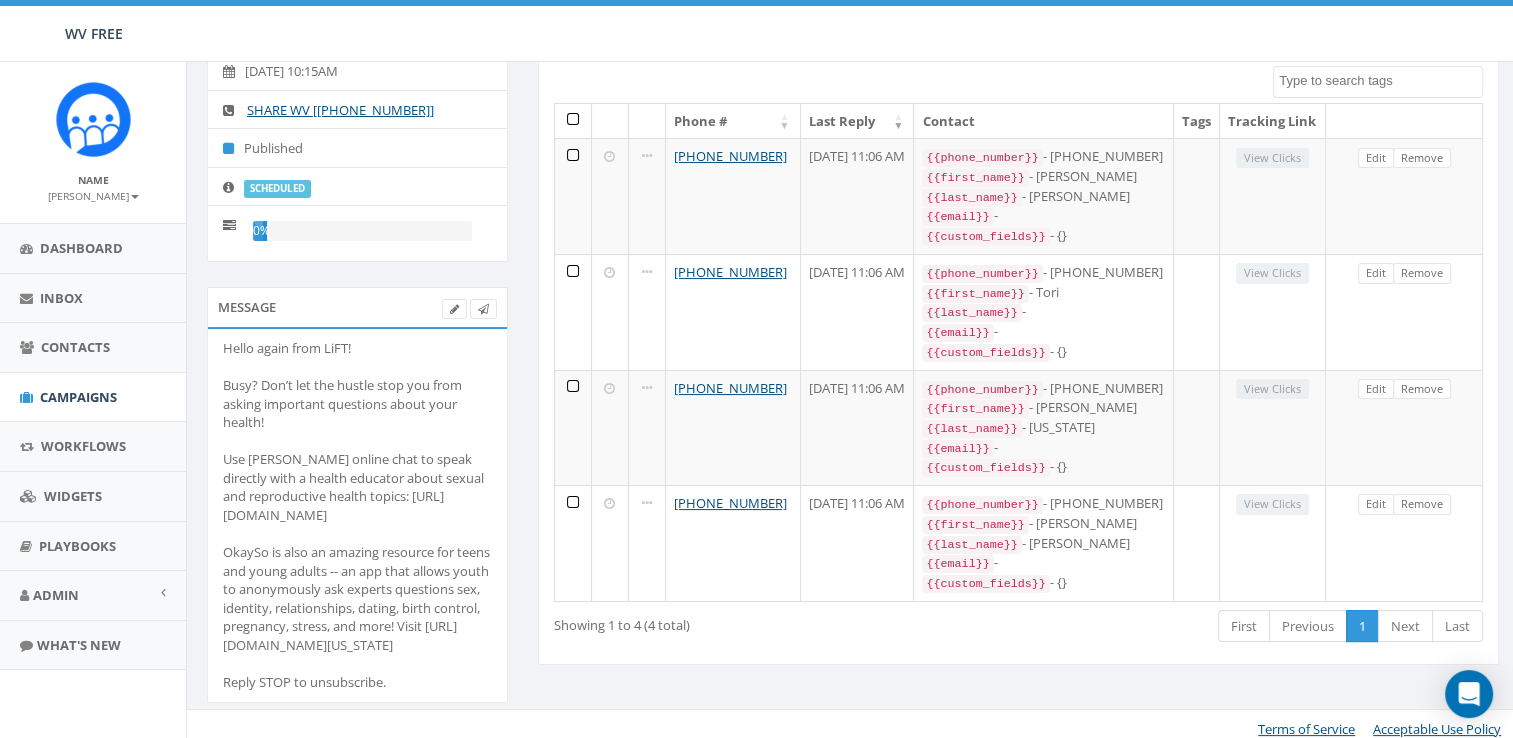scroll, scrollTop: 248, scrollLeft: 0, axis: vertical 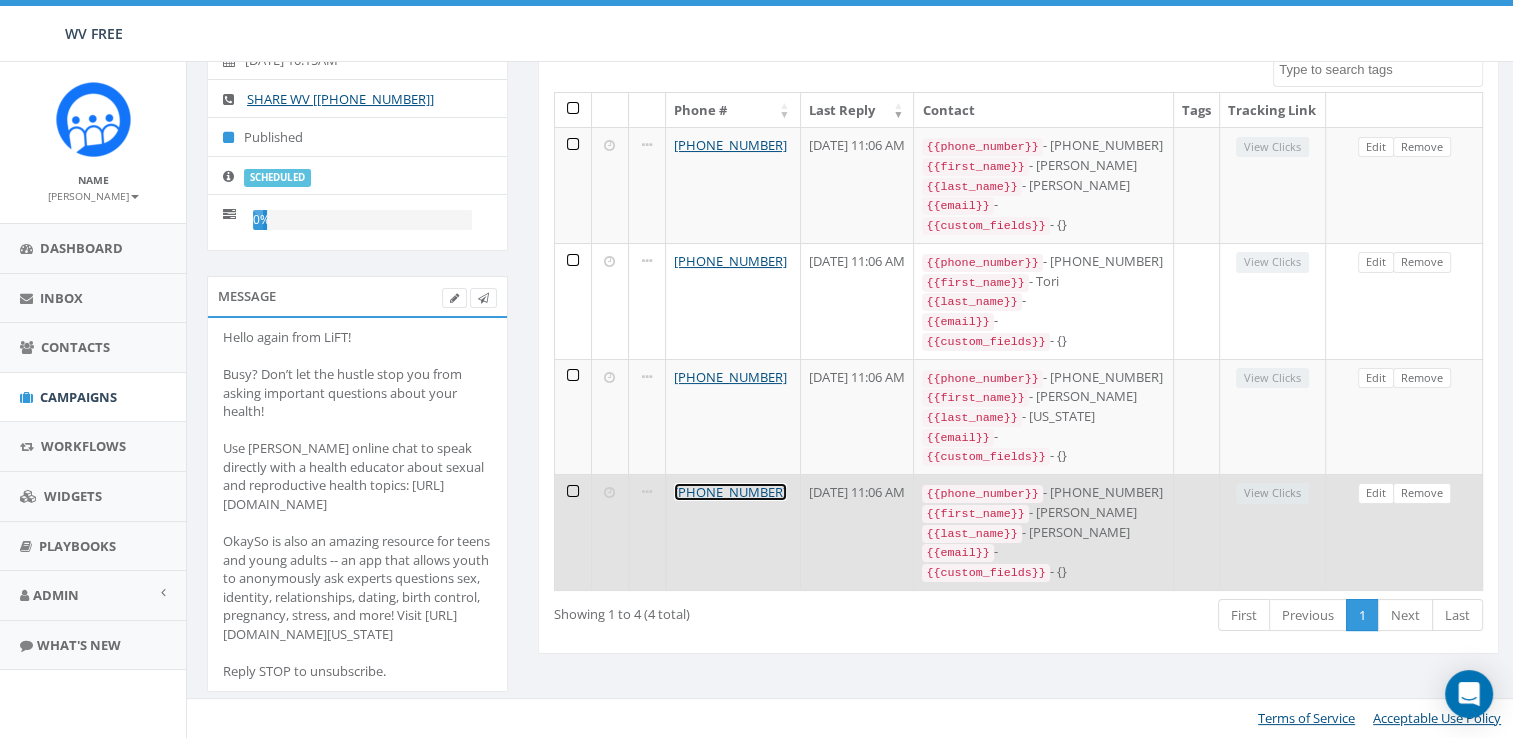 click on "+1 304-542-6835" at bounding box center (730, 492) 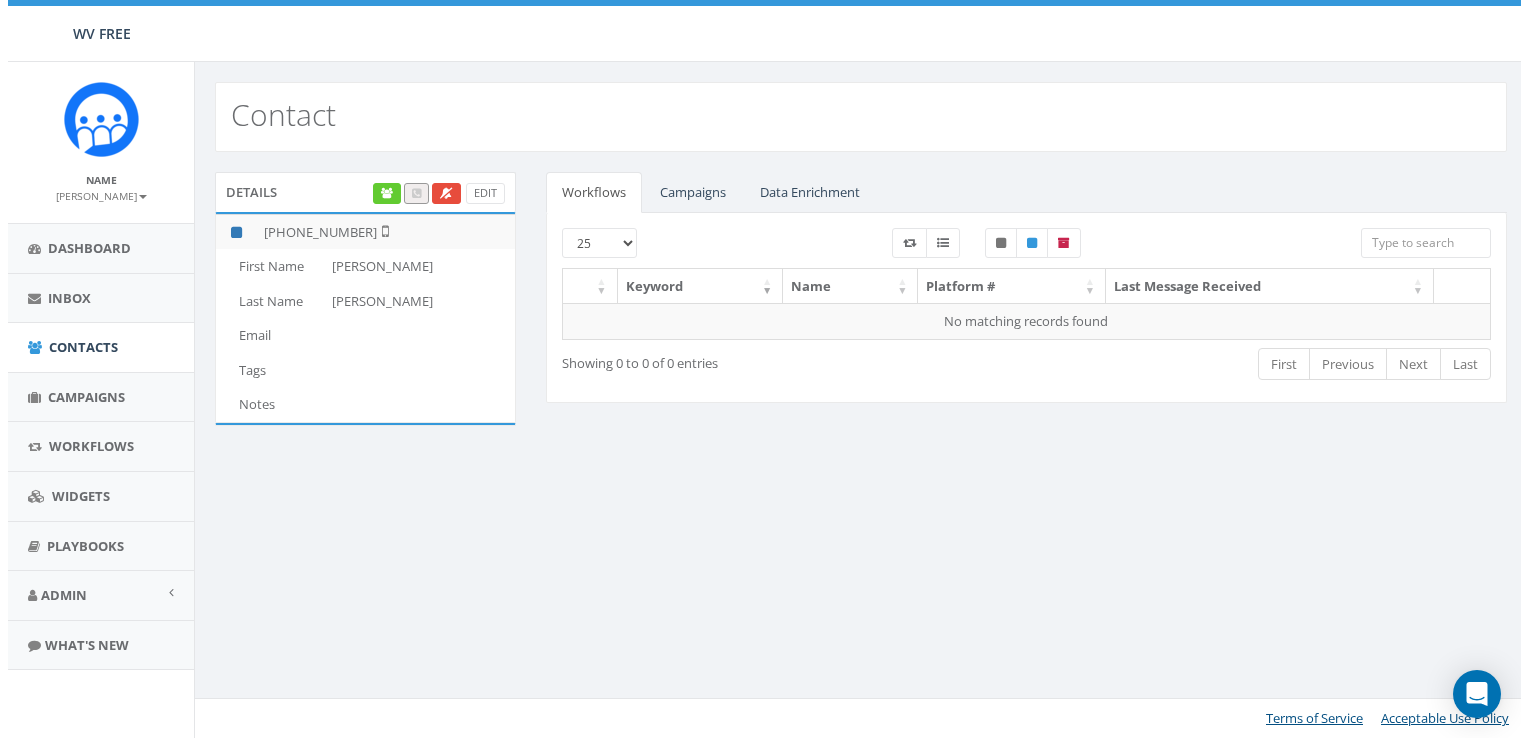 scroll, scrollTop: 0, scrollLeft: 0, axis: both 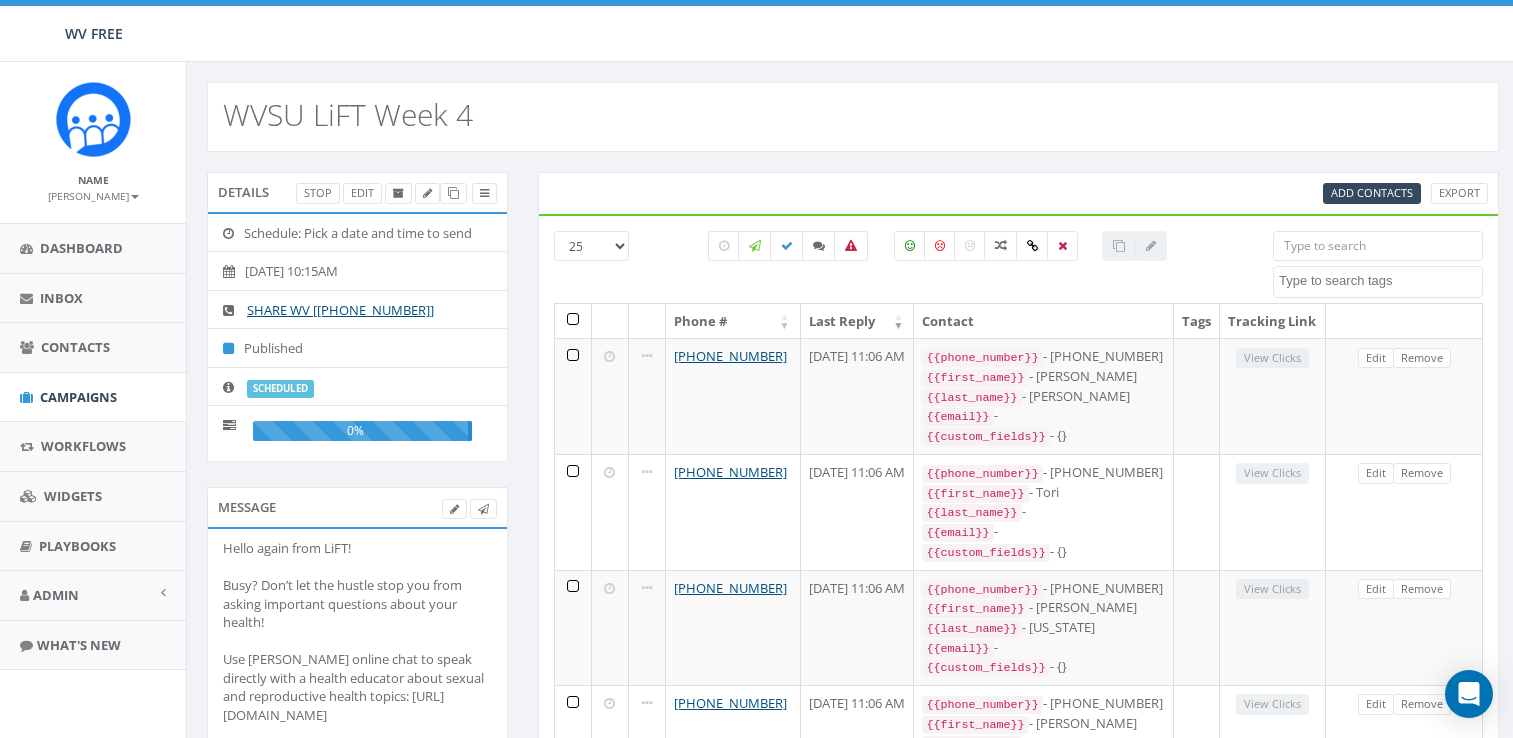 select 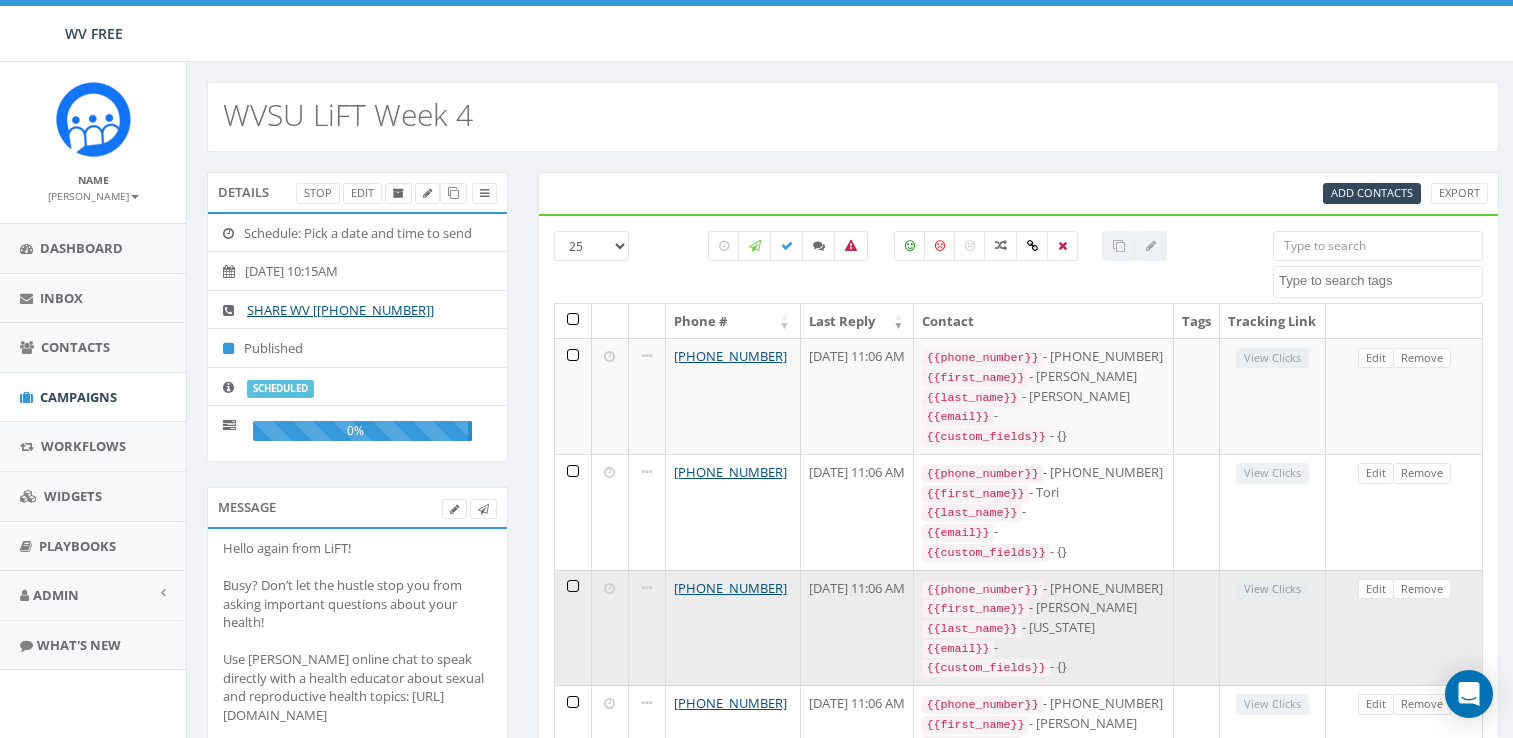 scroll, scrollTop: 225, scrollLeft: 0, axis: vertical 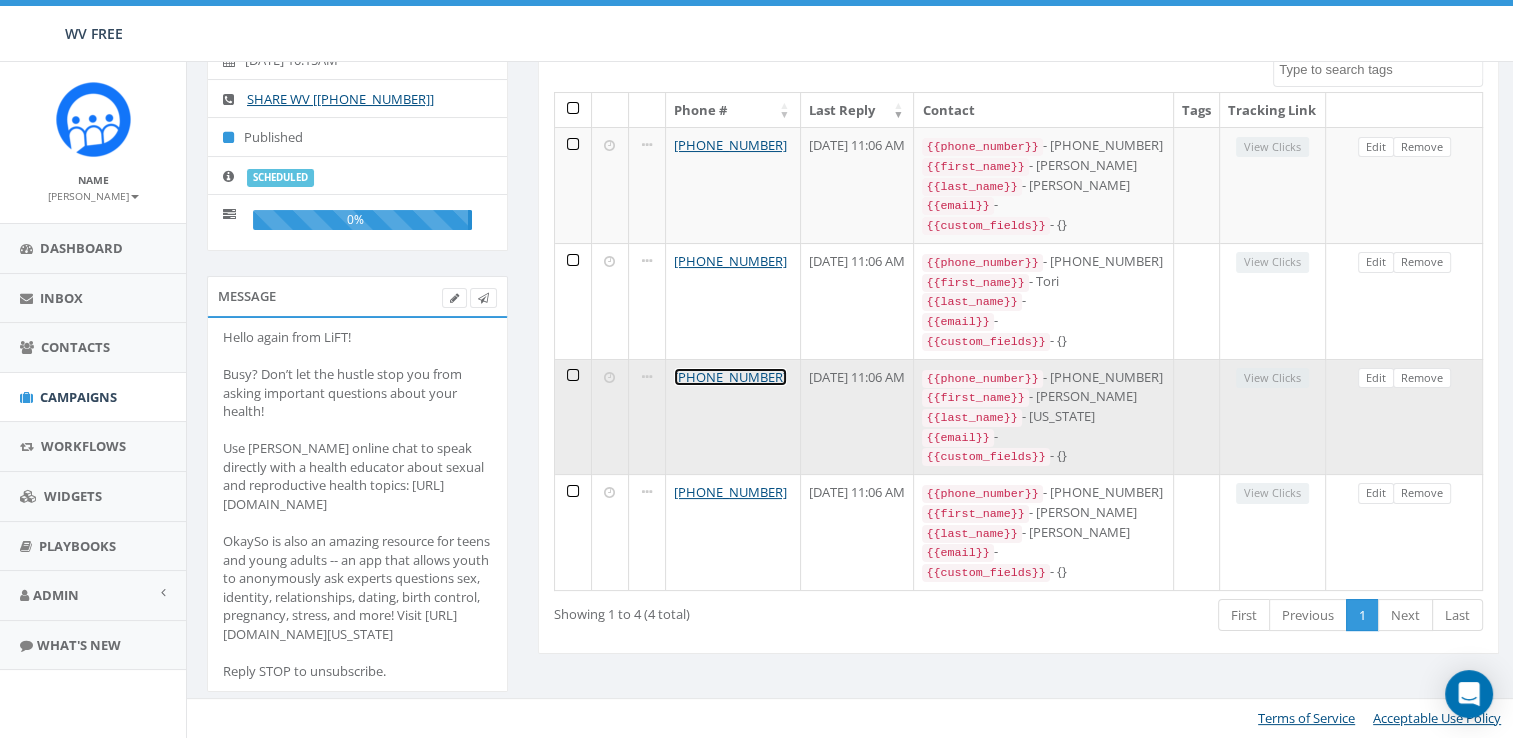 click on "[PHONE_NUMBER]" at bounding box center (730, 377) 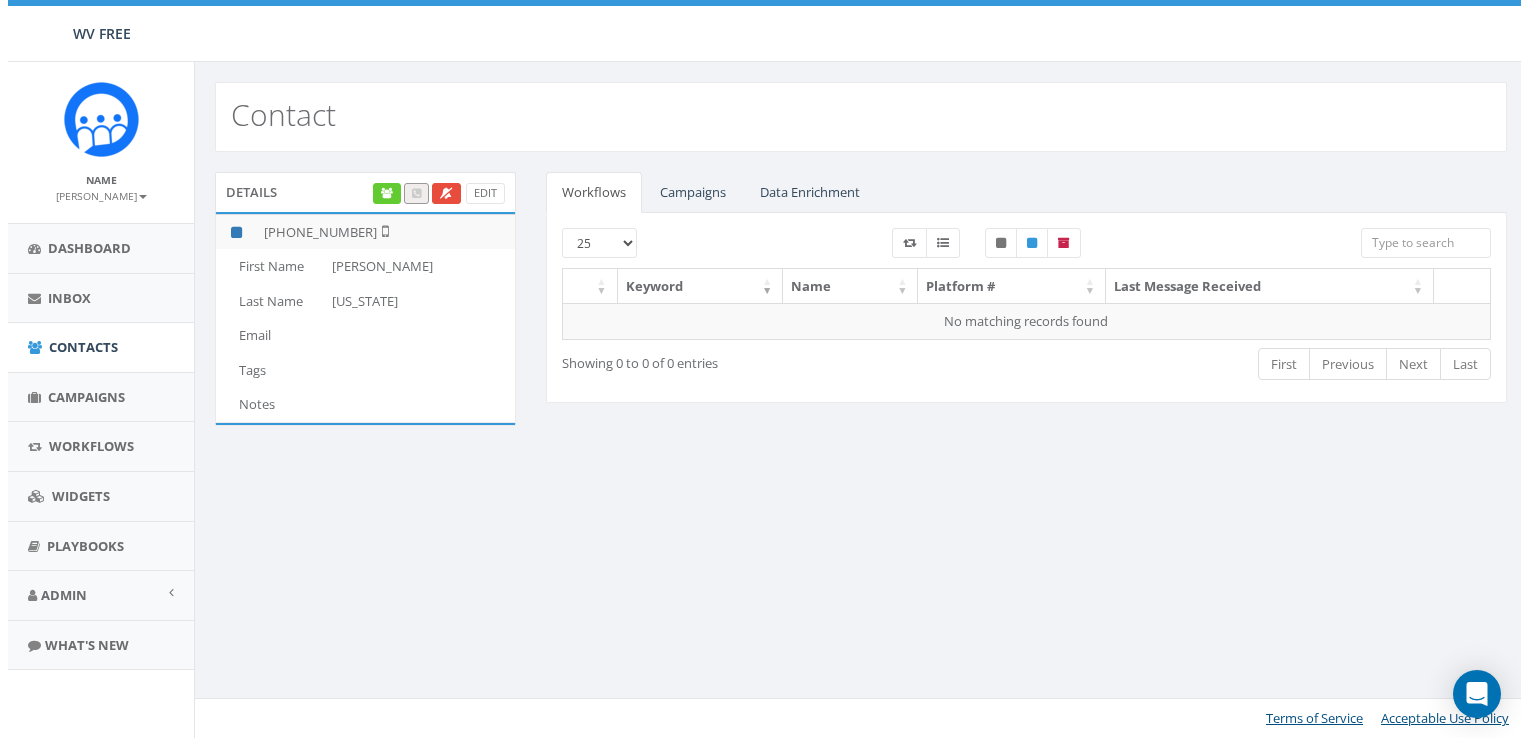 scroll, scrollTop: 0, scrollLeft: 0, axis: both 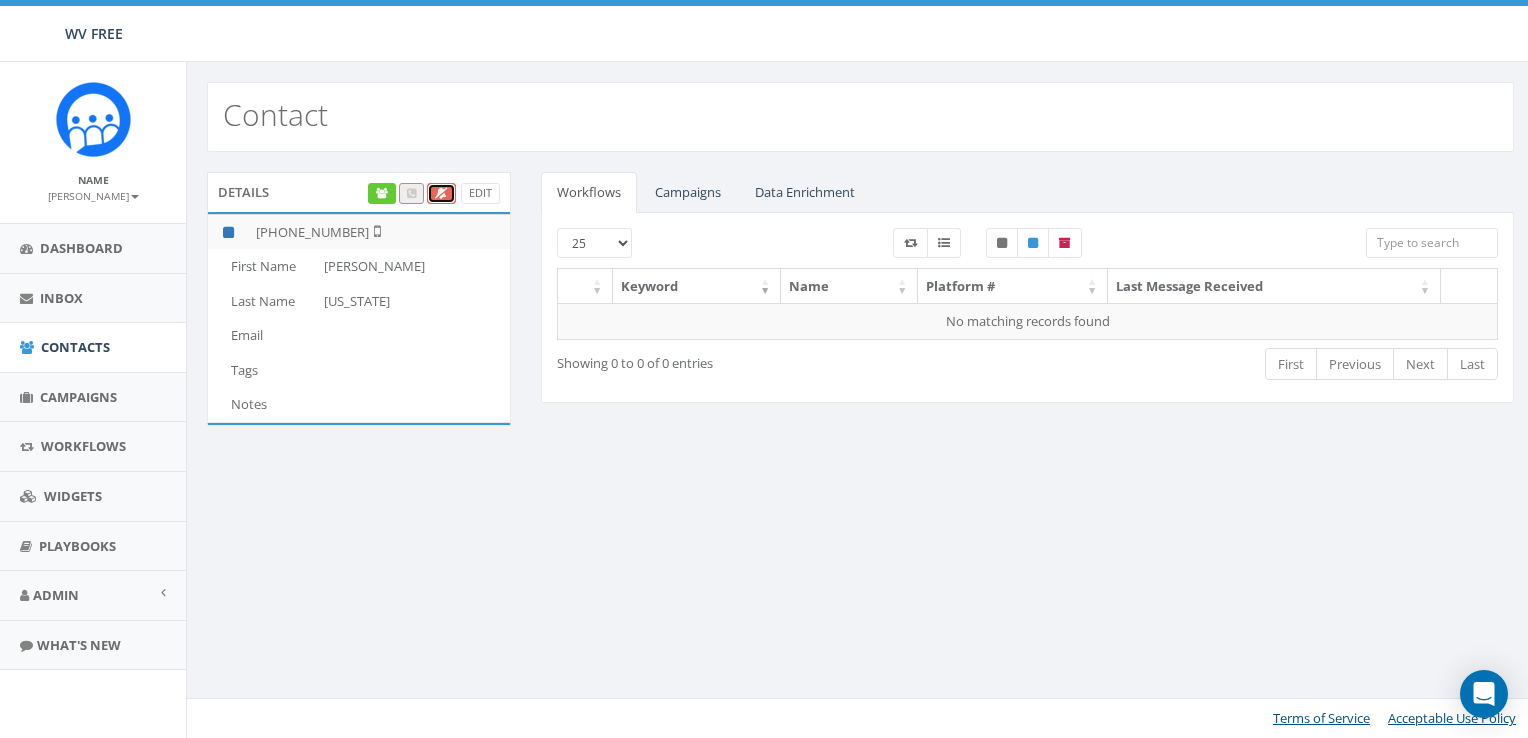 click at bounding box center (441, 193) 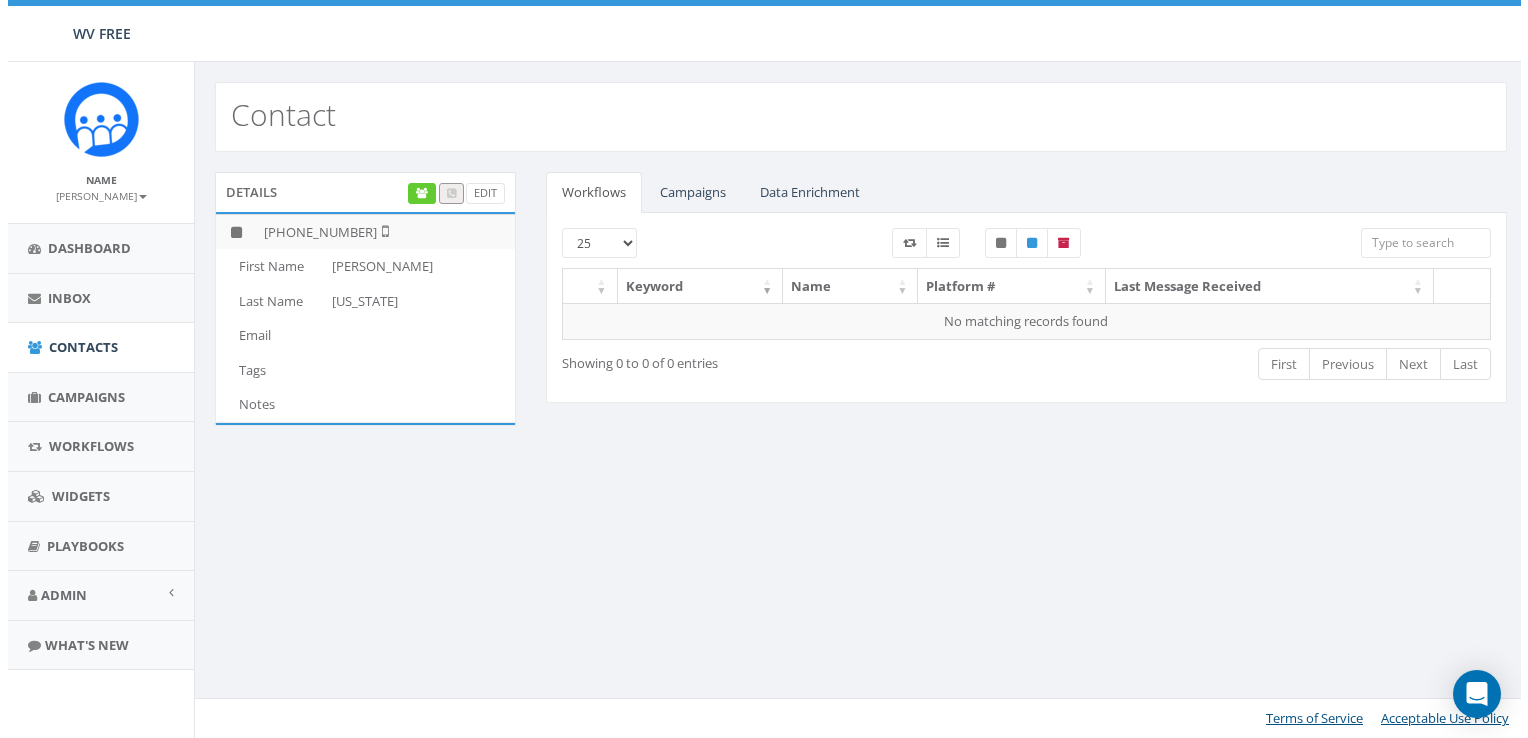 scroll, scrollTop: 0, scrollLeft: 0, axis: both 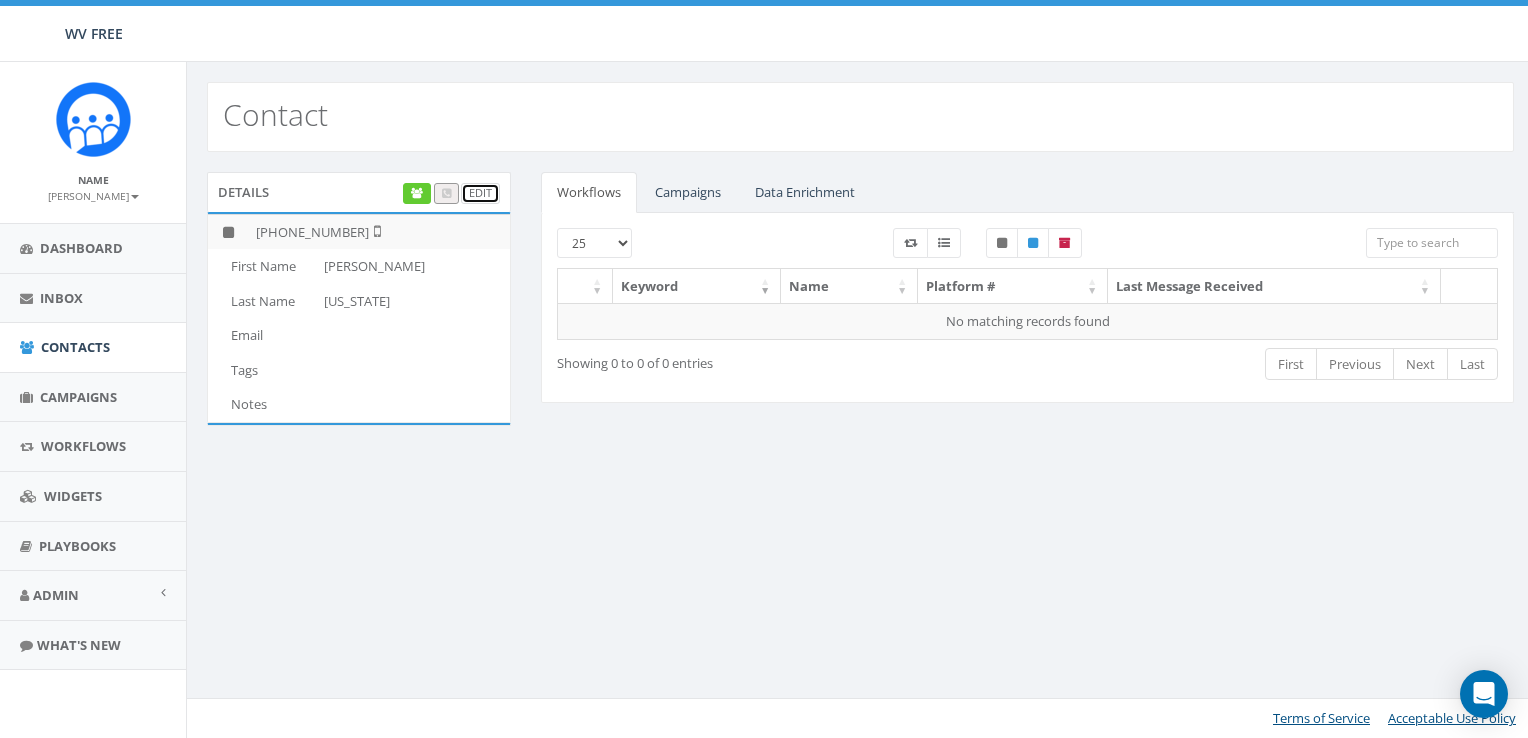 click on "Edit" at bounding box center [480, 193] 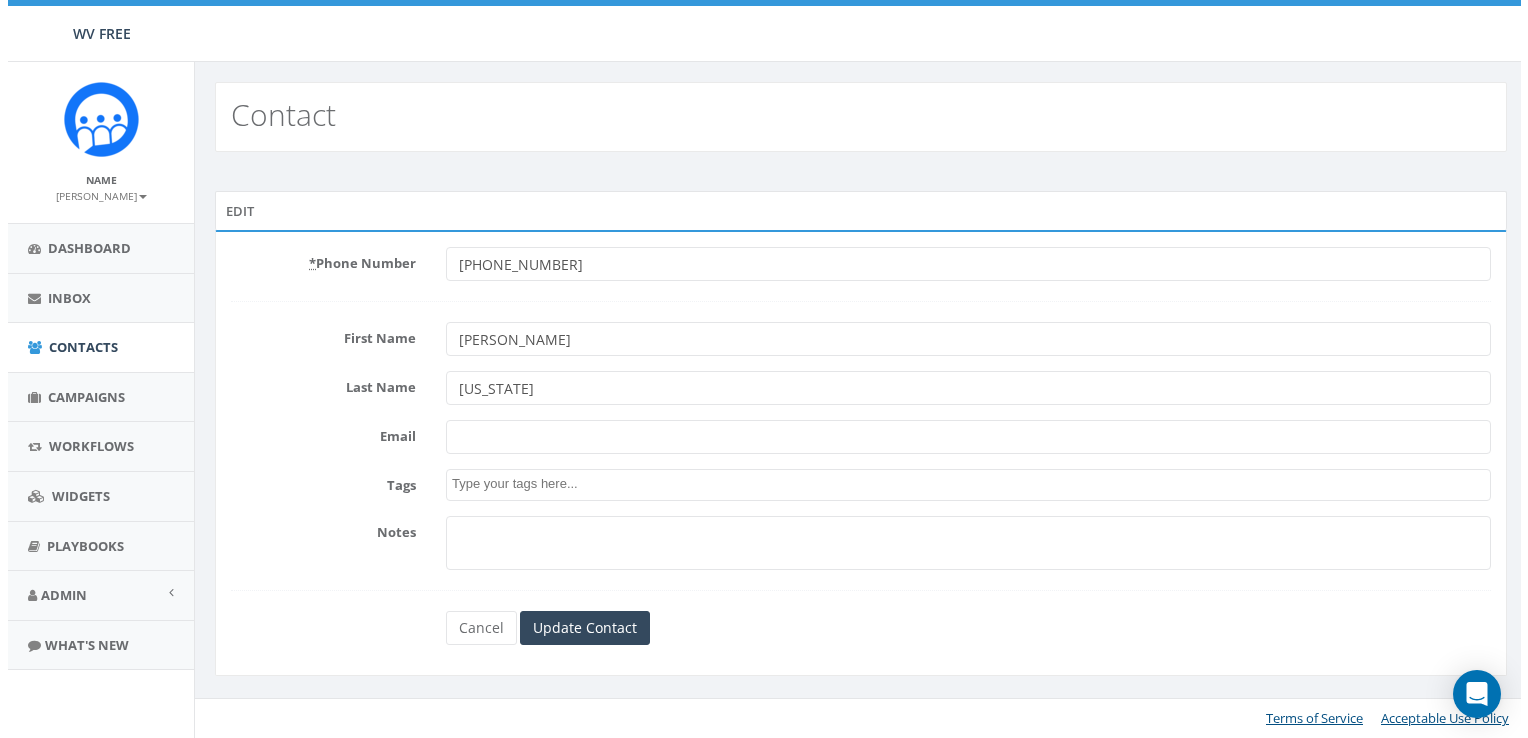 scroll, scrollTop: 0, scrollLeft: 0, axis: both 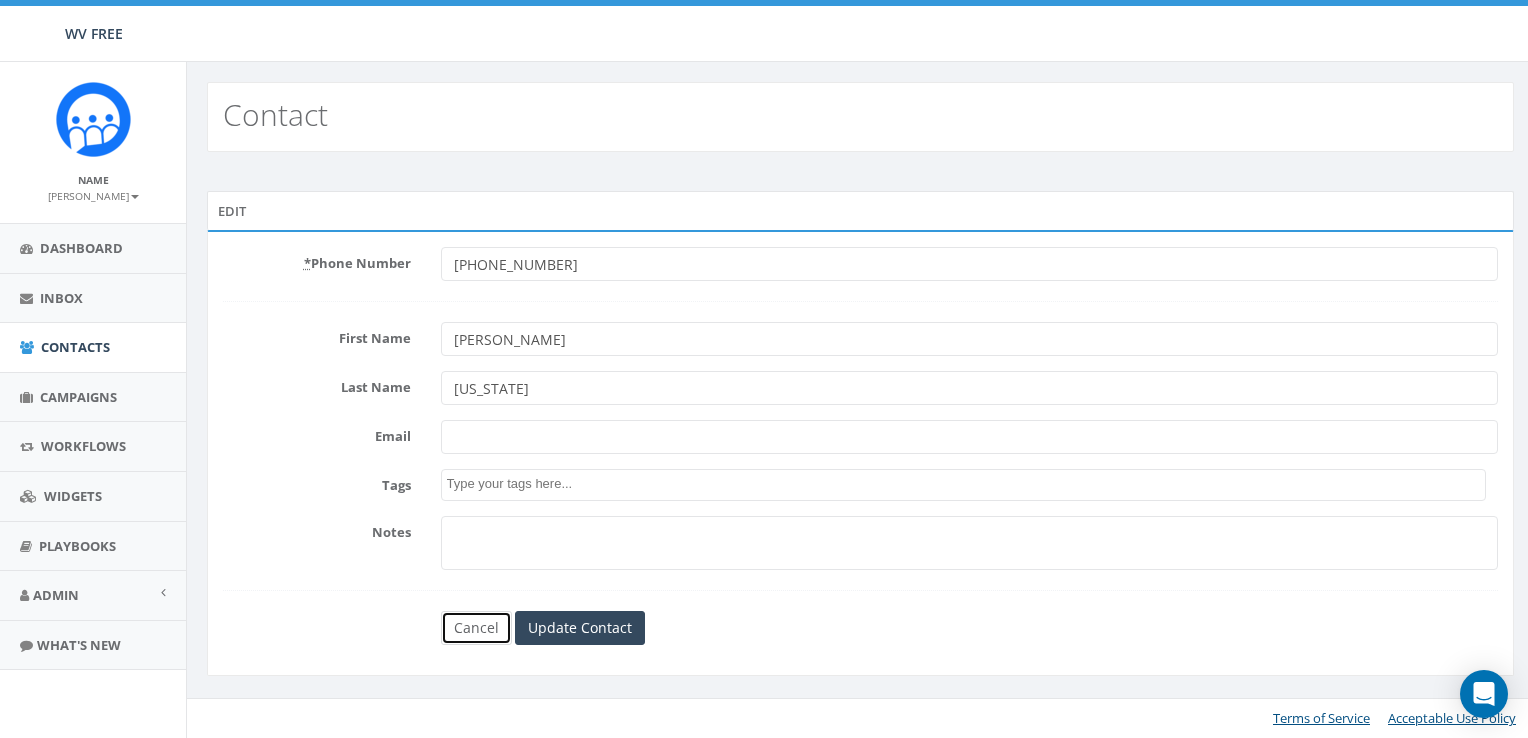 click on "Cancel" at bounding box center (476, 628) 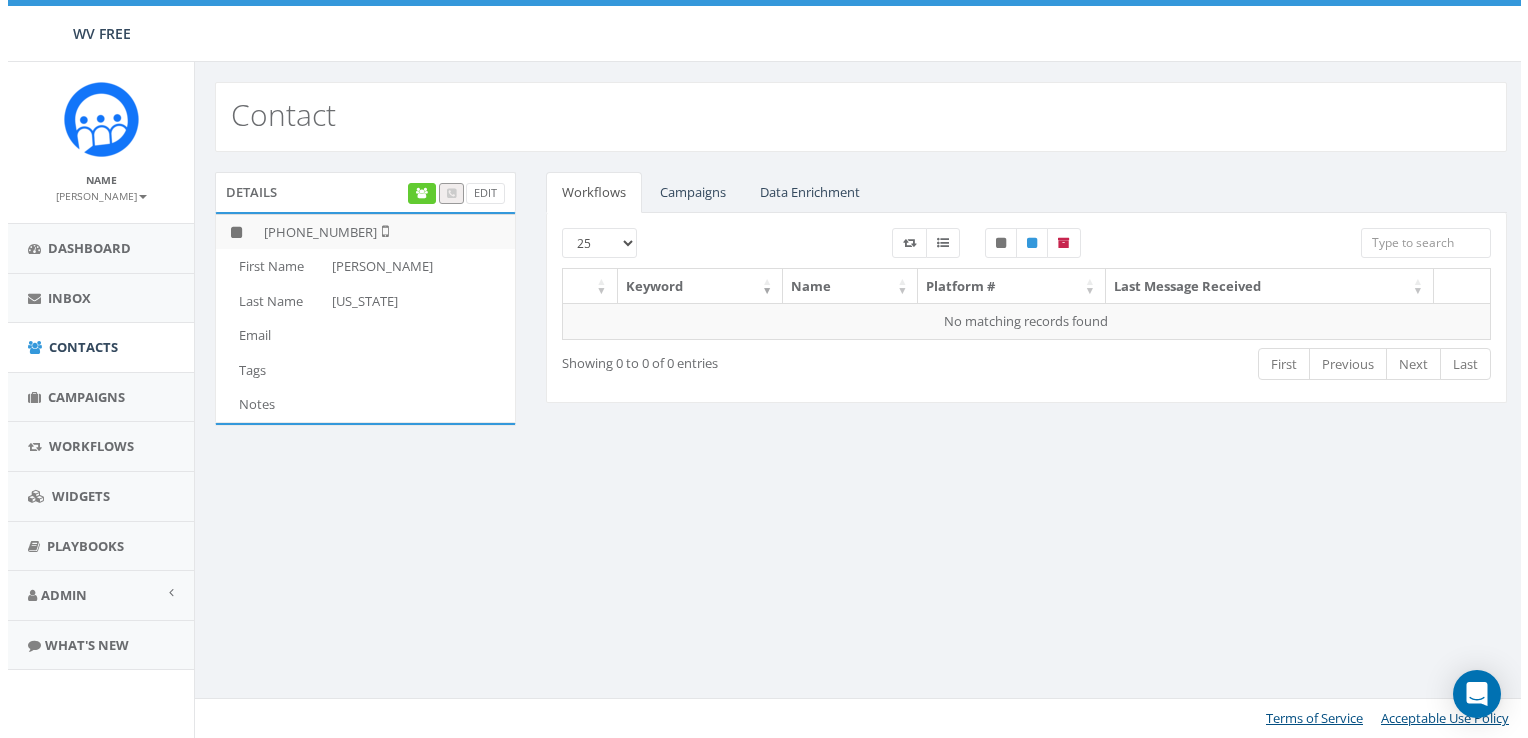 scroll, scrollTop: 0, scrollLeft: 0, axis: both 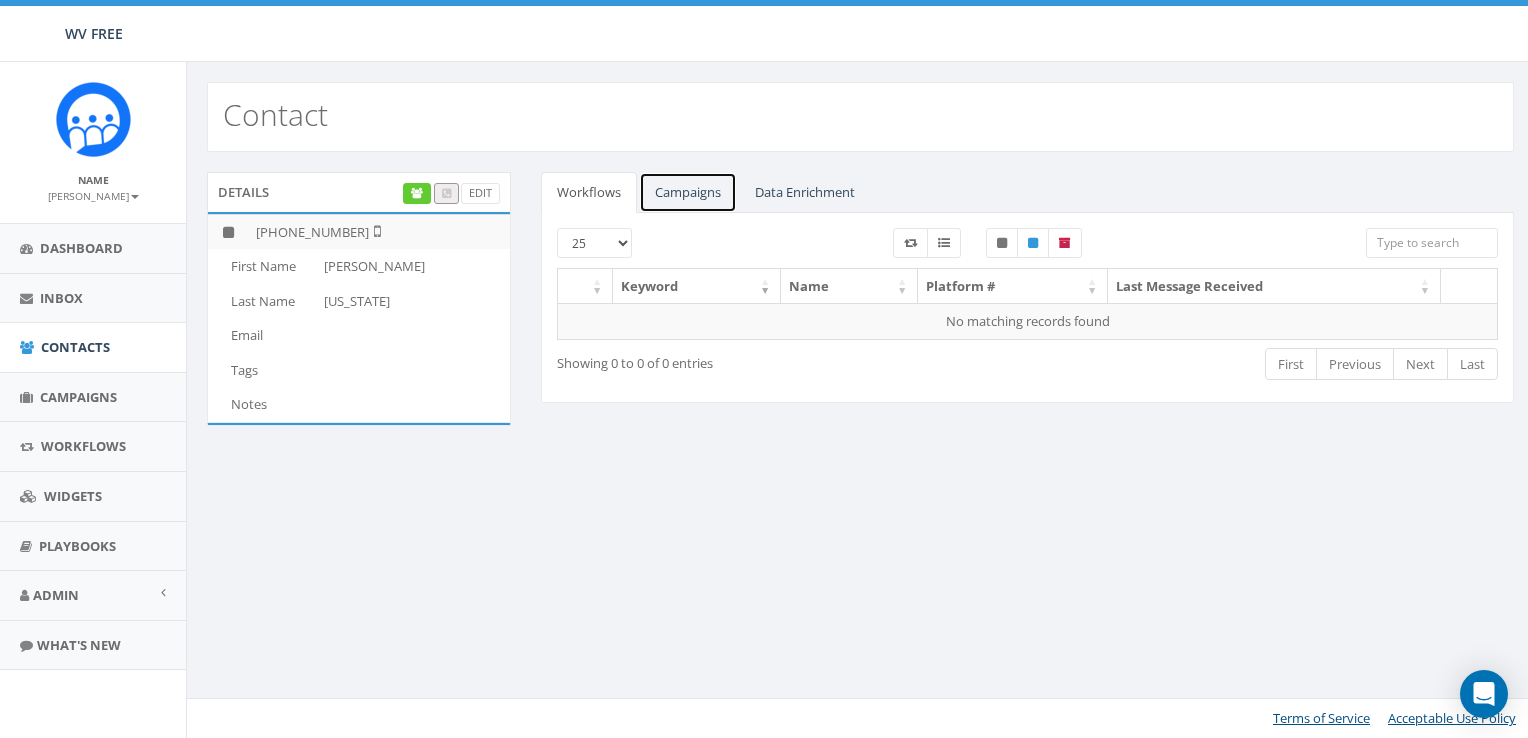 click on "Campaigns" at bounding box center [688, 192] 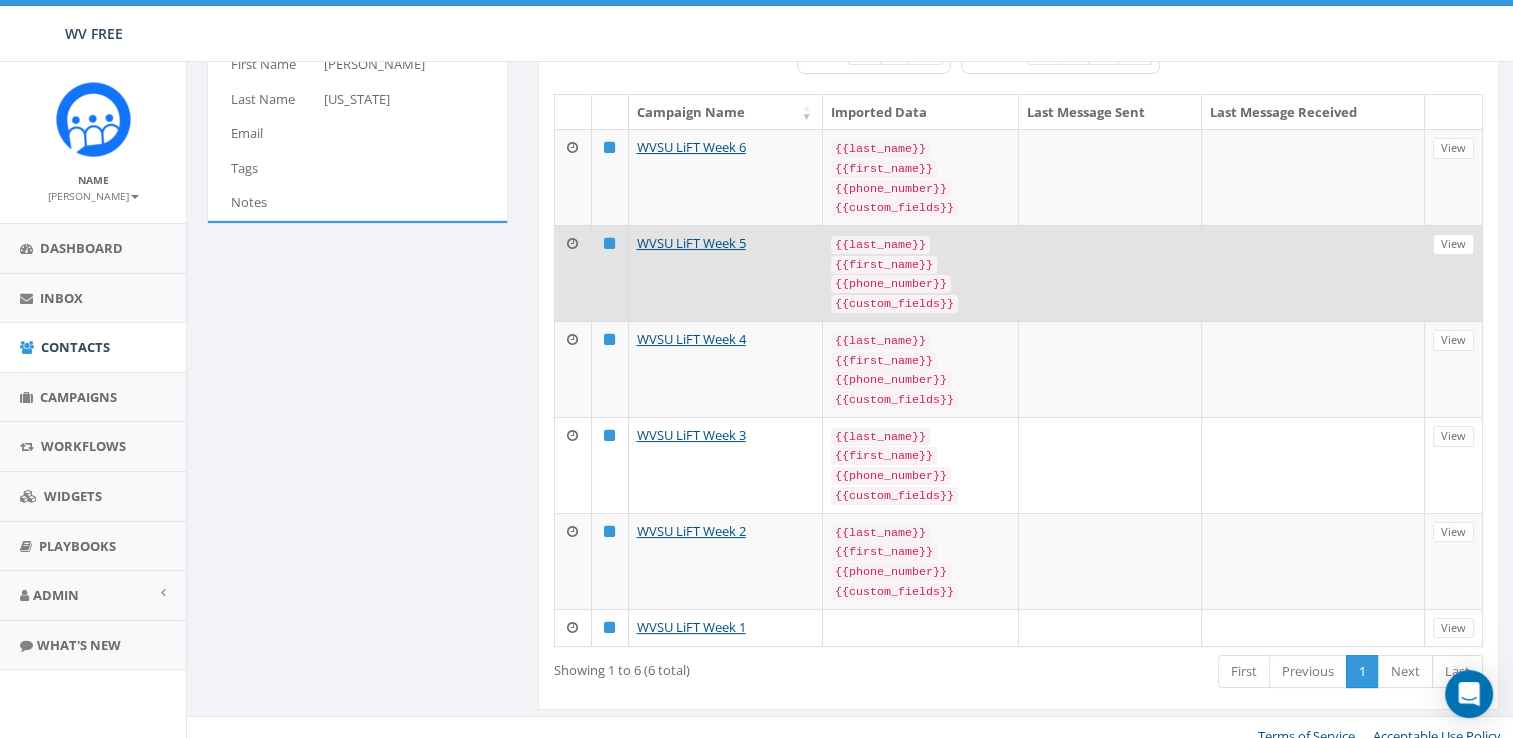 scroll, scrollTop: 2, scrollLeft: 0, axis: vertical 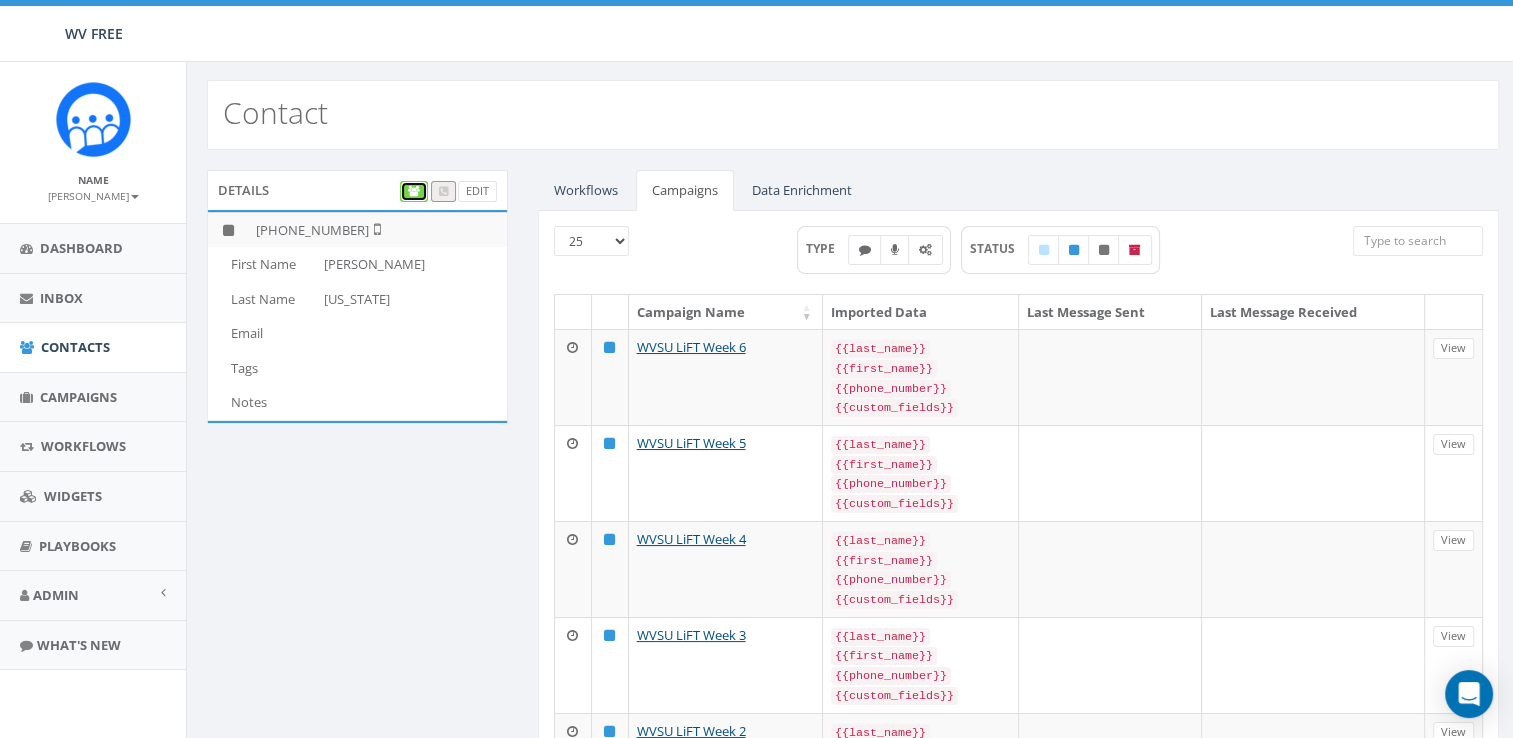 click at bounding box center (414, 191) 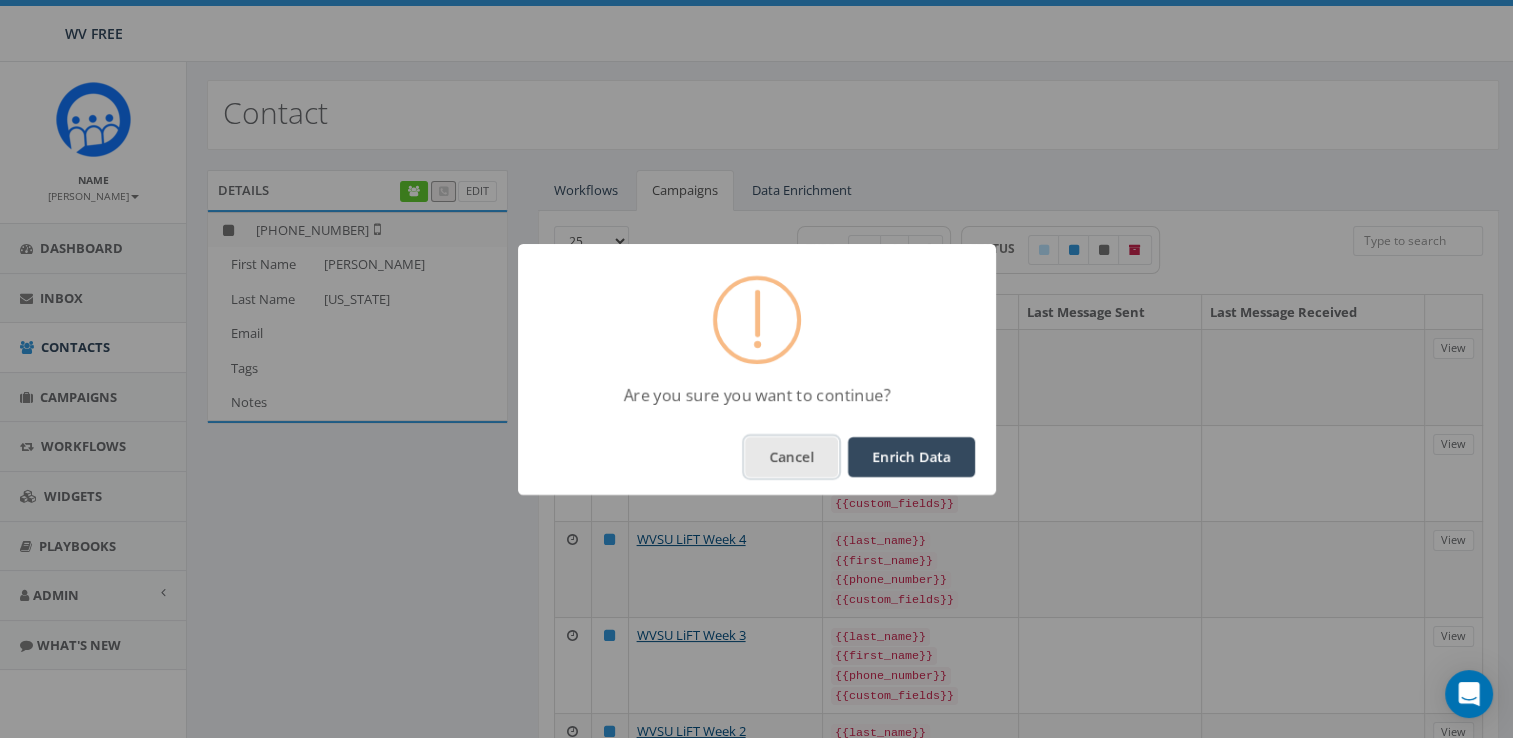 click on "Cancel" at bounding box center (791, 457) 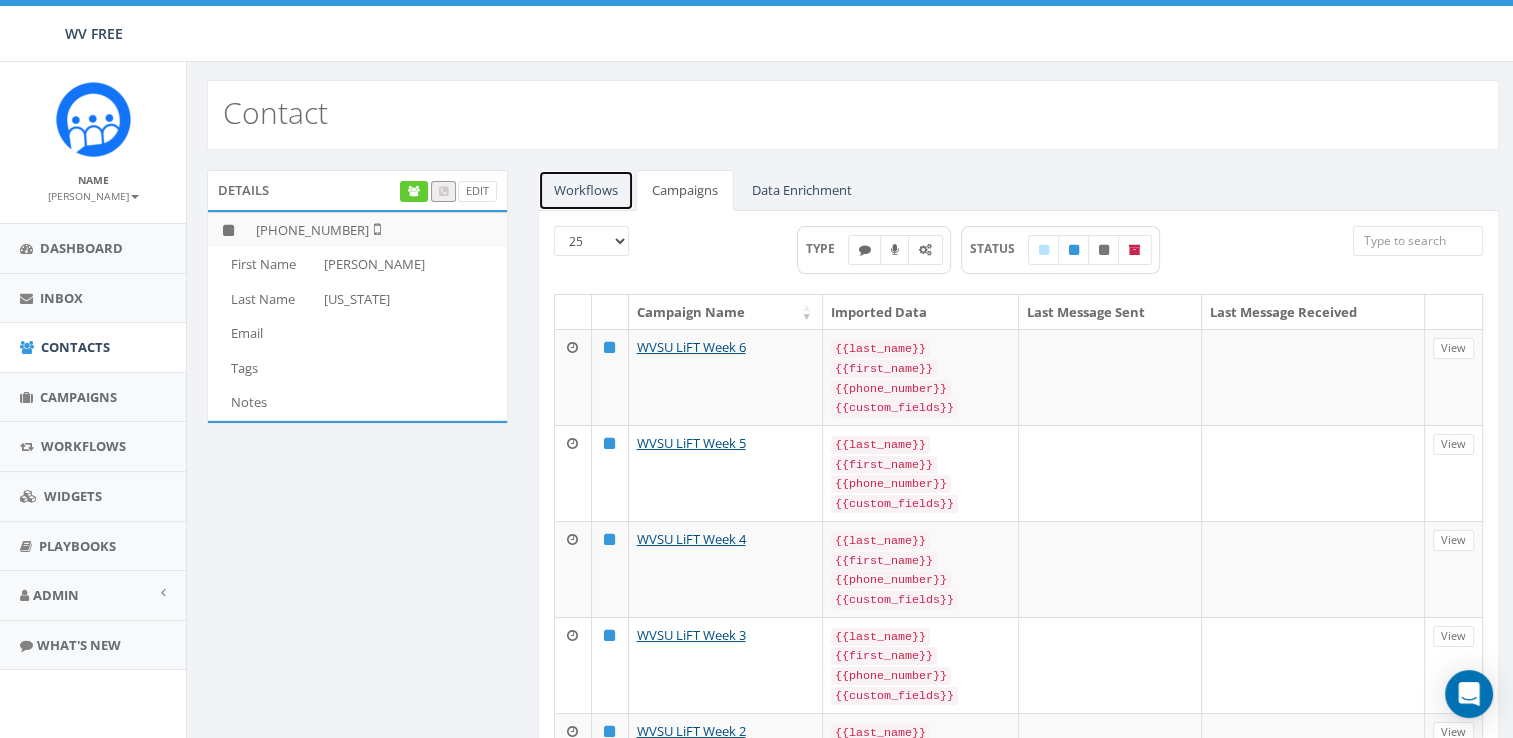 click on "Workflows" at bounding box center [586, 190] 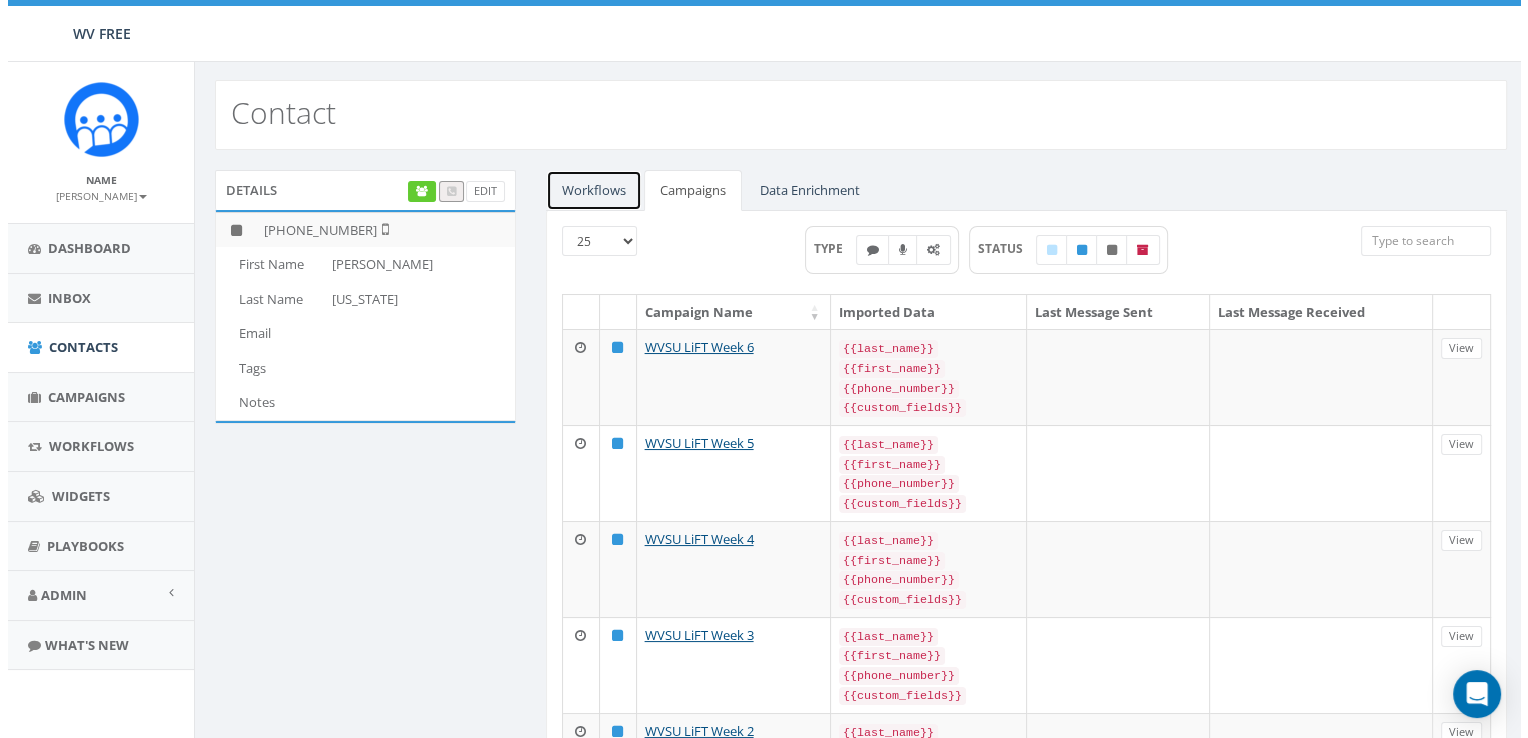 scroll, scrollTop: 0, scrollLeft: 0, axis: both 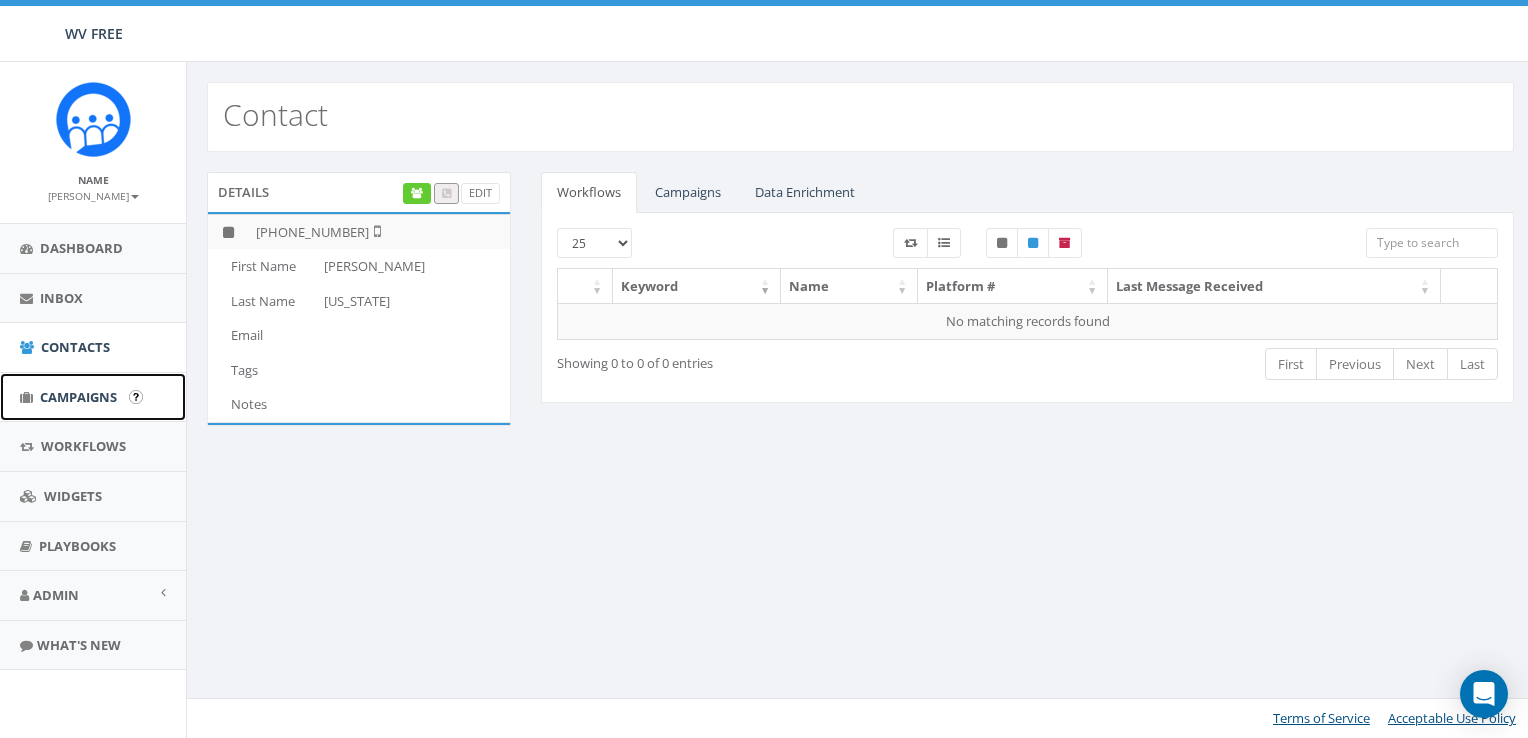 click on "Campaigns" at bounding box center [78, 397] 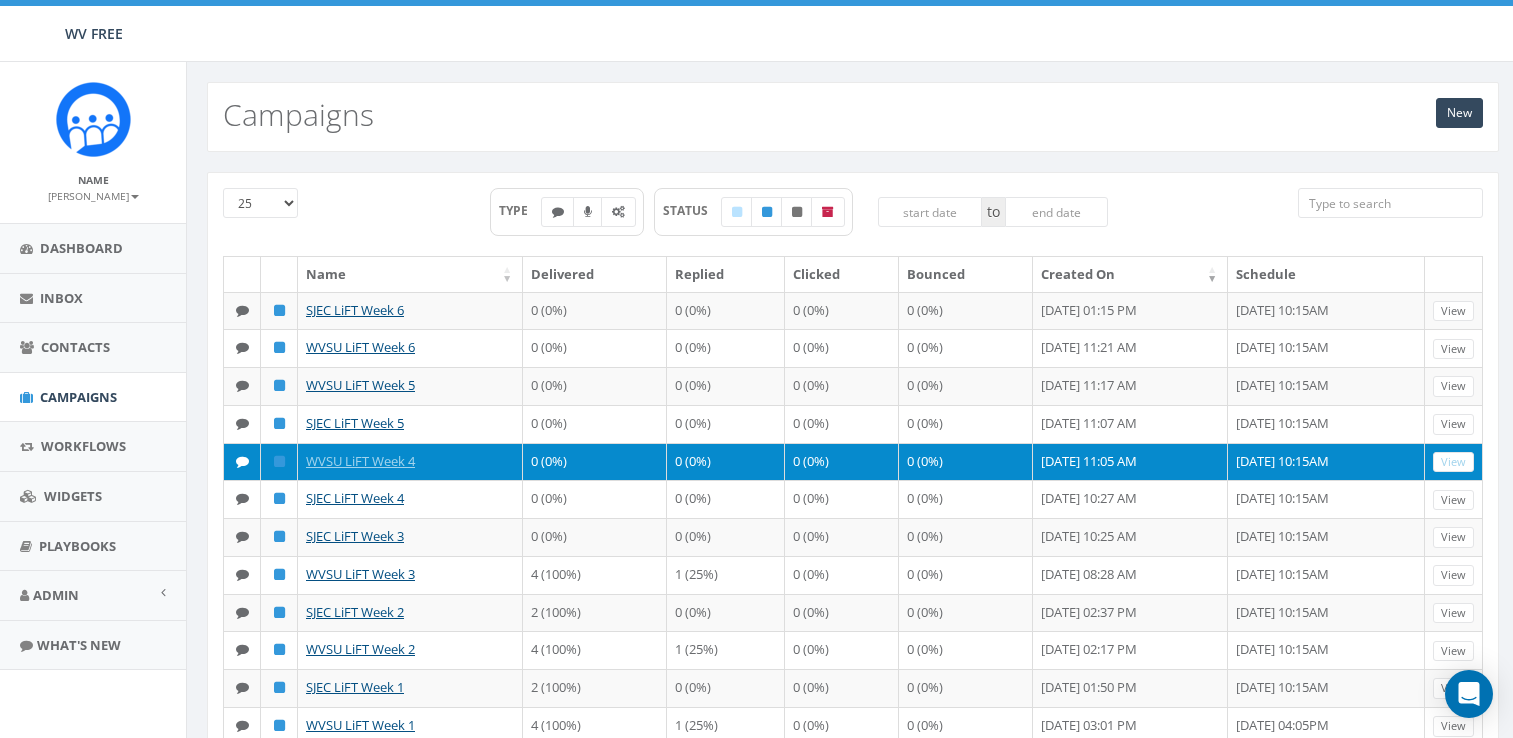 scroll, scrollTop: 0, scrollLeft: 0, axis: both 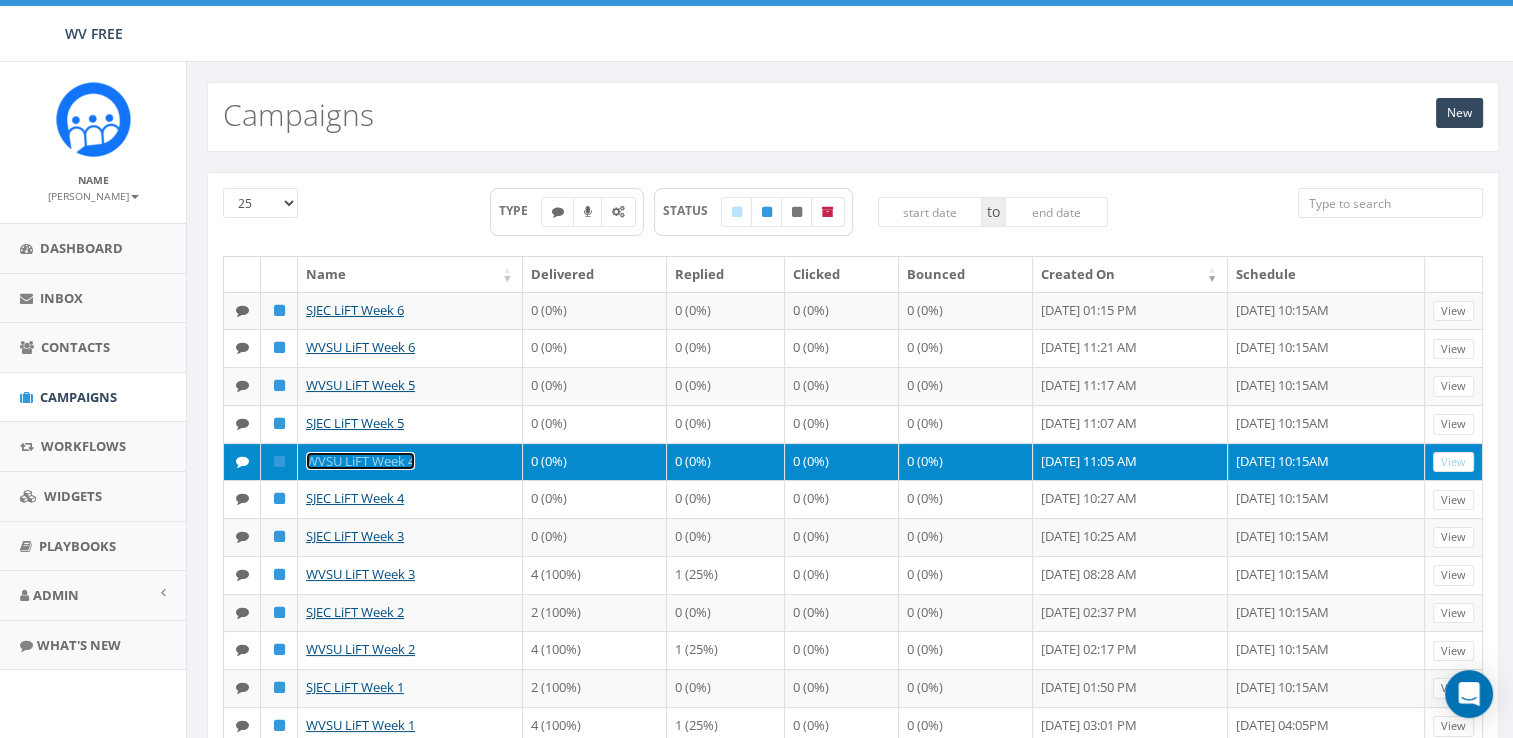 click on "WVSU LiFT Week 4" at bounding box center (360, 461) 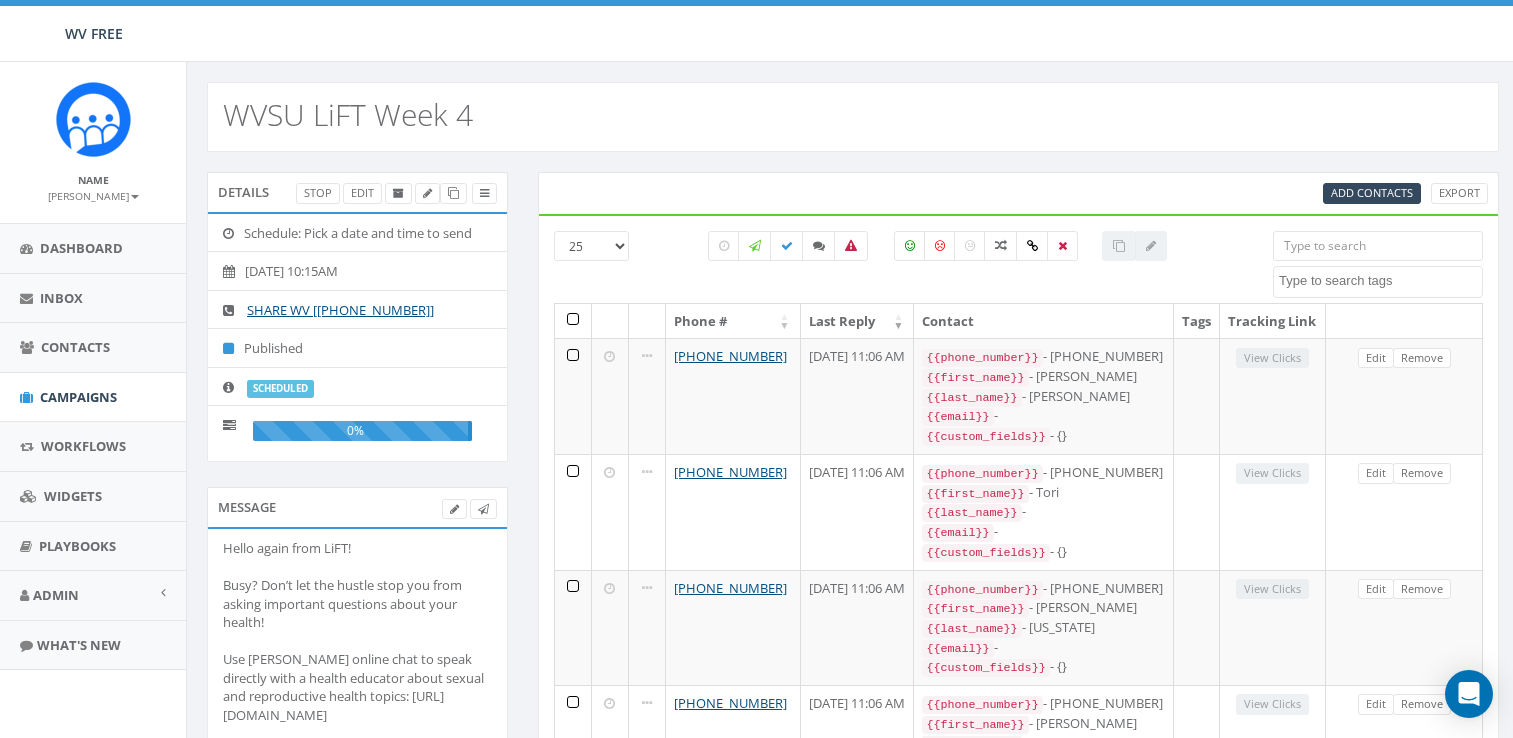 select 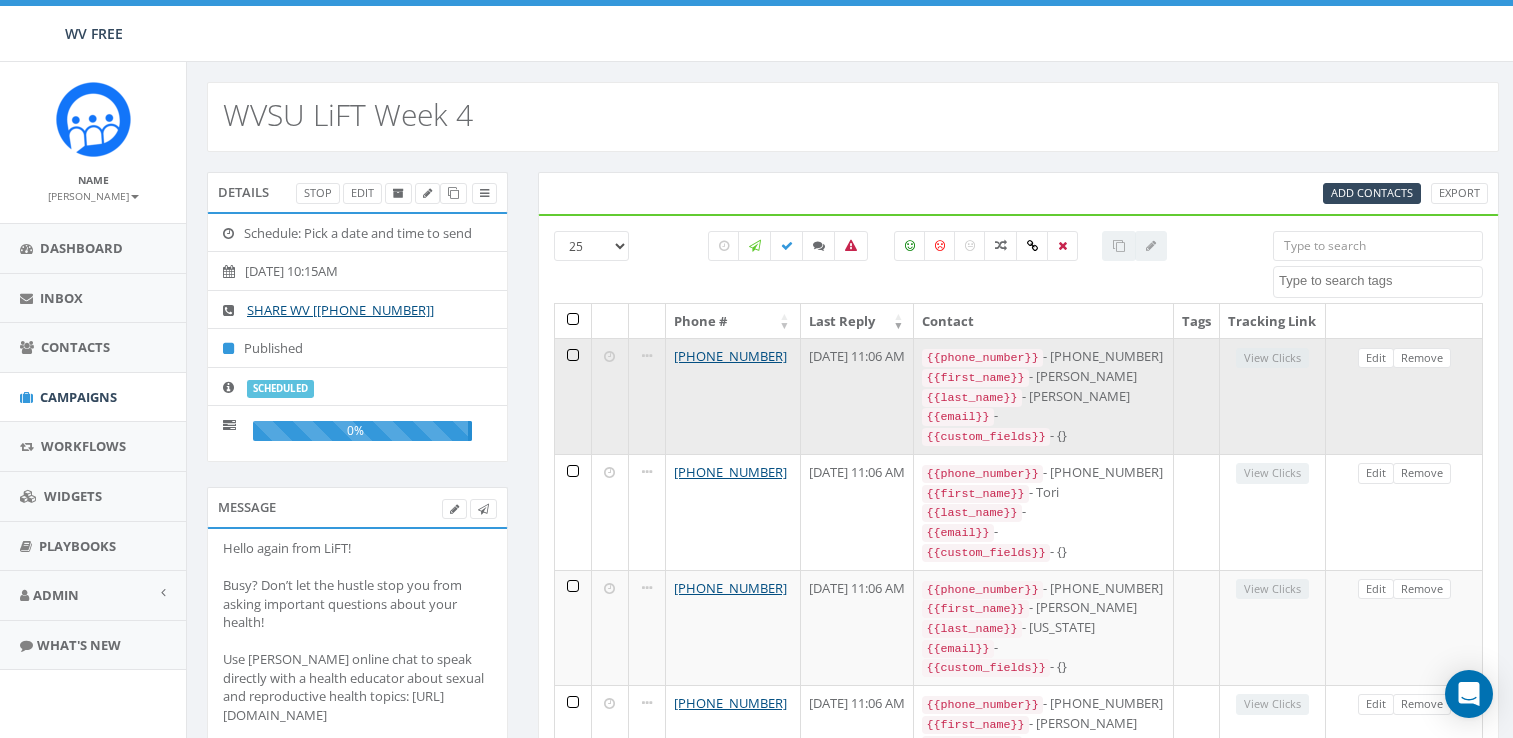 scroll, scrollTop: 0, scrollLeft: 0, axis: both 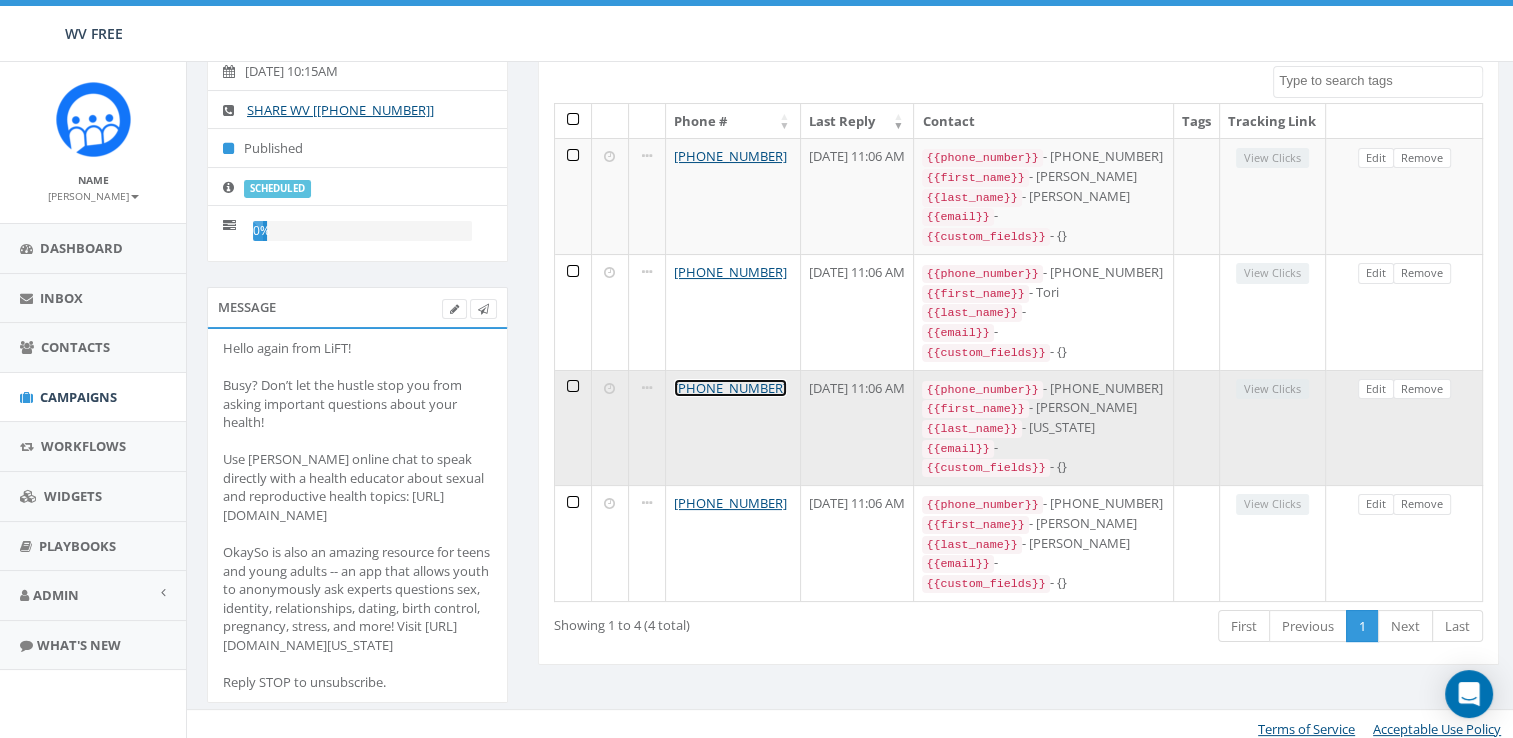 click on "[PHONE_NUMBER]" at bounding box center [730, 388] 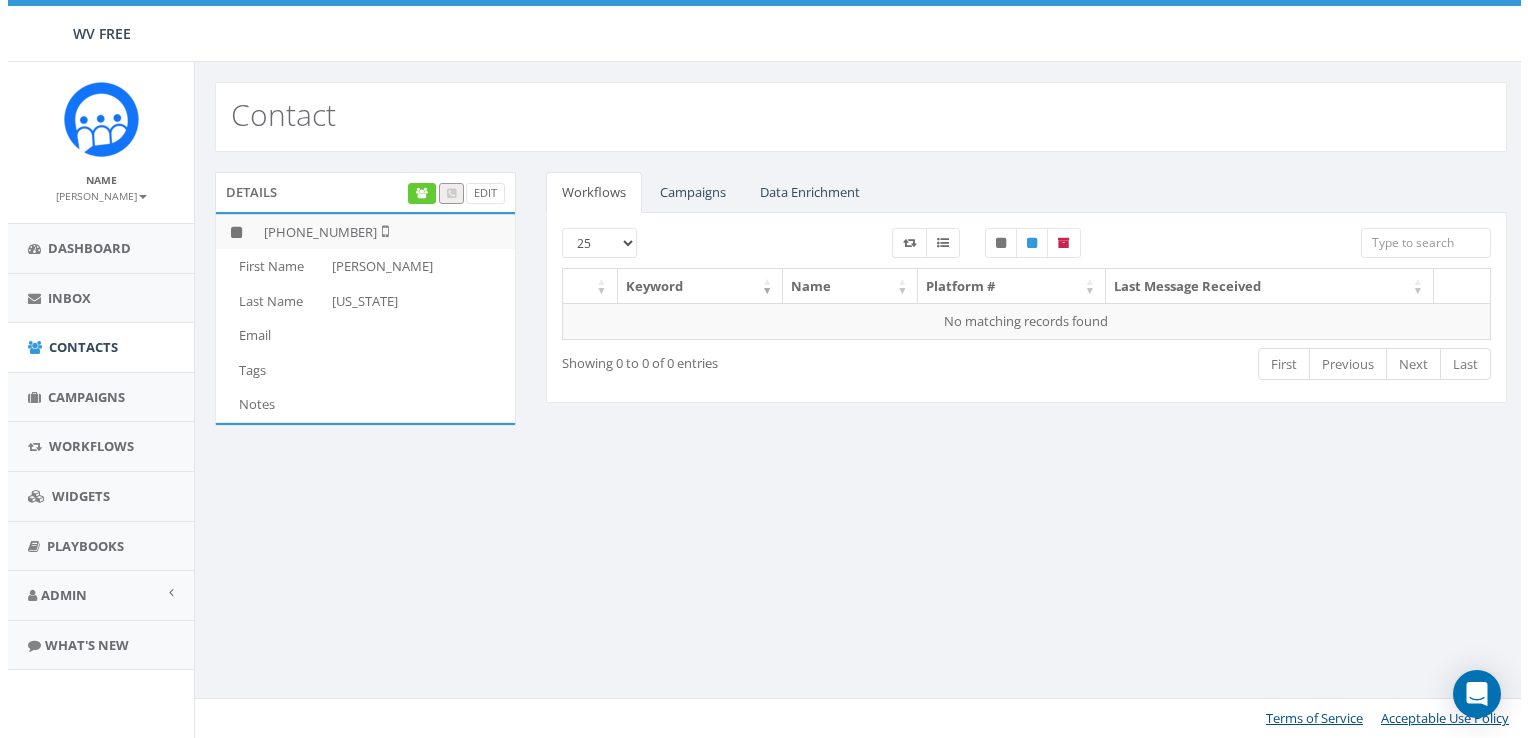 scroll, scrollTop: 0, scrollLeft: 0, axis: both 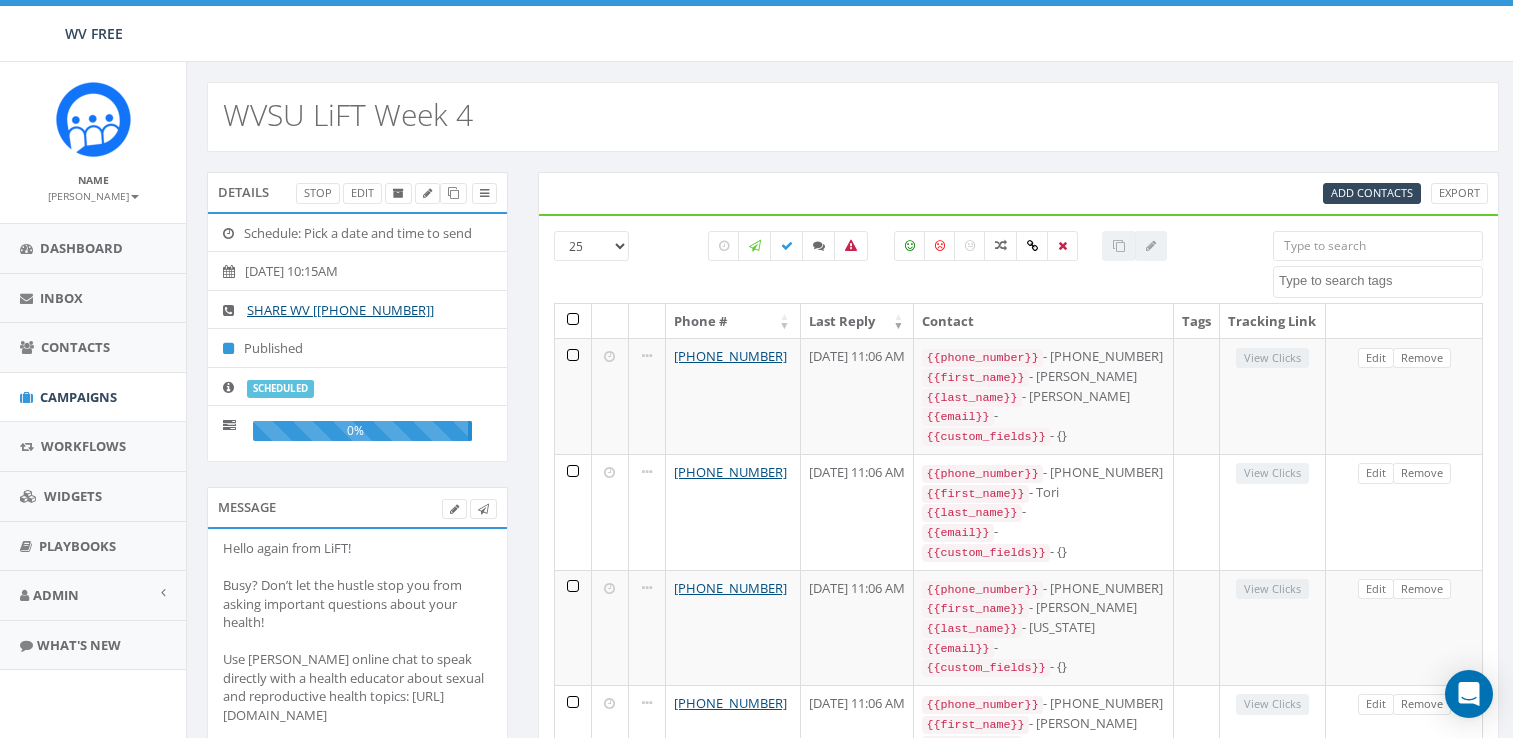 select 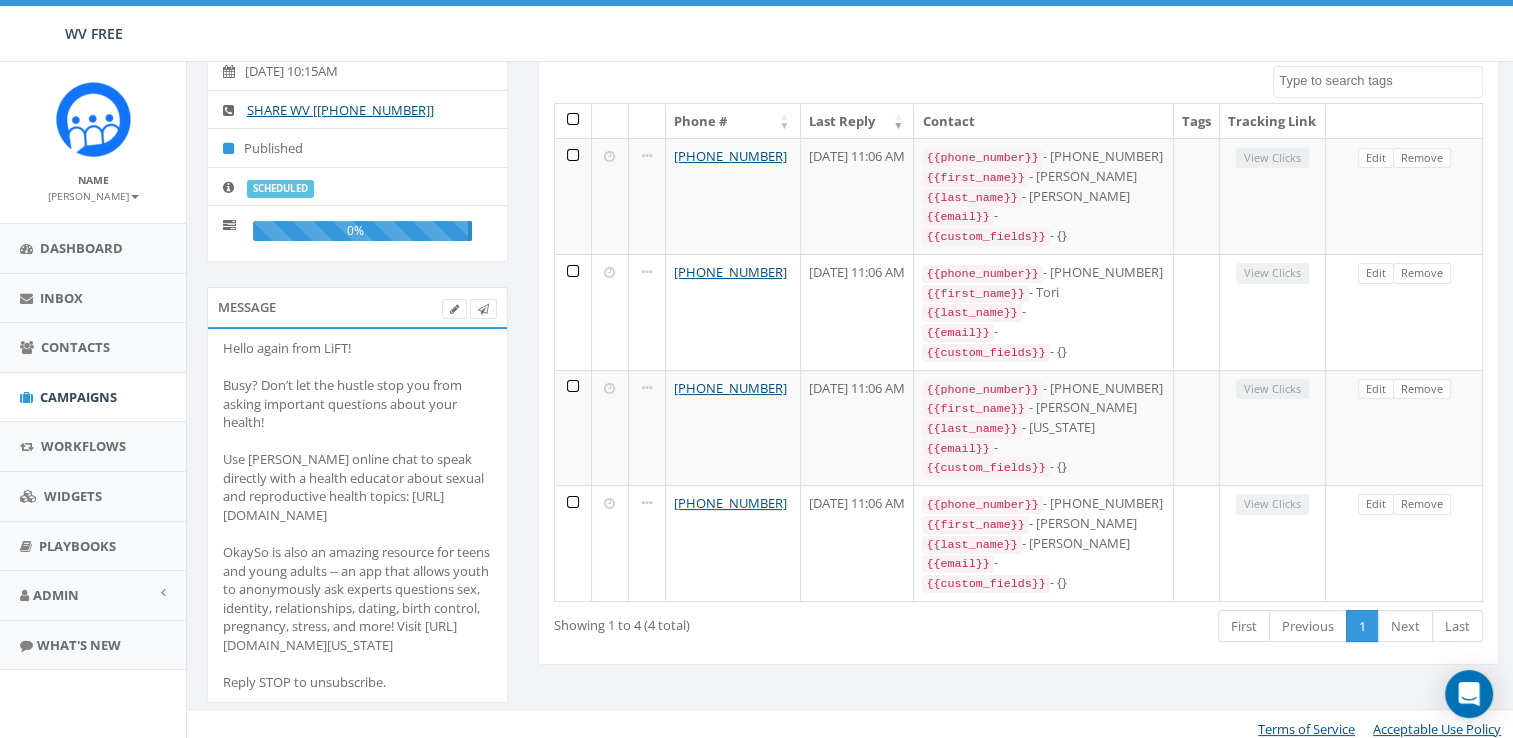 scroll, scrollTop: 0, scrollLeft: 0, axis: both 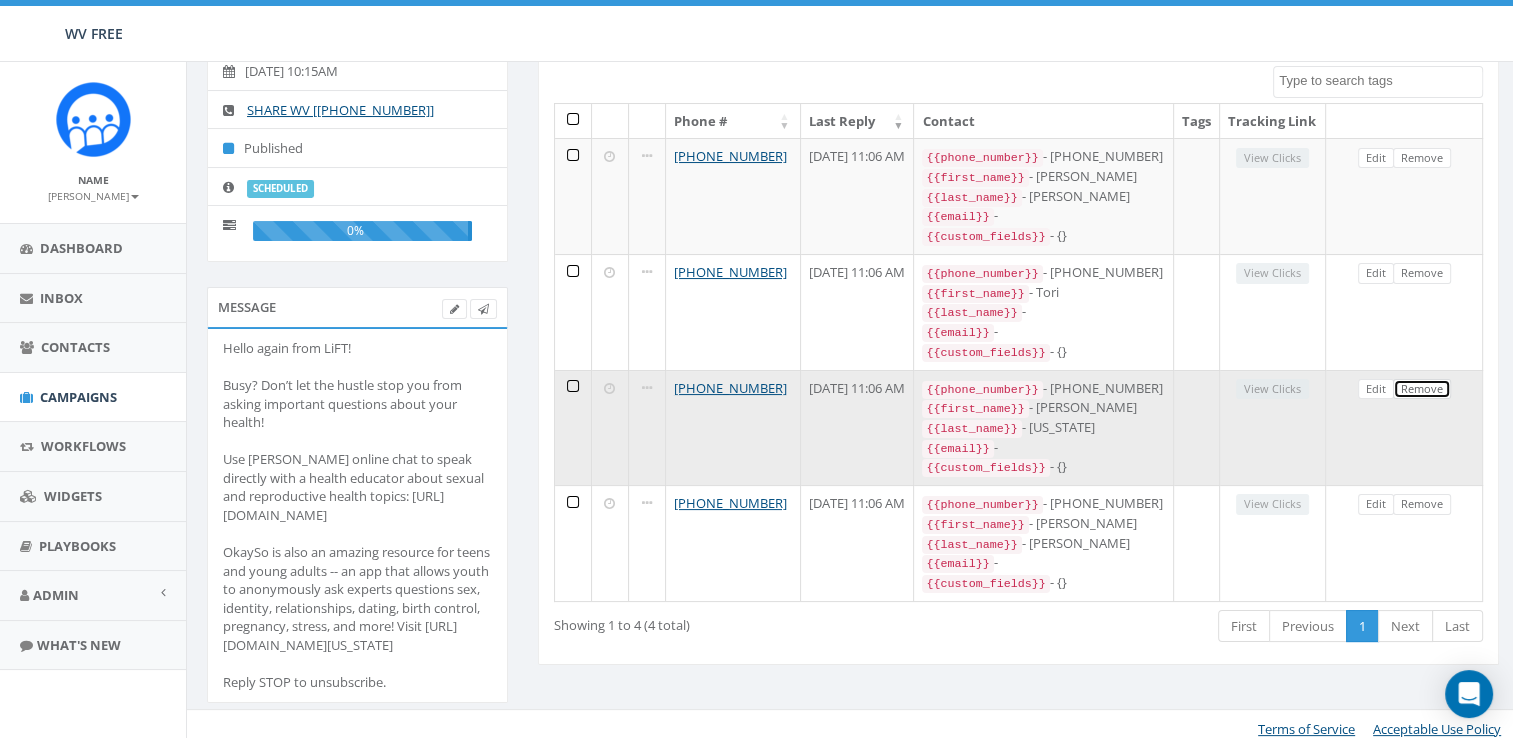 click on "Remove" at bounding box center [1422, 389] 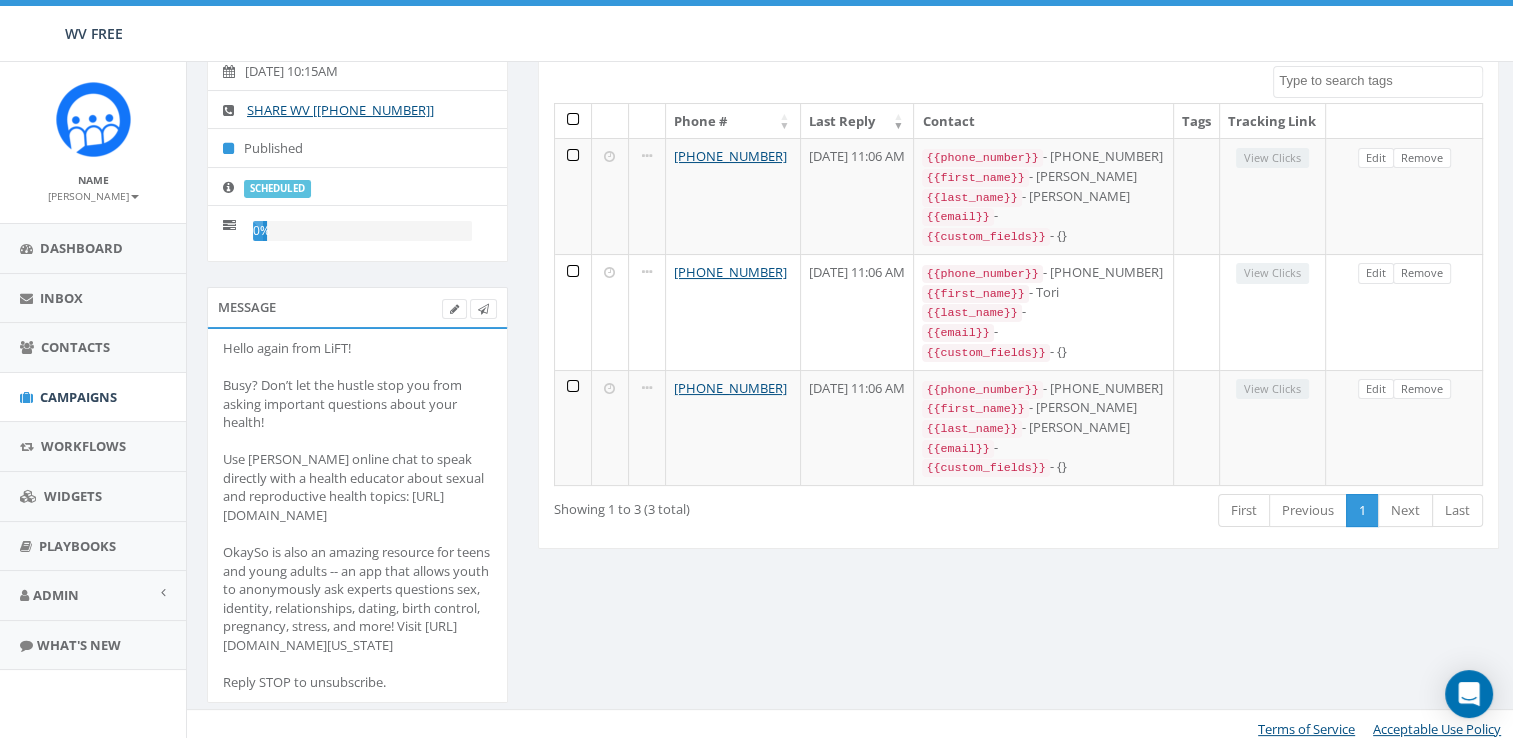 scroll, scrollTop: 0, scrollLeft: 0, axis: both 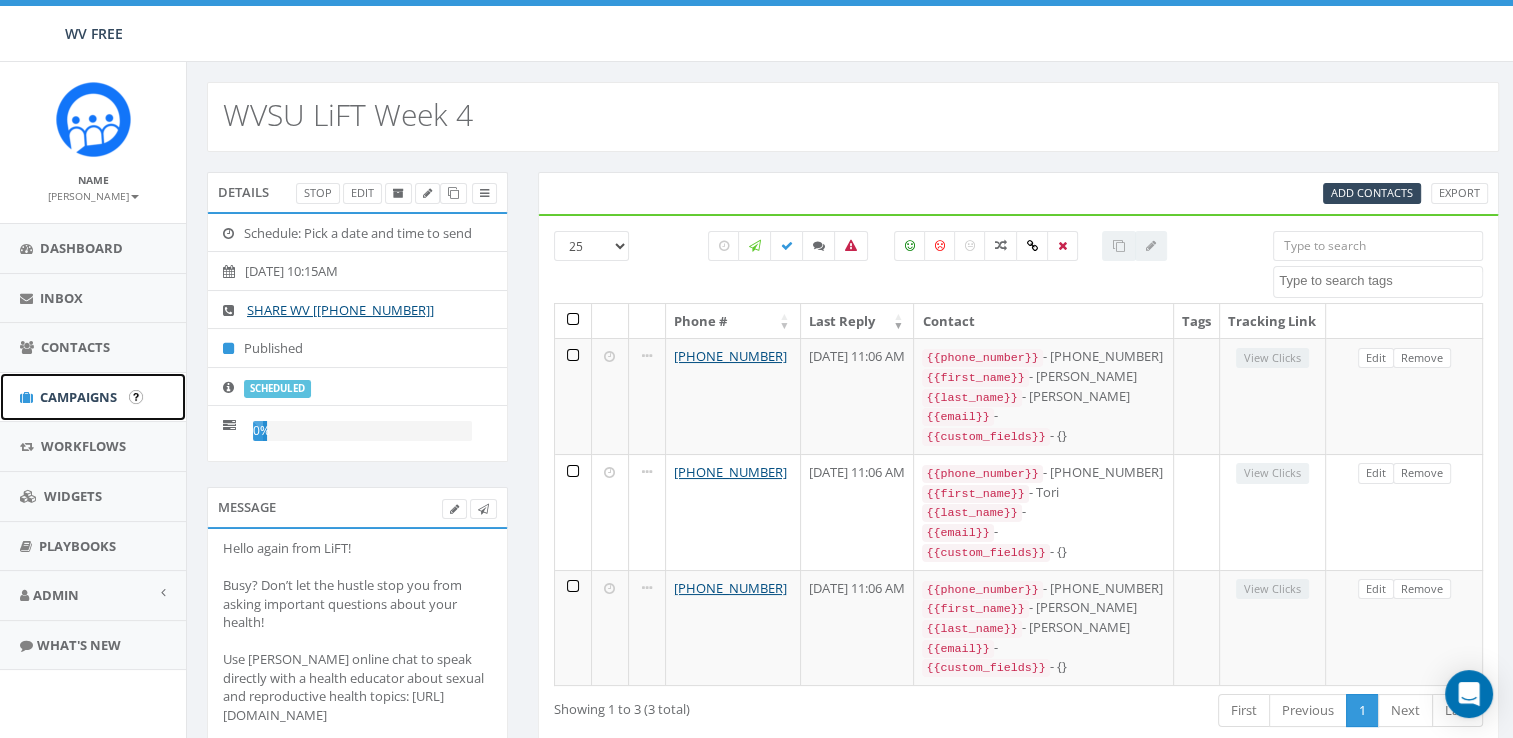 click on "Campaigns" at bounding box center (78, 397) 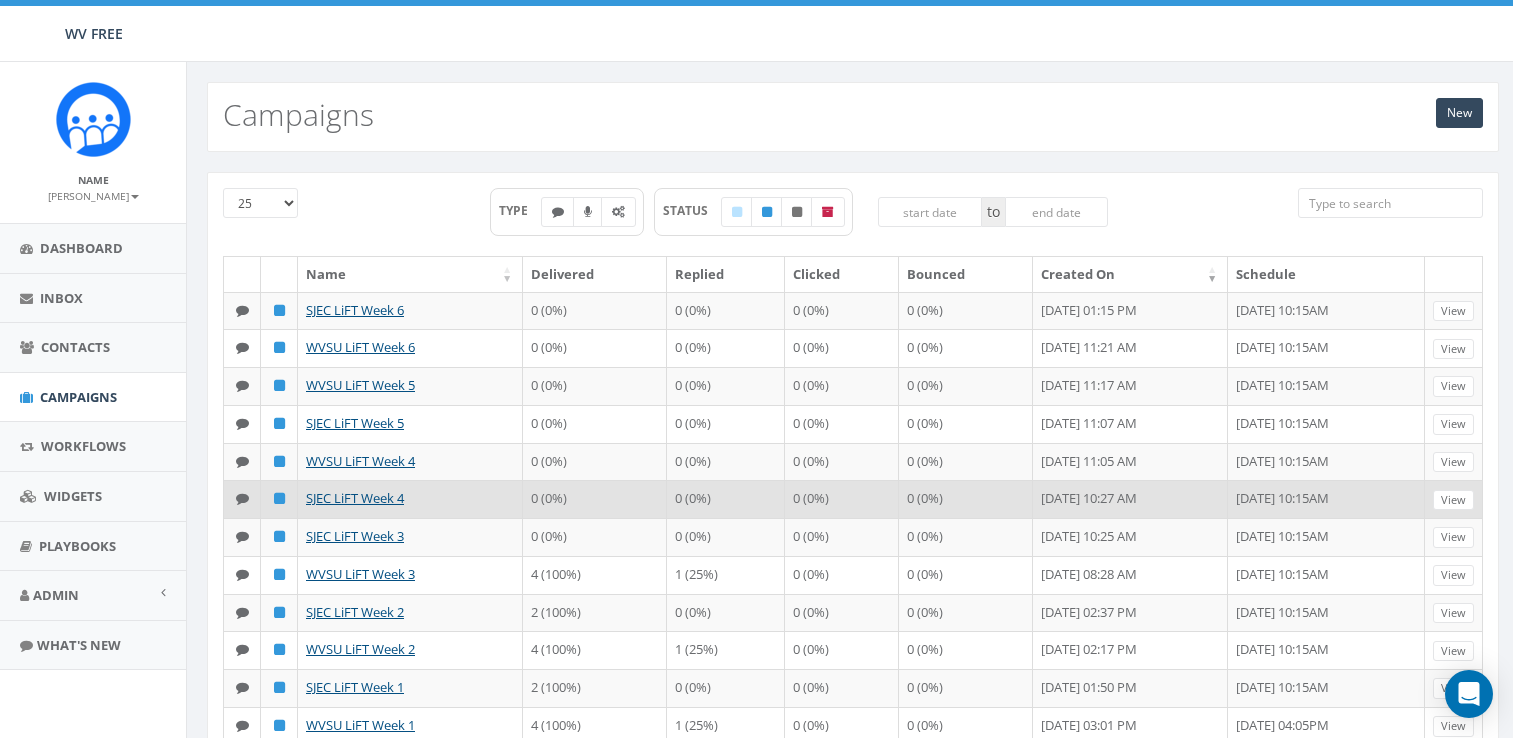 scroll, scrollTop: 0, scrollLeft: 0, axis: both 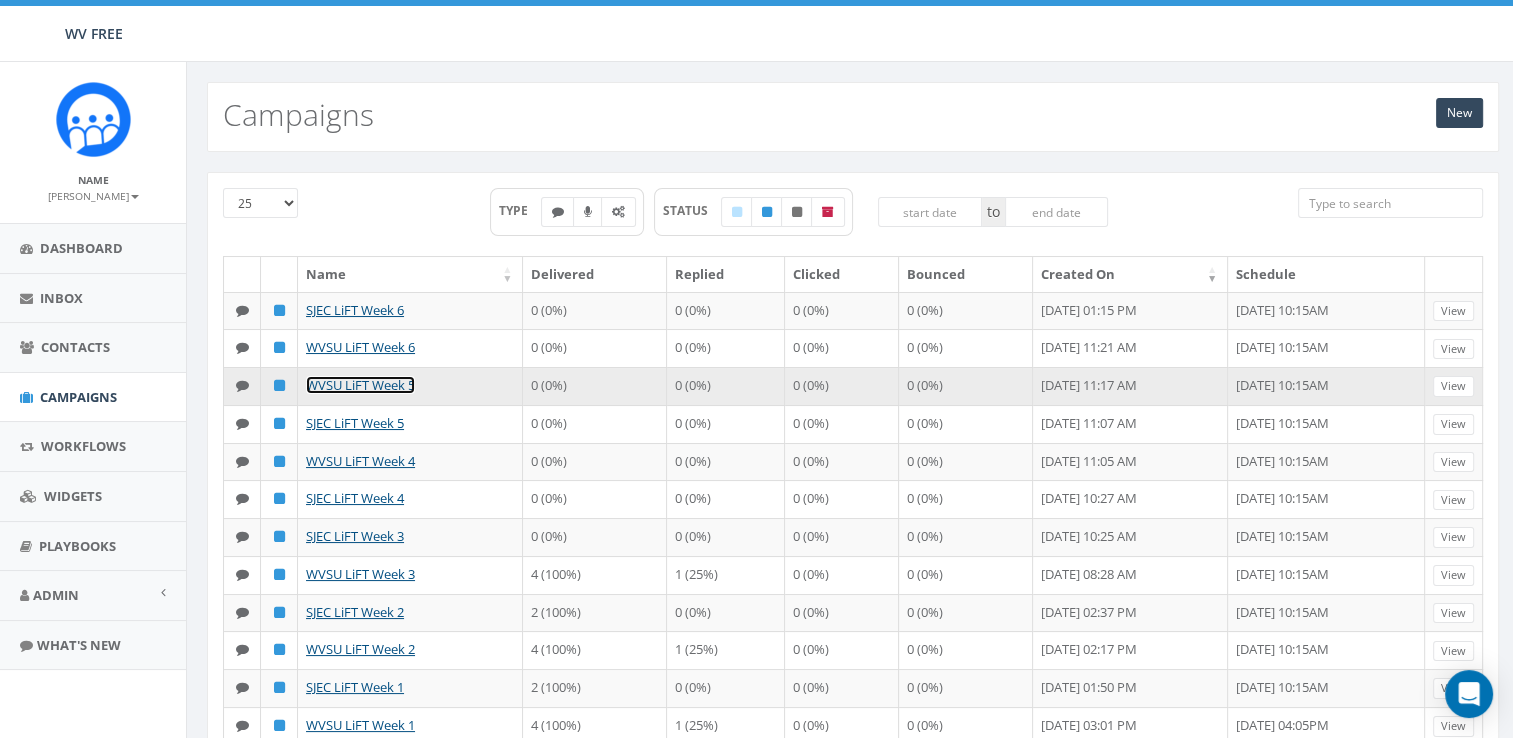 click on "WVSU LiFT Week 5" at bounding box center [360, 385] 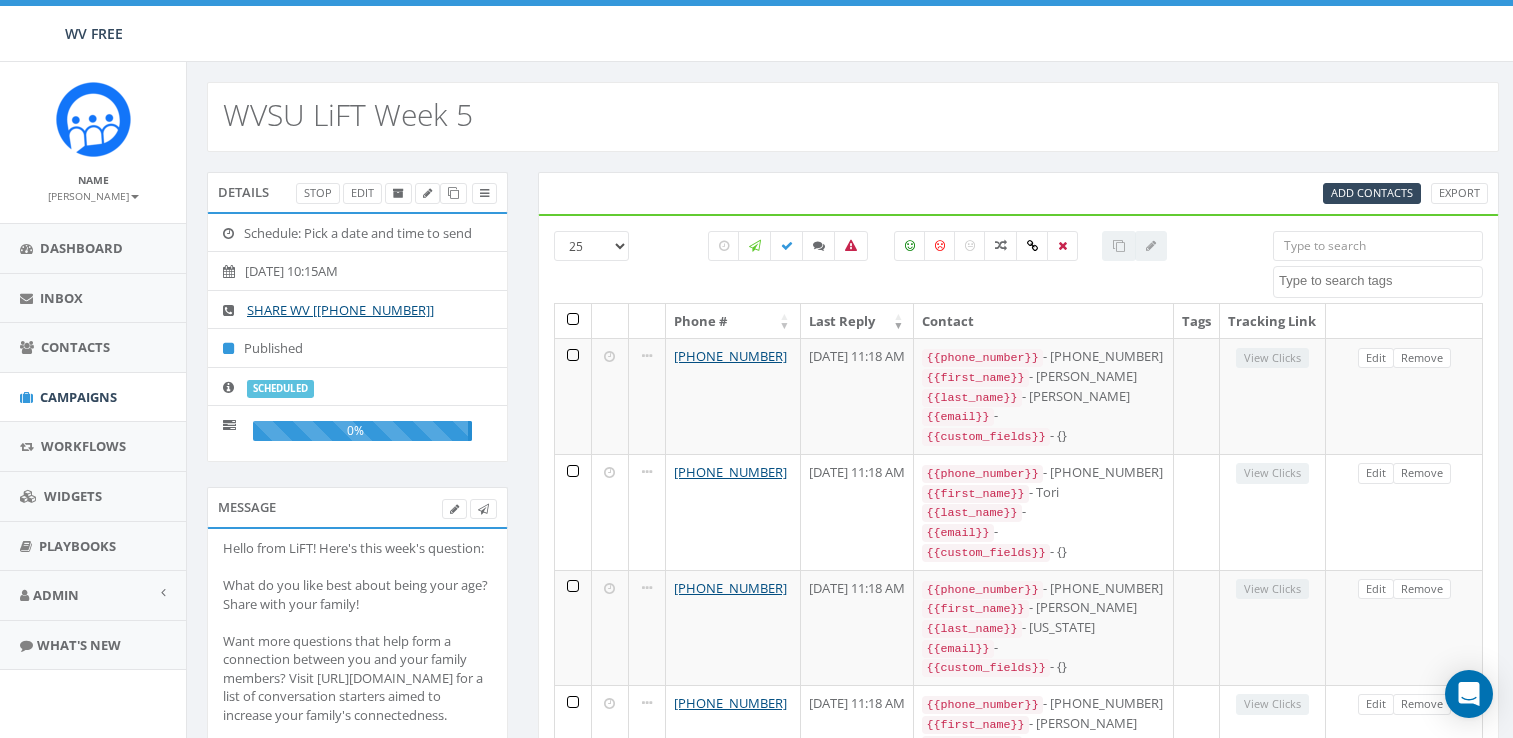 select 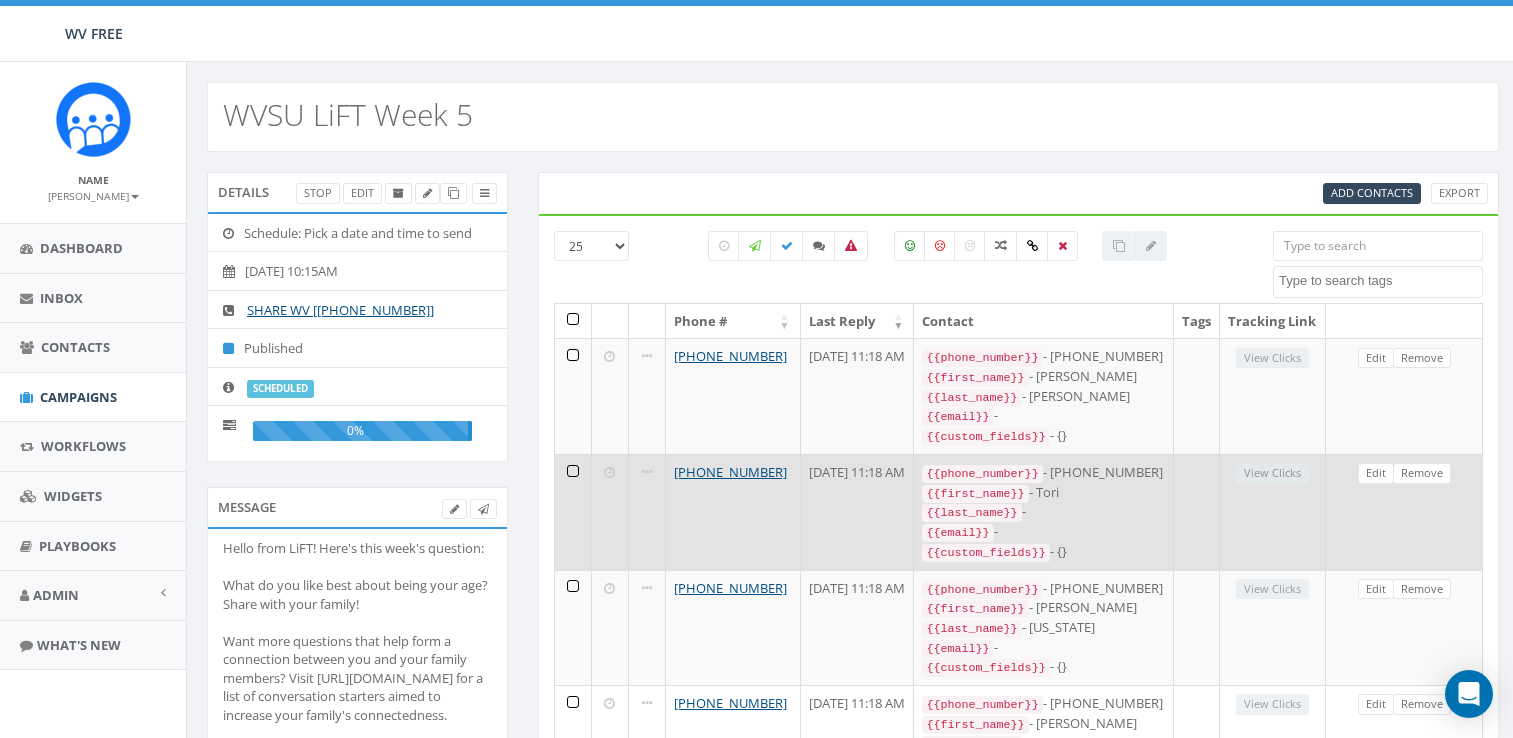 scroll, scrollTop: 0, scrollLeft: 0, axis: both 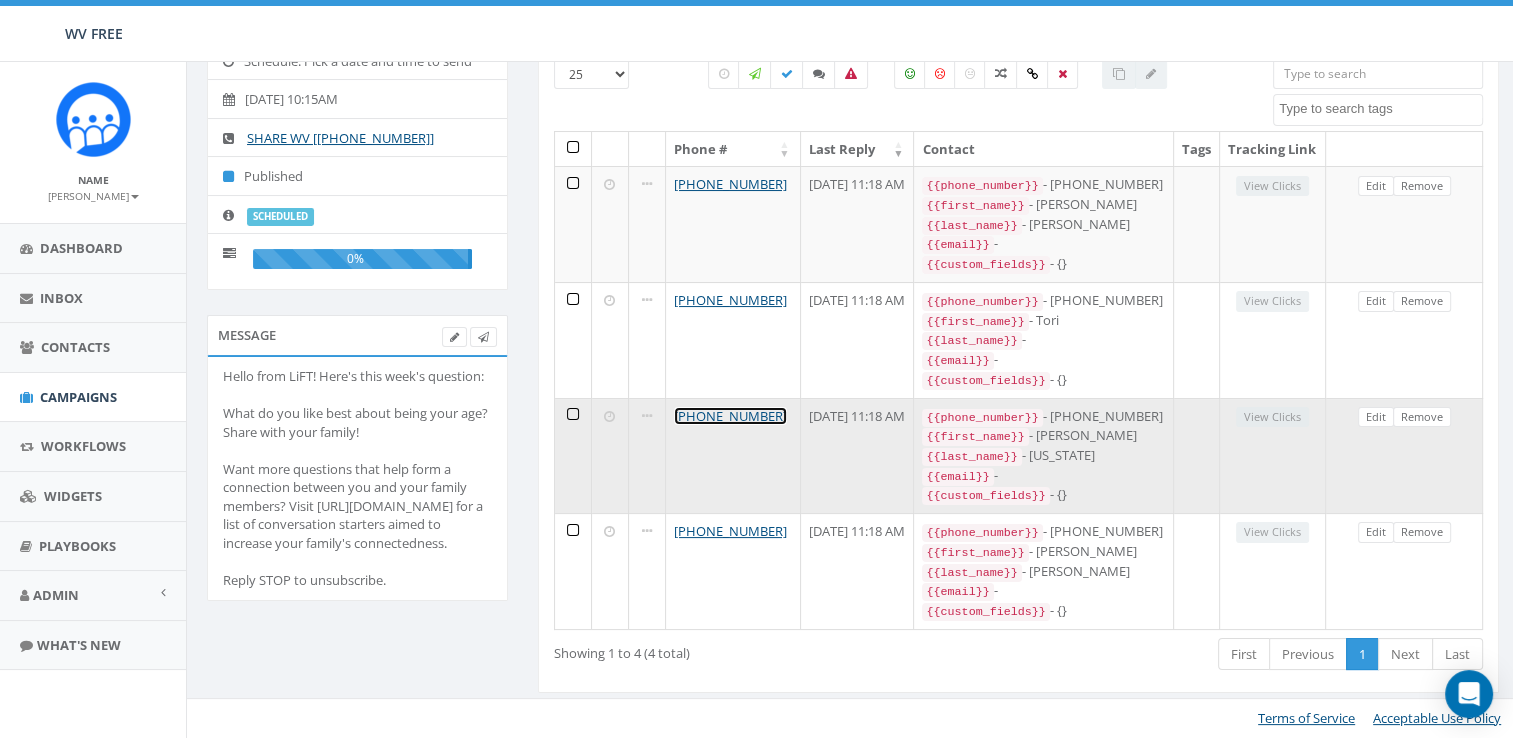 click on "[PHONE_NUMBER]" at bounding box center (730, 416) 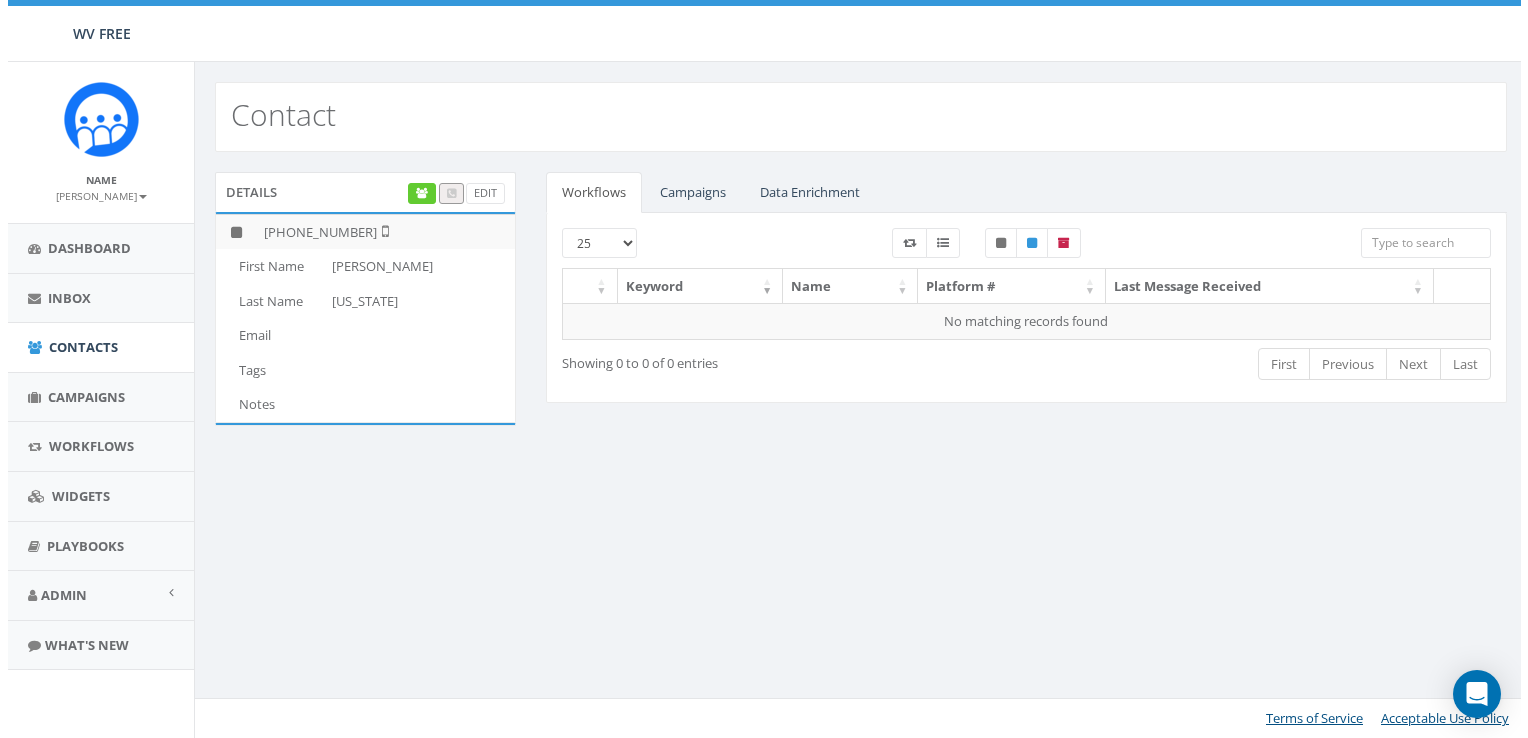 scroll, scrollTop: 0, scrollLeft: 0, axis: both 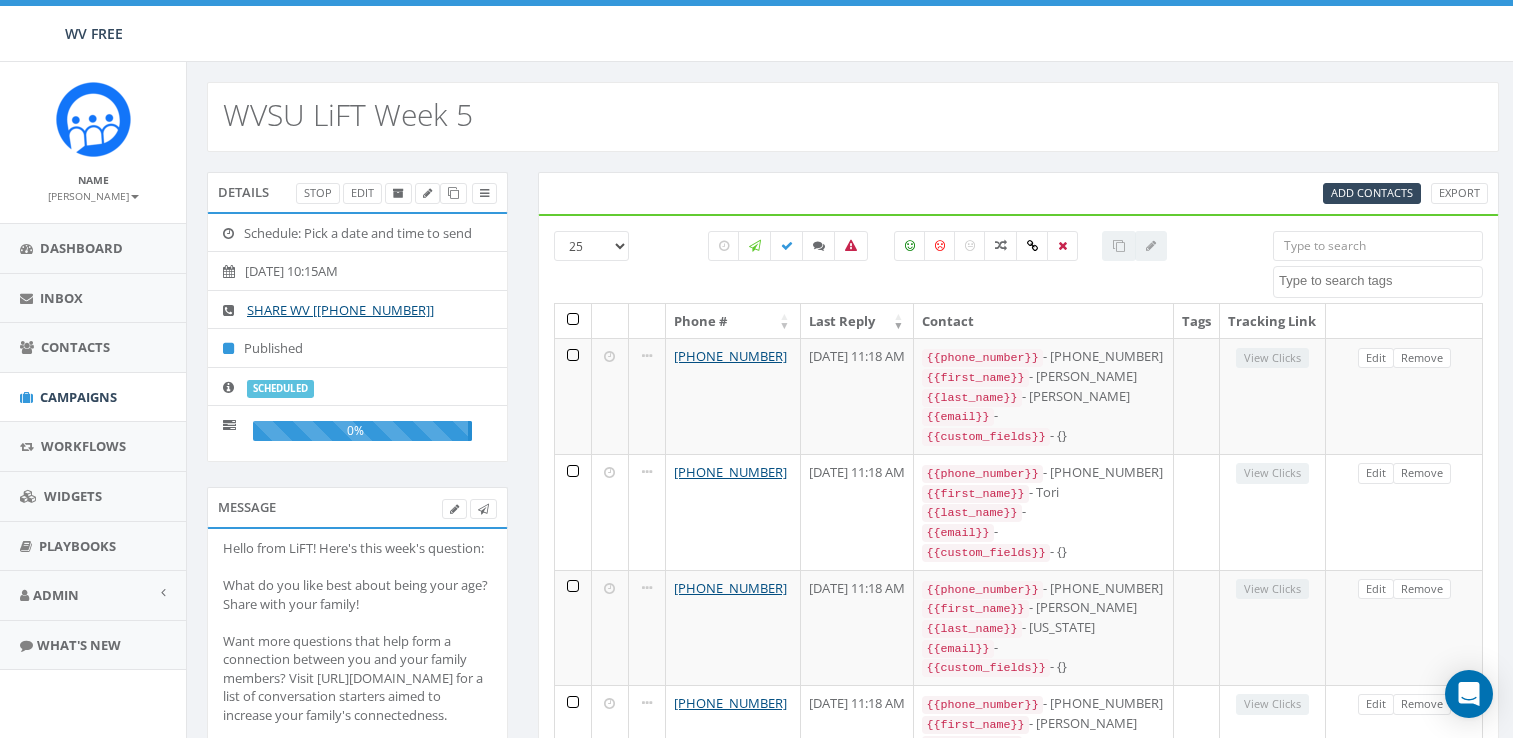 select 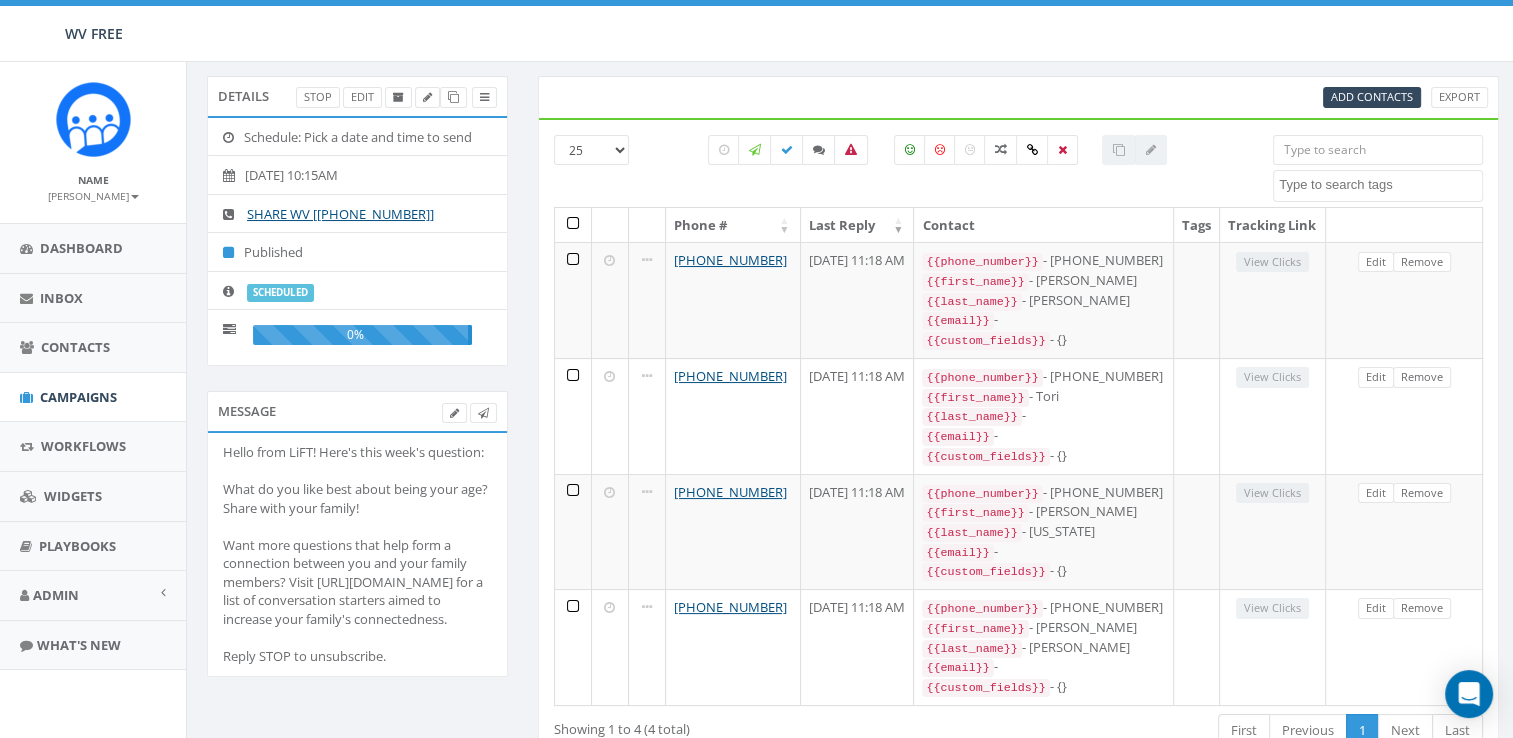 scroll, scrollTop: 0, scrollLeft: 0, axis: both 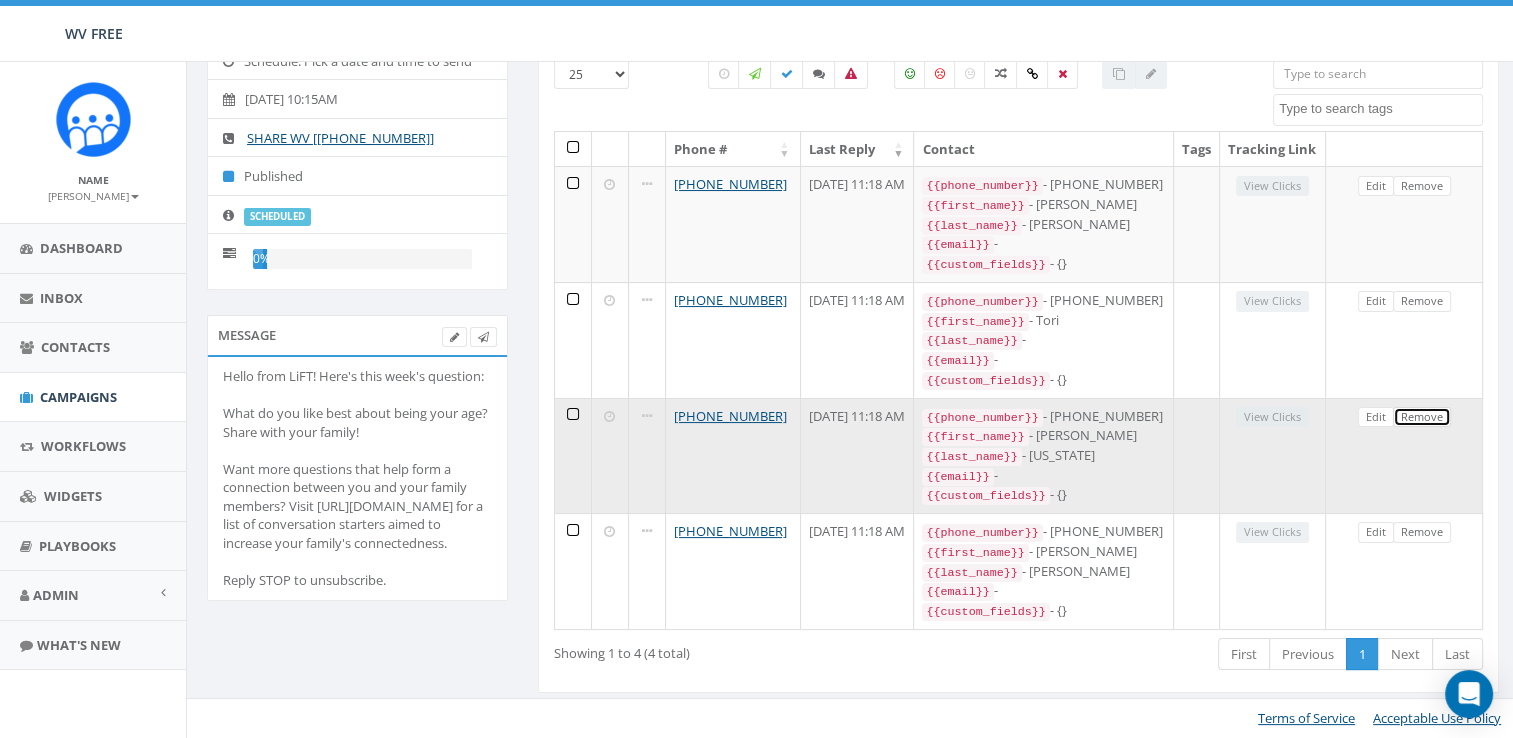click on "Remove" at bounding box center (1422, 417) 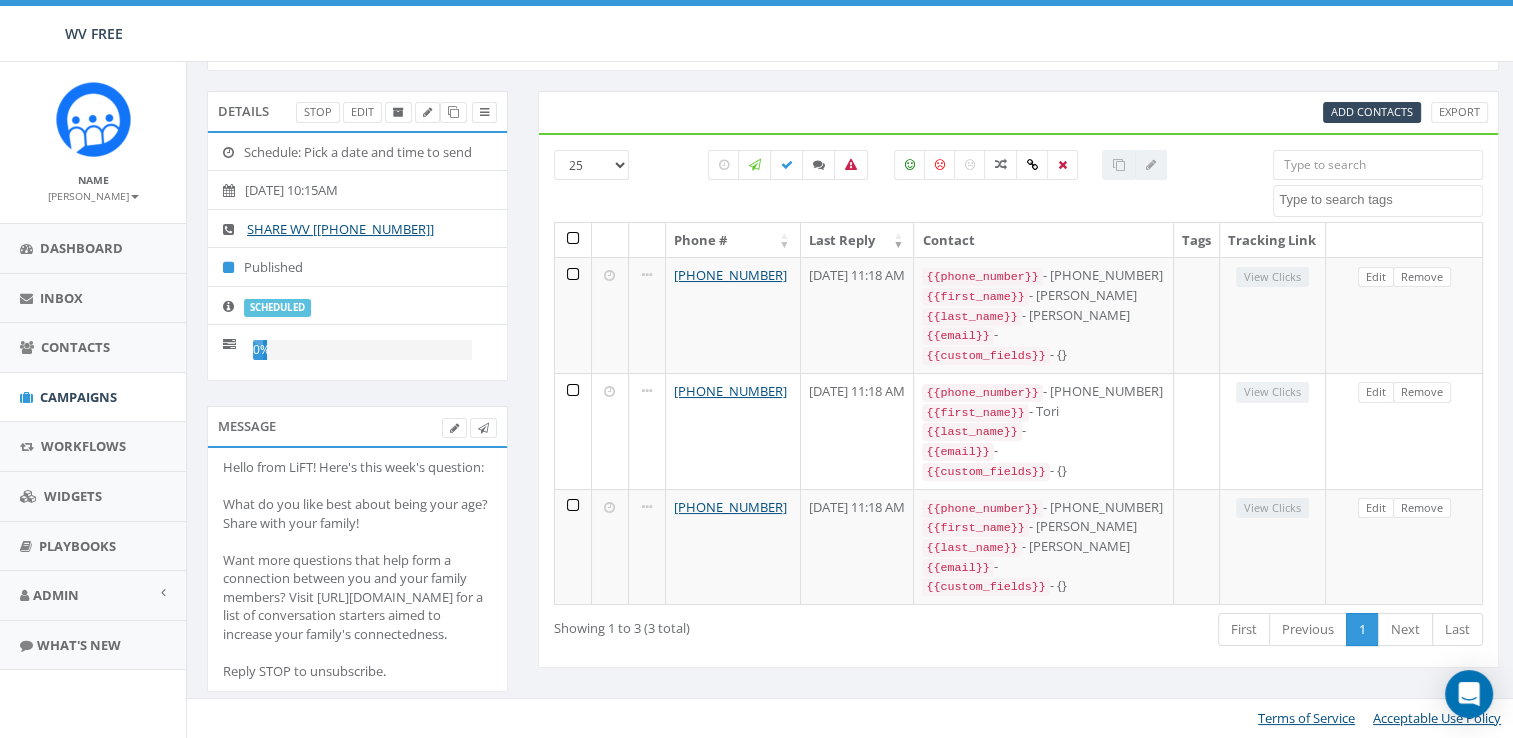 scroll, scrollTop: 0, scrollLeft: 0, axis: both 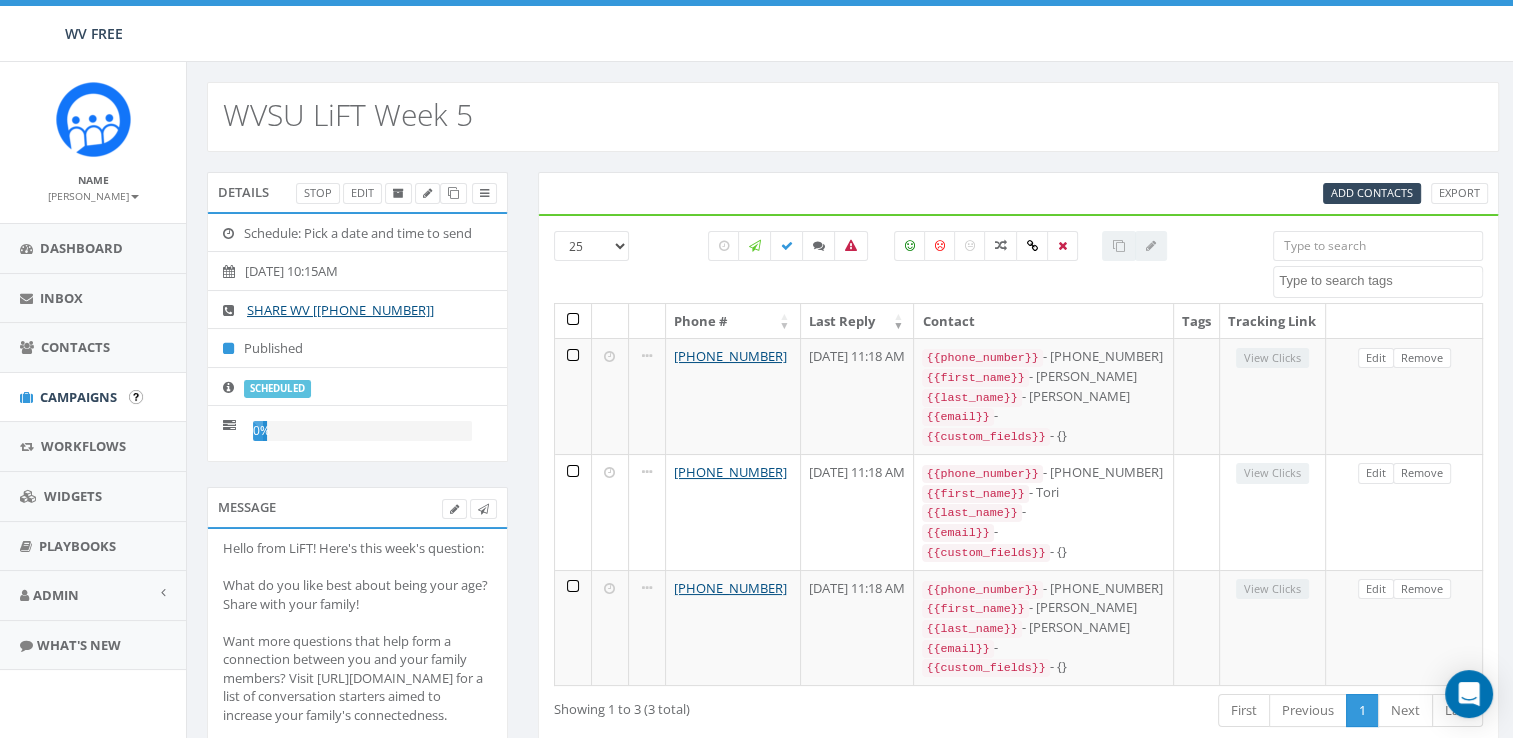 click at bounding box center (136, 397) 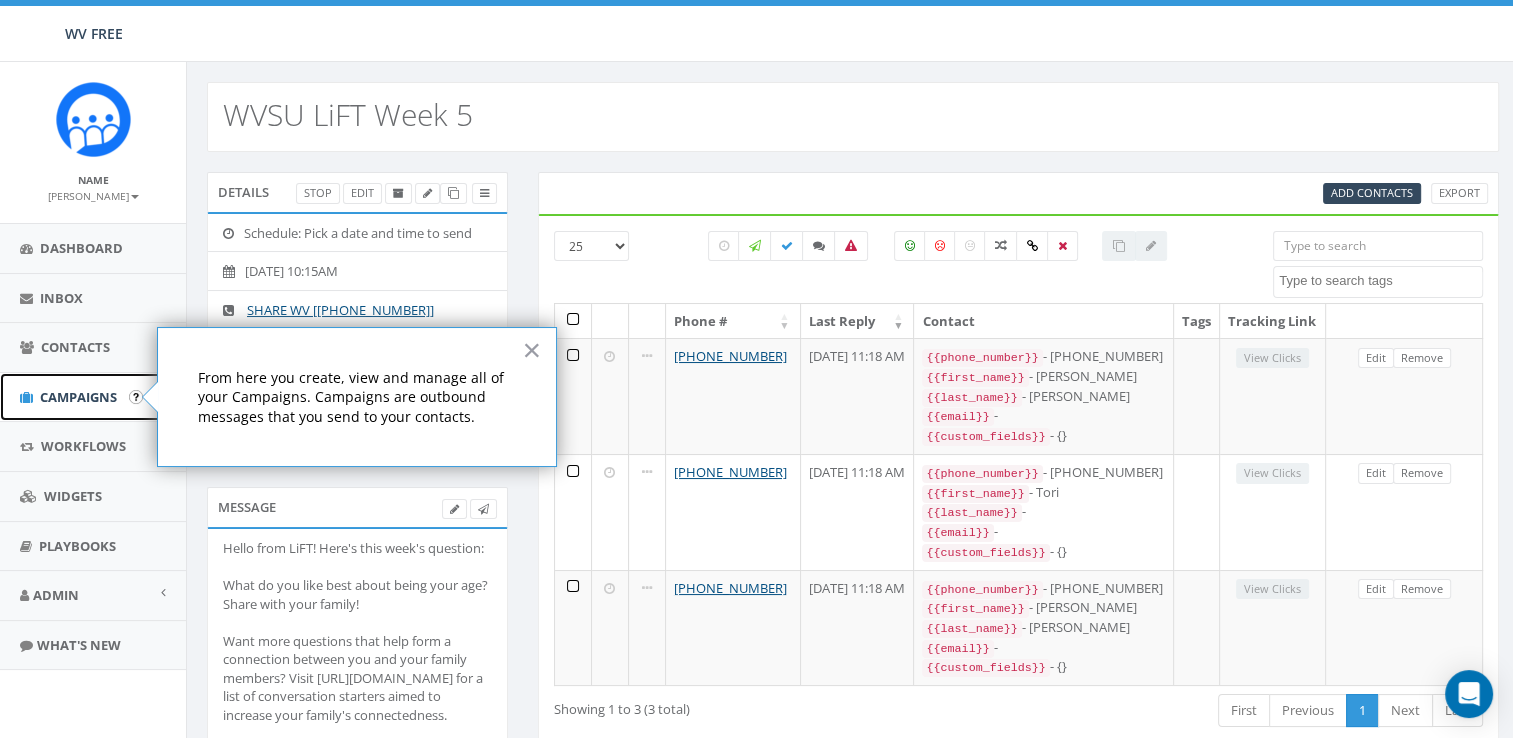 click on "Campaigns" at bounding box center (78, 397) 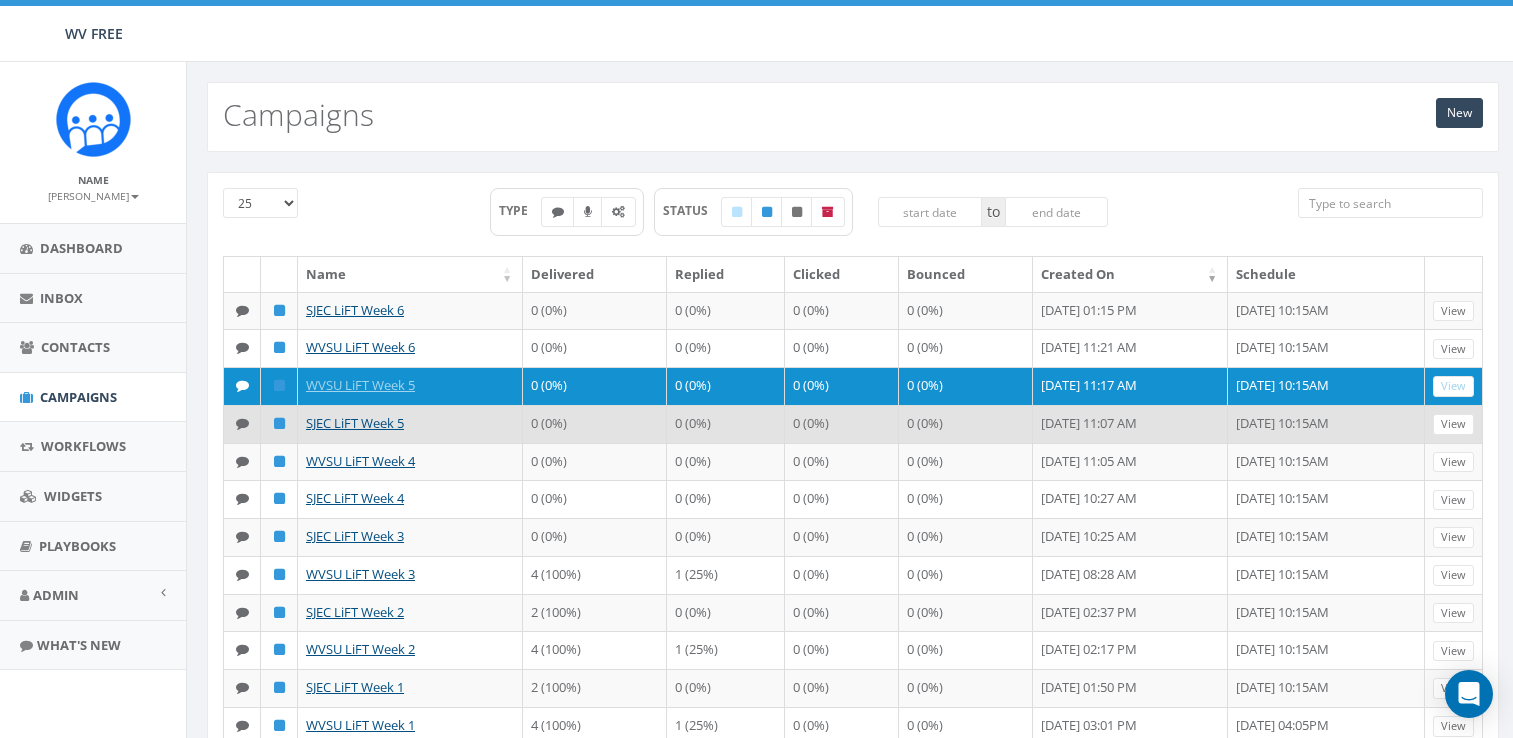 scroll, scrollTop: 0, scrollLeft: 0, axis: both 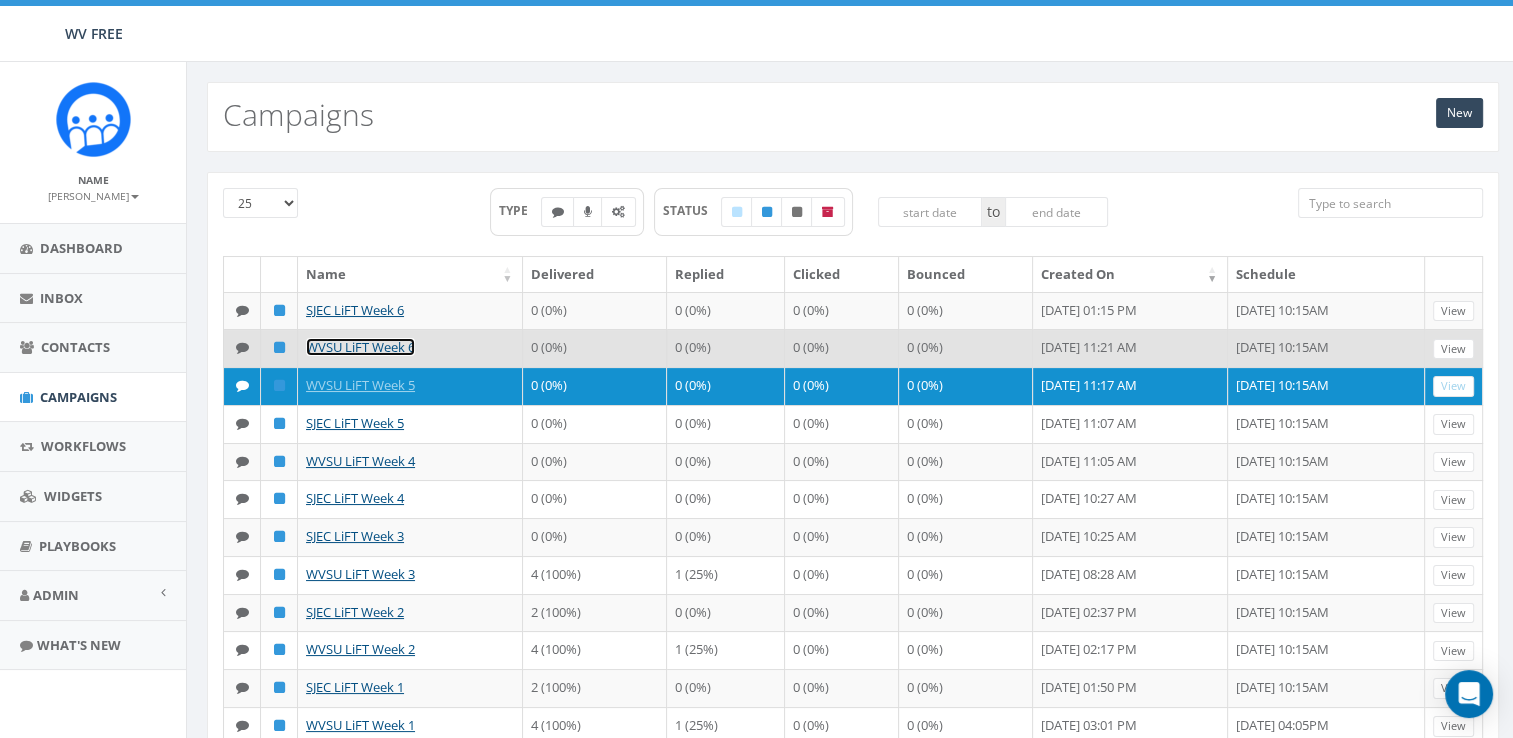 click on "WVSU LiFT Week 6" at bounding box center [360, 347] 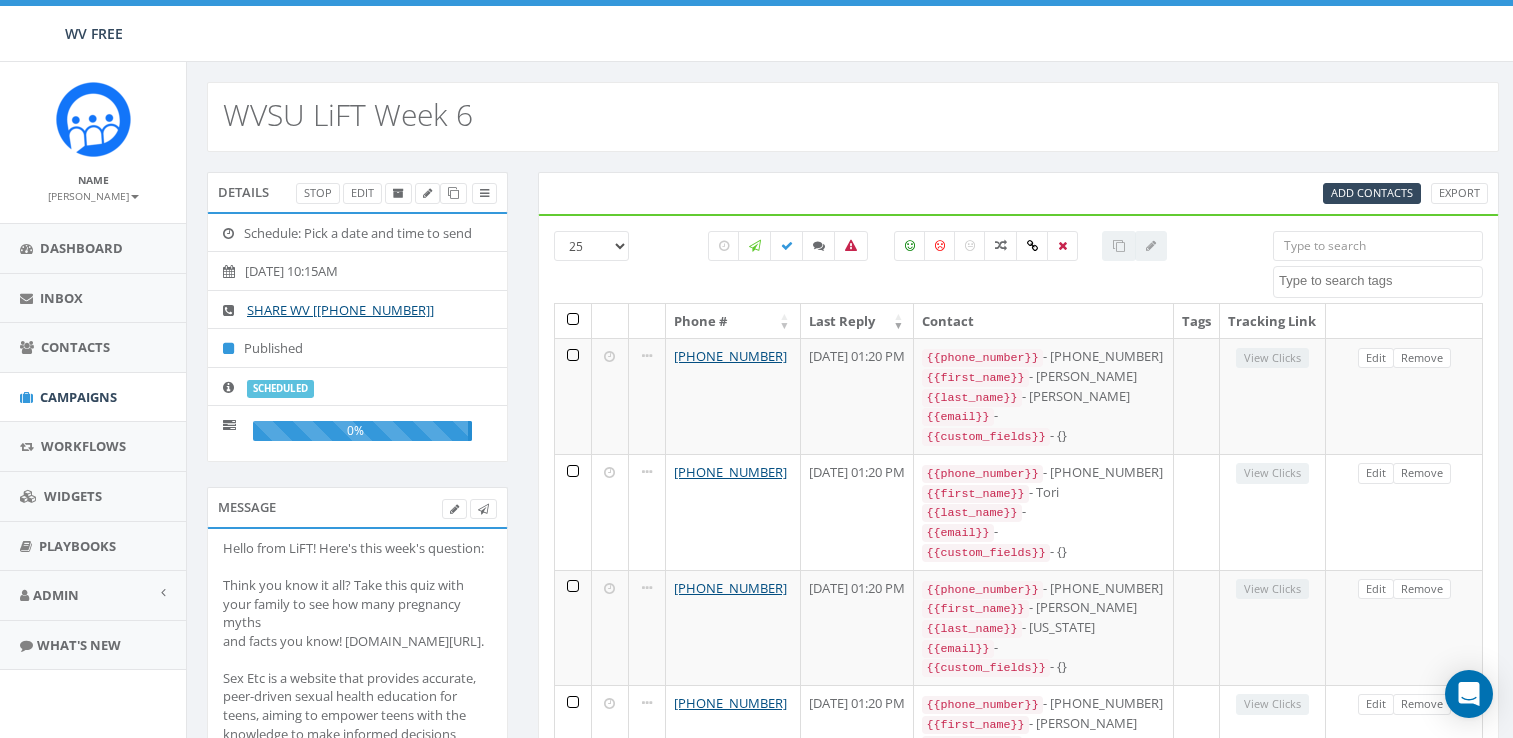 select 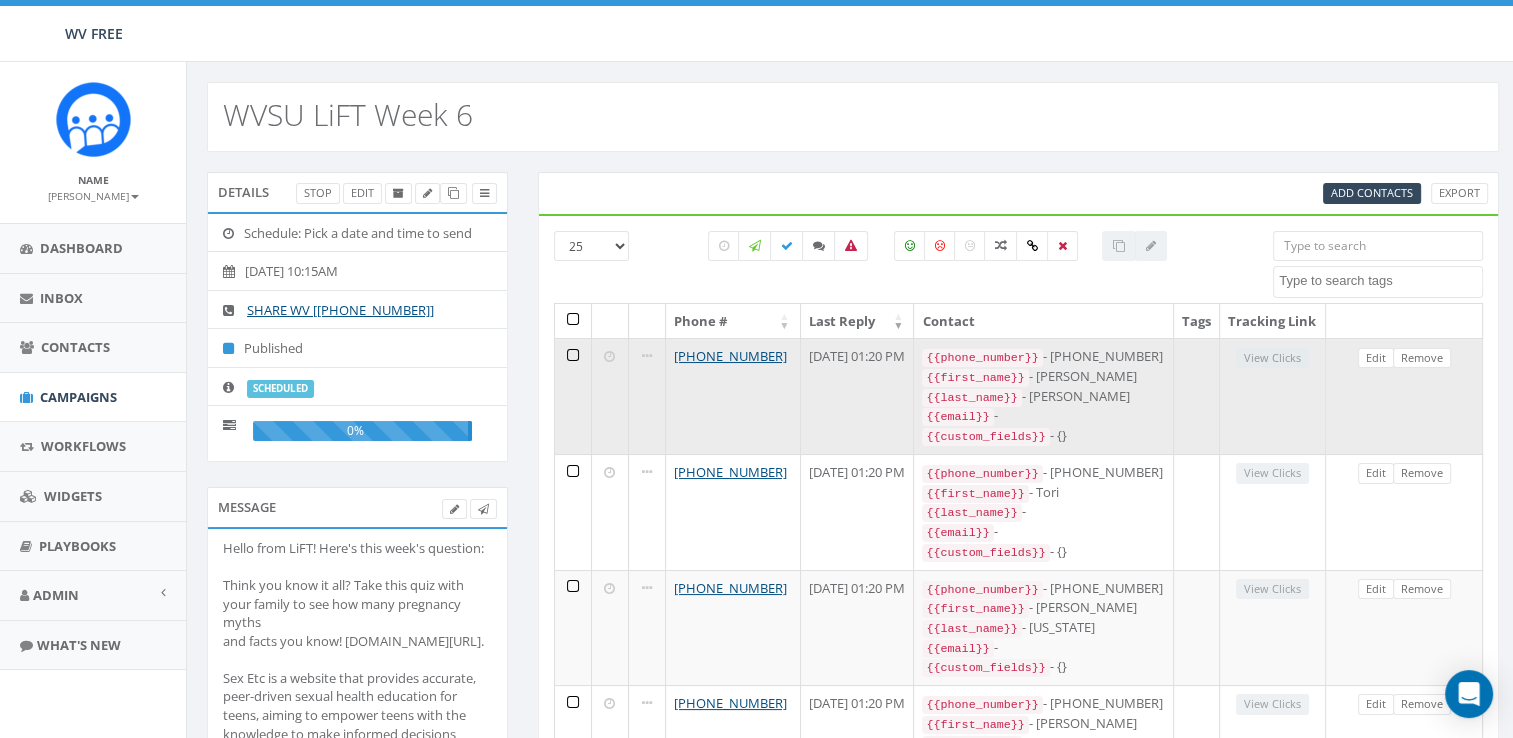 scroll, scrollTop: 0, scrollLeft: 0, axis: both 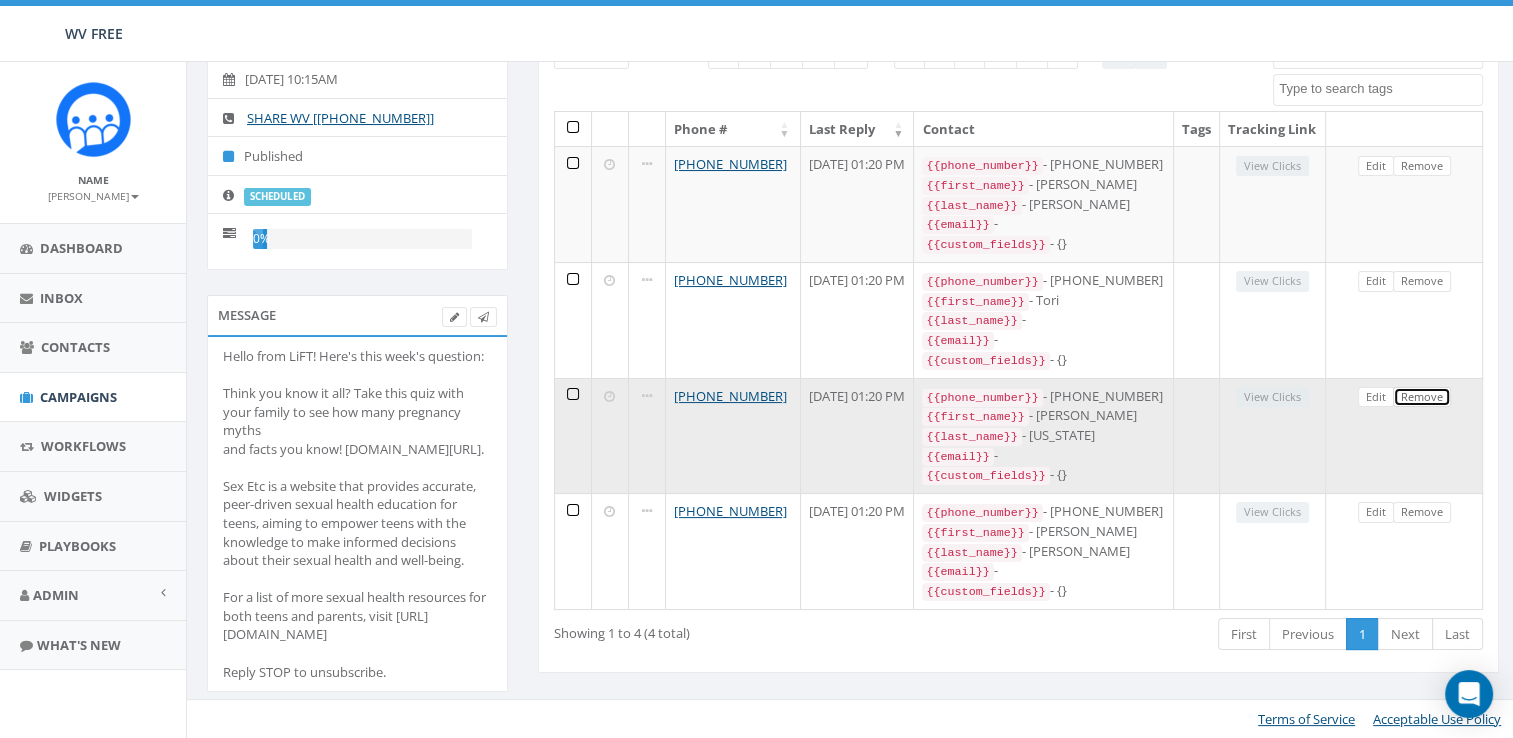 click on "Remove" at bounding box center (1422, 397) 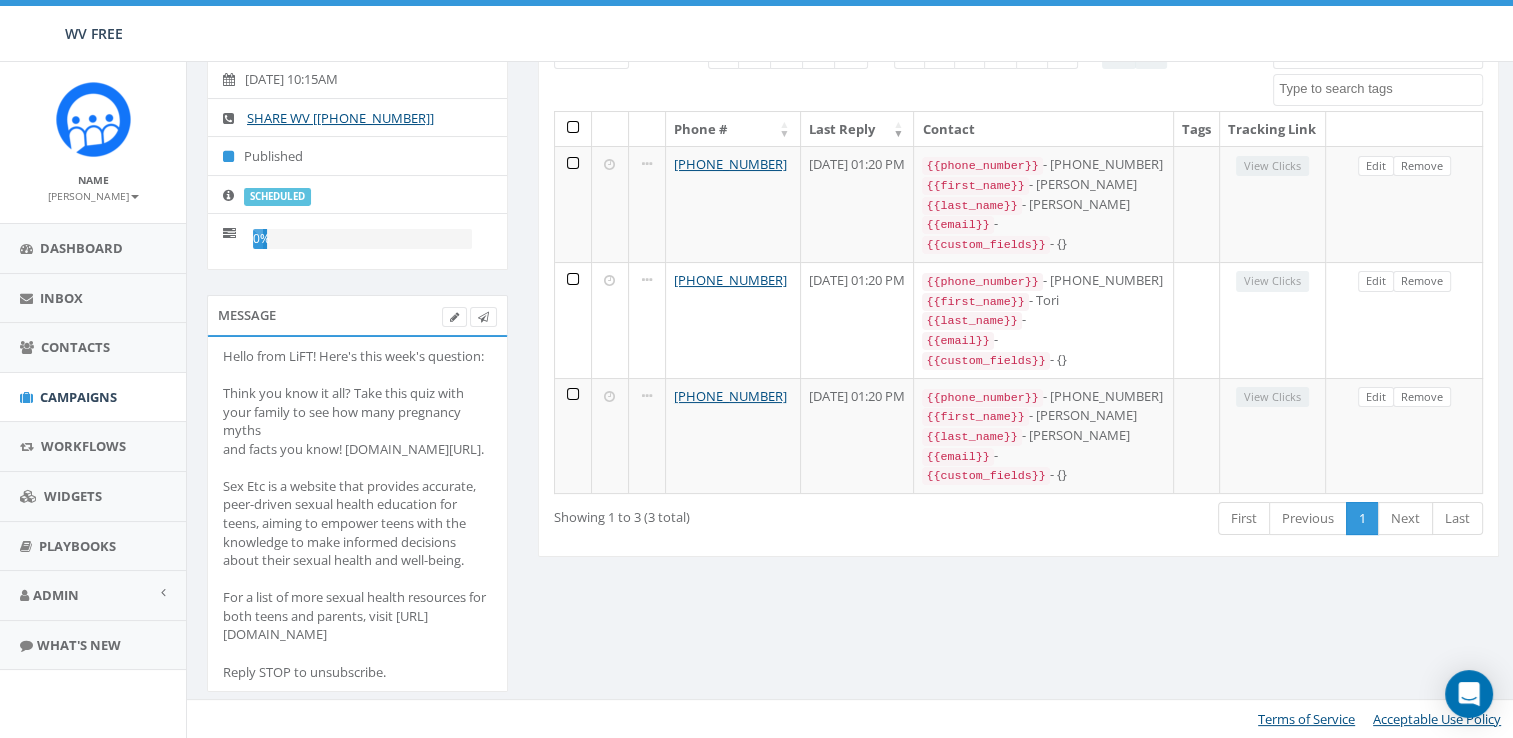 click on "Details   Stop   Edit       Schedule: Pick a date and time to send 2025-07-17, 10:15AM   SHARE WV  [+1 304-773-3357]      Published scheduled 0% Message   Hello from LiFT! Here's this week's question:
Think you know it all? Take this quiz with your family to see how many pregnancy myths
and facts you know! Sexetc.org/info-center/post/pregnancy-myths-debunked.
Sex Etc is a website that provides accurate, peer-driven sexual health education for teens, aiming to empower teens with the knowledge to make informed decisions about their sexual health and well-being.
For a list of more sexual health resources for both teens and parents, visit https://wvfree.org/teen-sexual-health-resources
Reply STOP to unsubscribe. Test Message Status:   Add Contacts Export 25 50 100   All 0 contact(s) on current page All 3 contact(s) filtered SJEC Phone # Last Reply Contact Tags Tracking Link +1 304-989-7974 June 25, 2025 01:20 PM {{phone_number}}  - +13049897974 {{first_name}}  - Delphia {{last_name}}  - Scragg {{email}}  -" at bounding box center [853, 349] 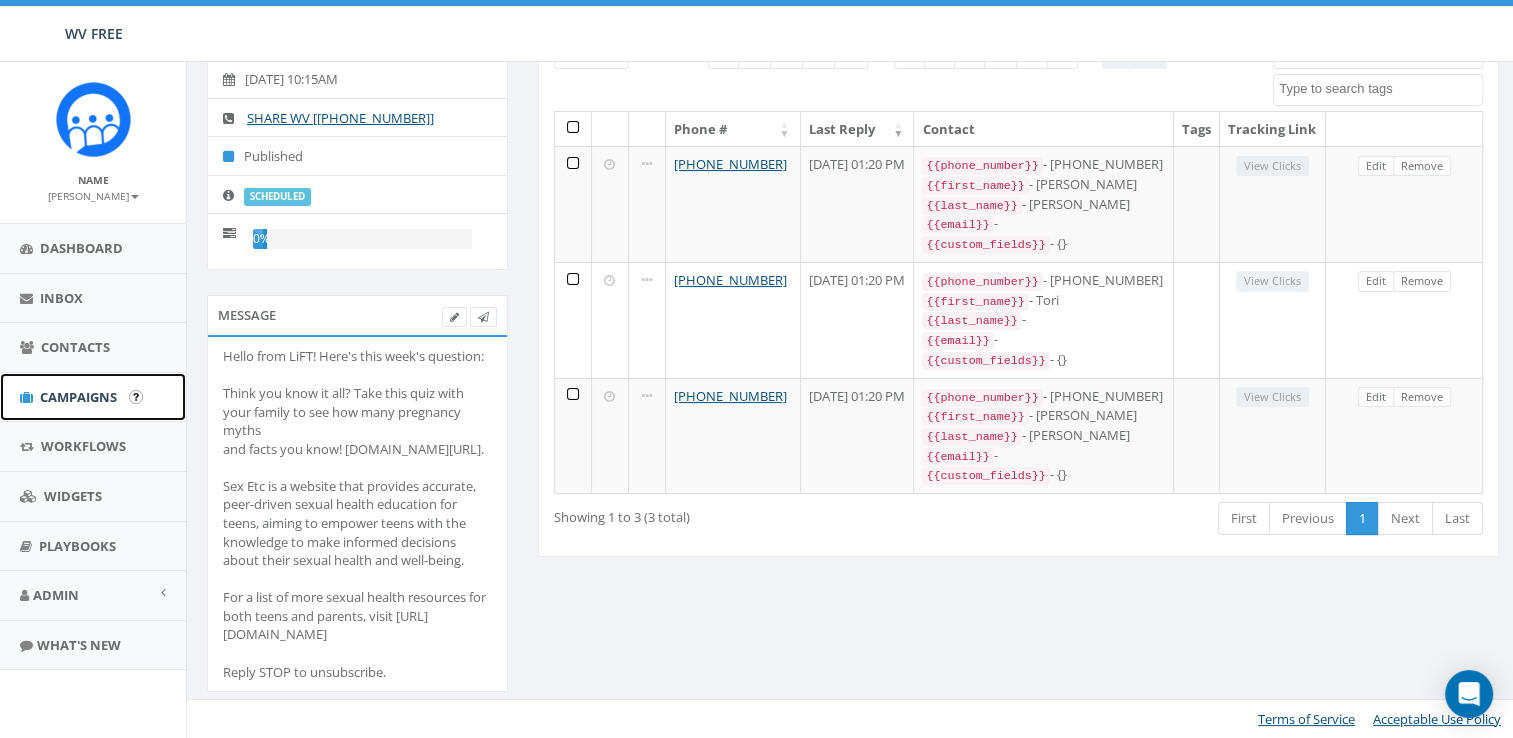 click on "Campaigns" at bounding box center (93, 397) 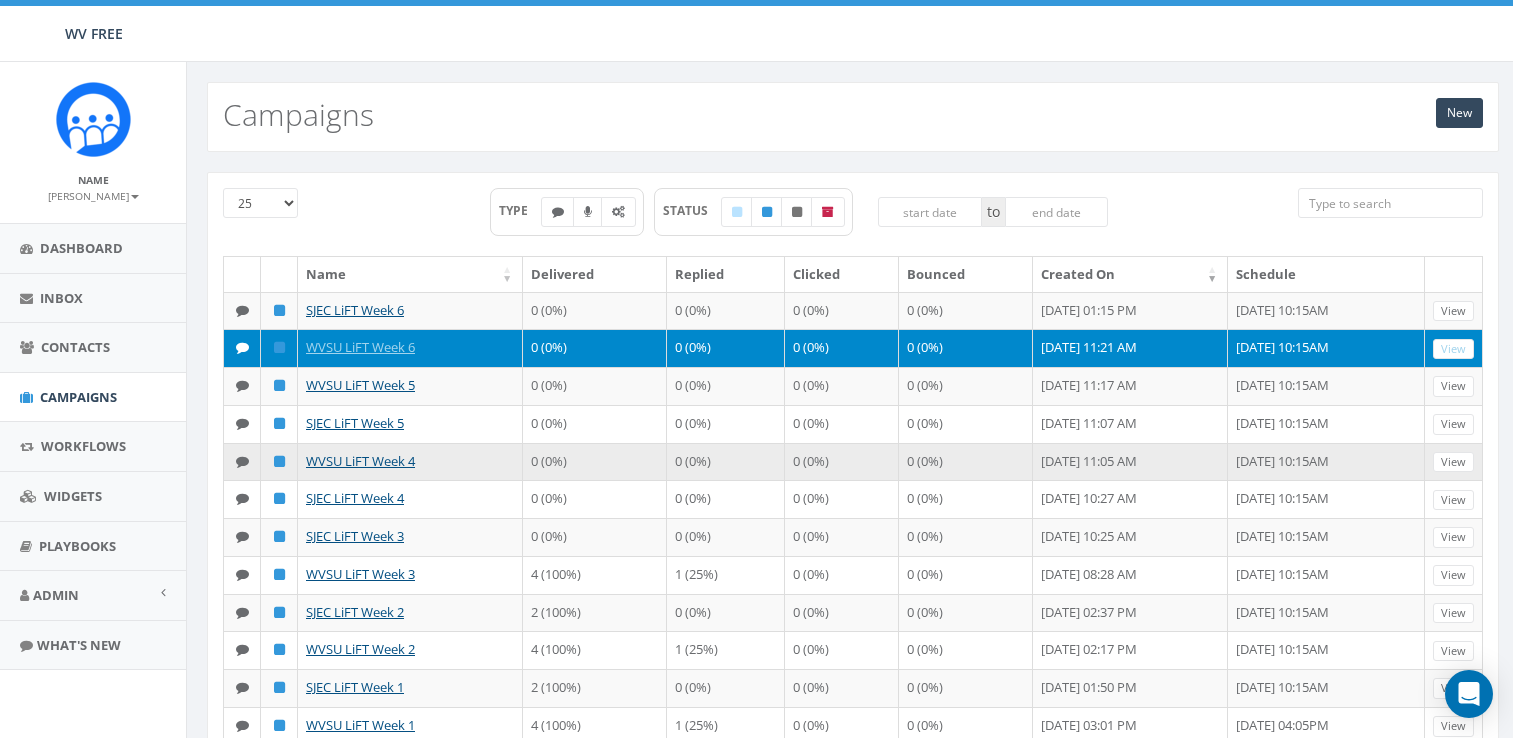 scroll, scrollTop: 0, scrollLeft: 0, axis: both 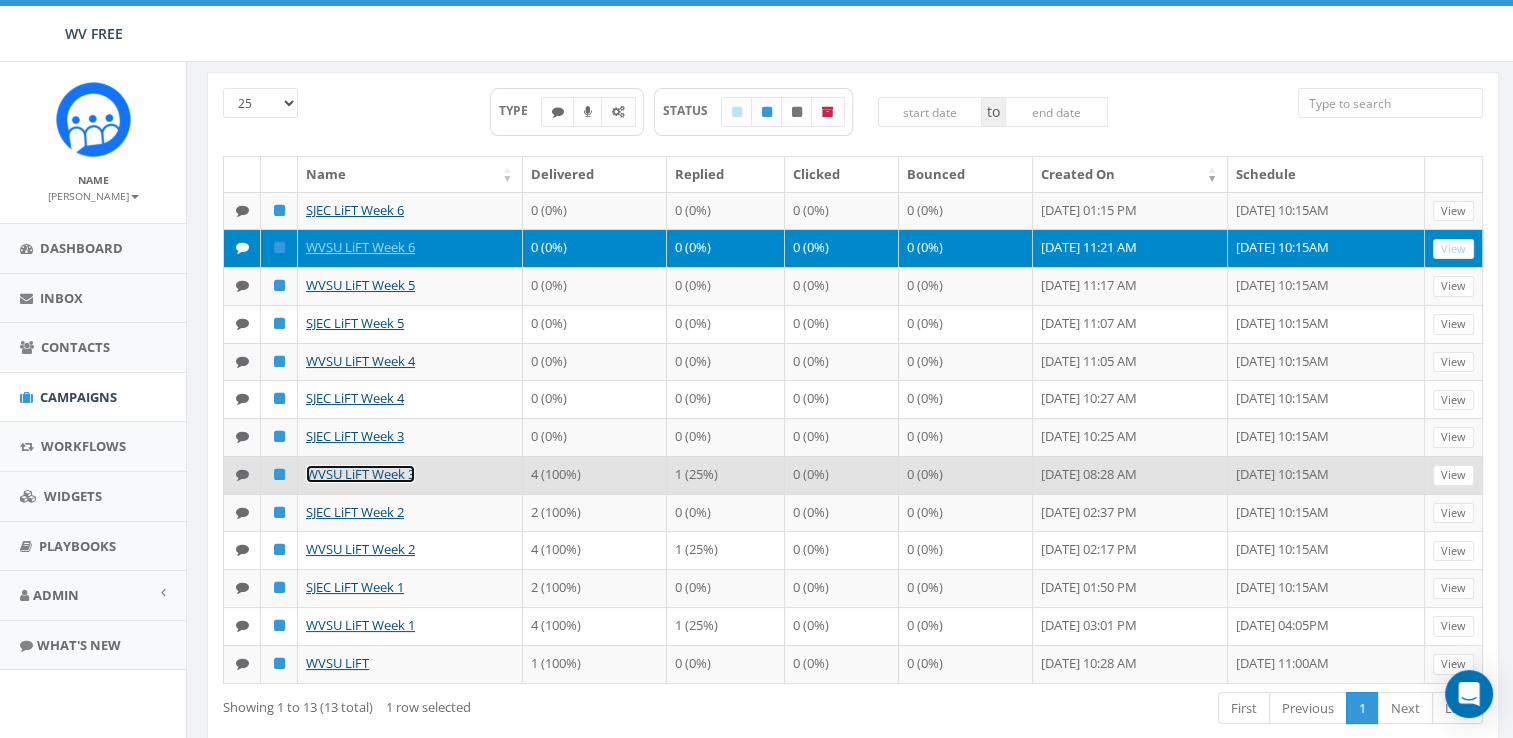 click on "WVSU LiFT Week 3" at bounding box center [360, 474] 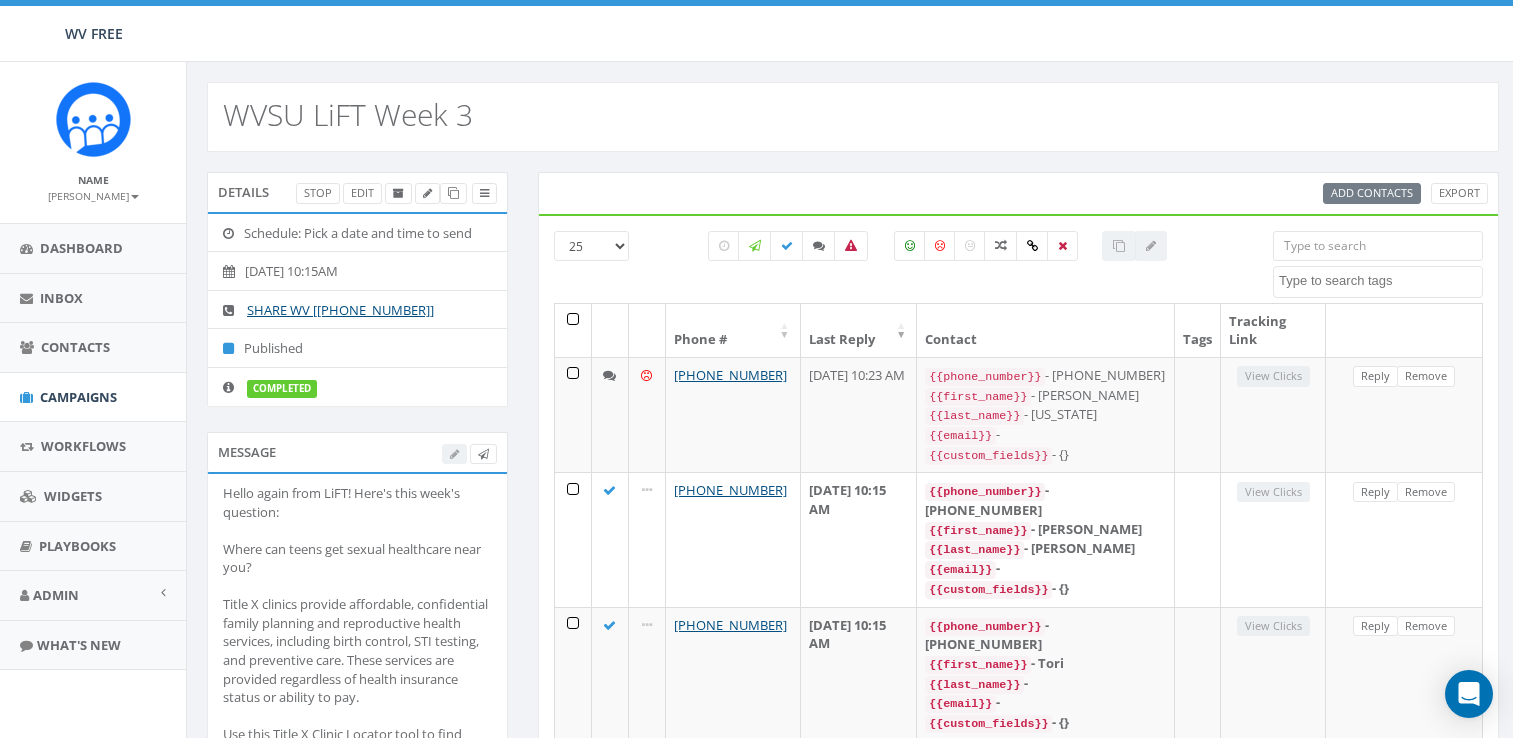select 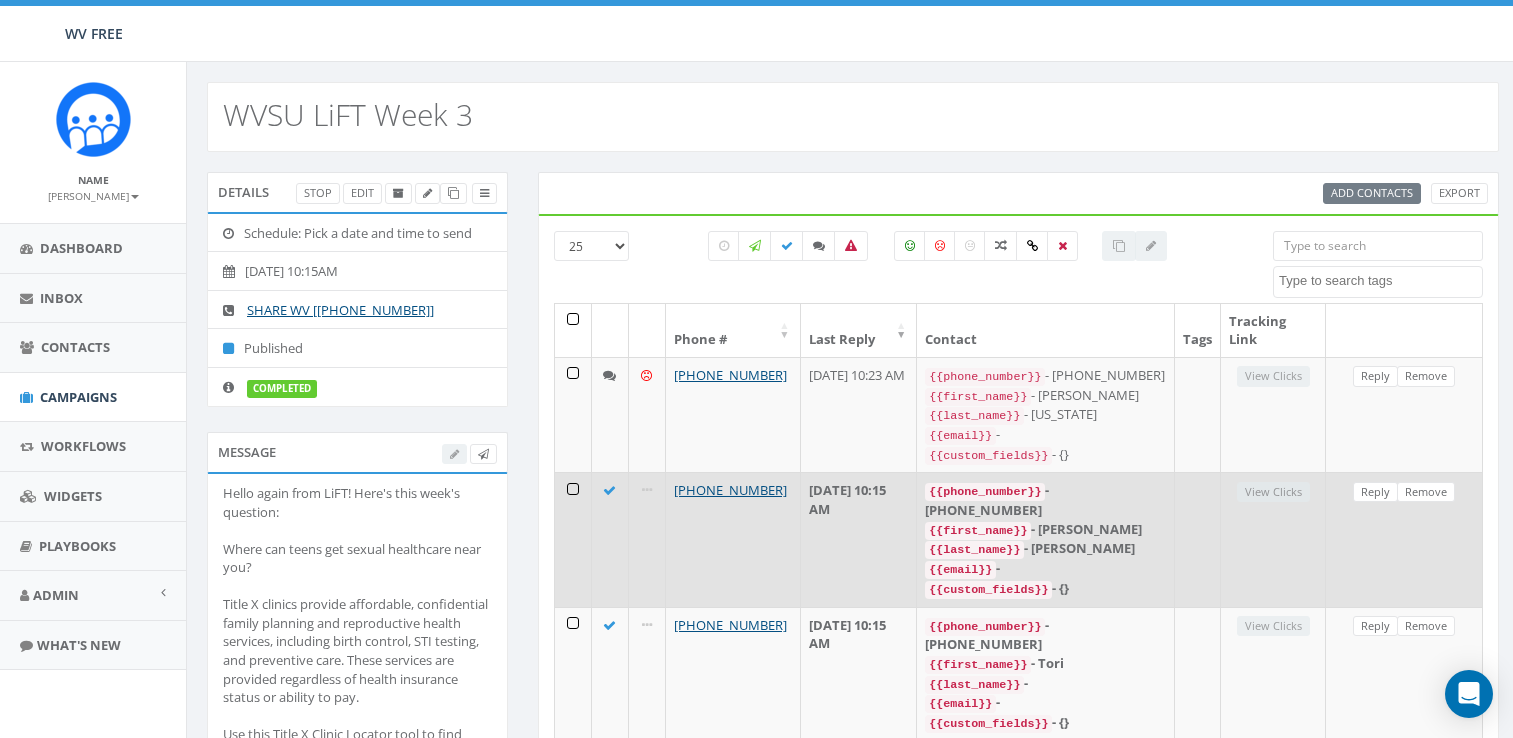 scroll, scrollTop: 0, scrollLeft: 0, axis: both 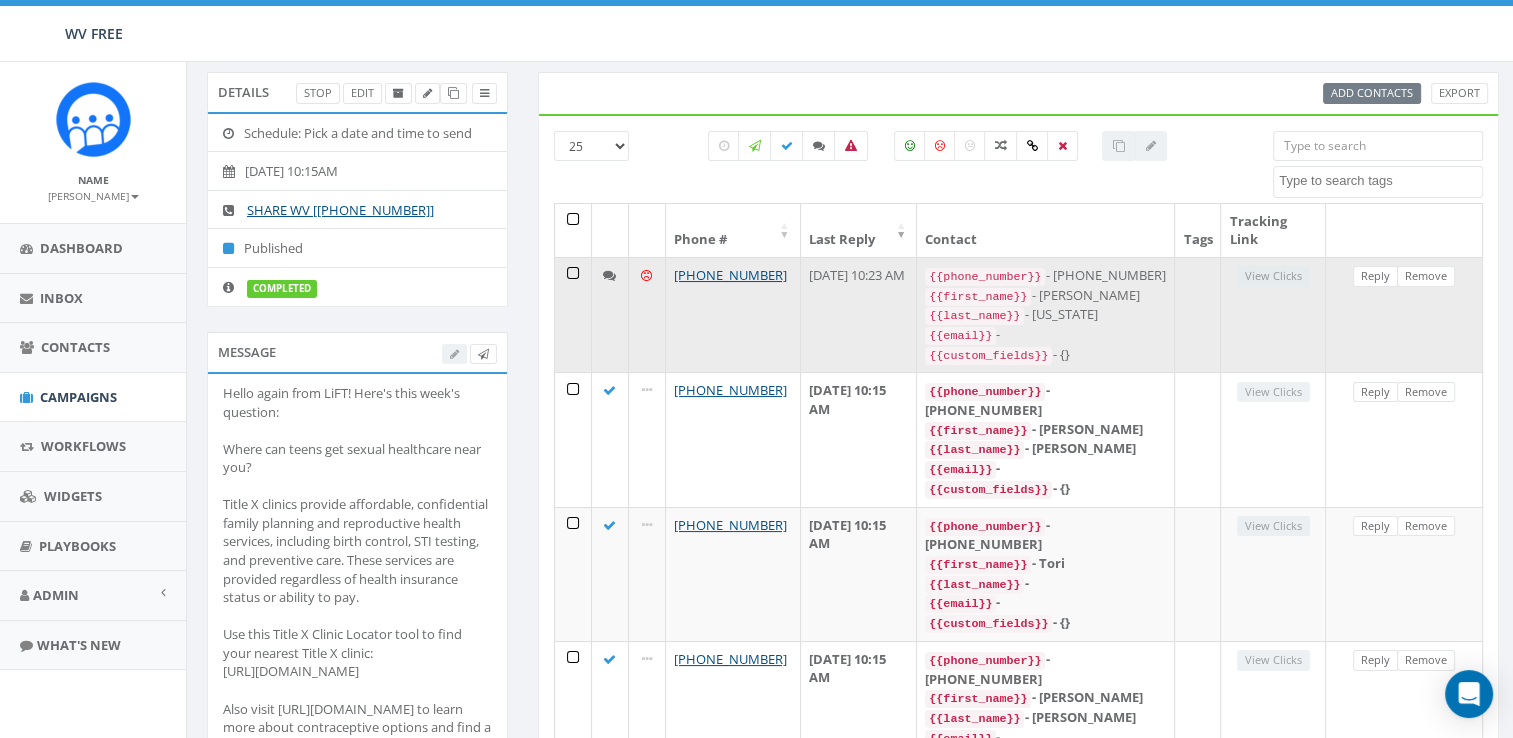 click on "View Clicks" at bounding box center [1273, 315] 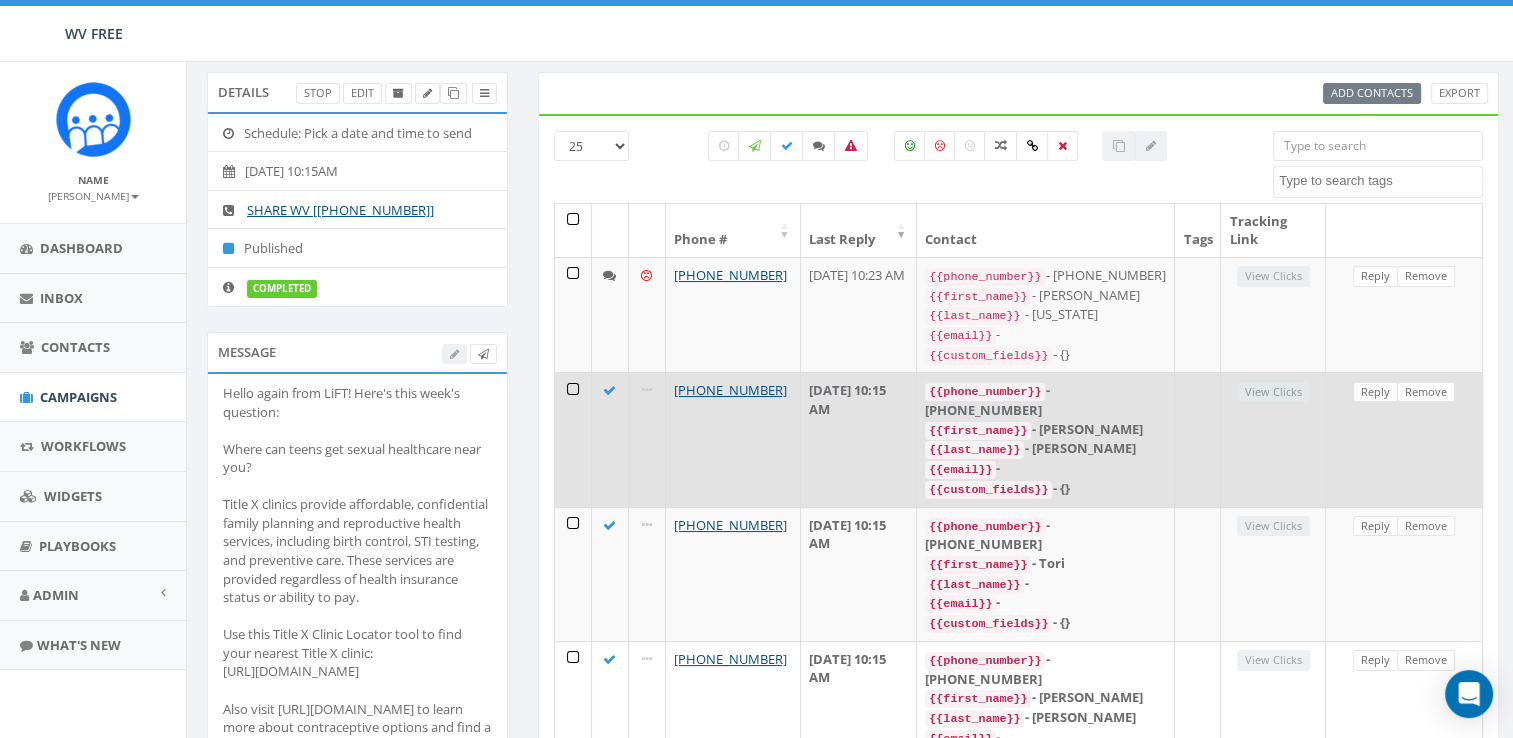 scroll, scrollTop: 0, scrollLeft: 0, axis: both 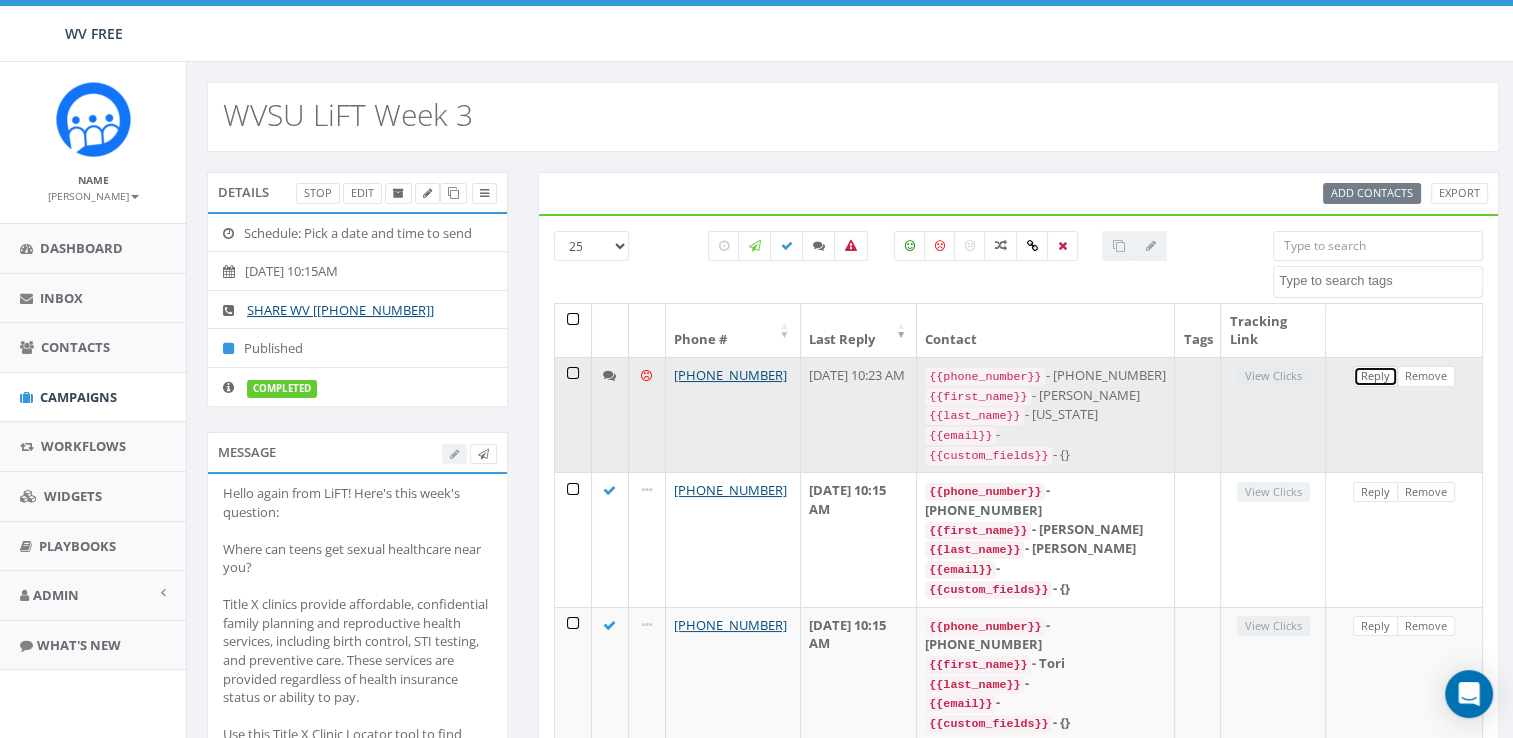 click on "Reply" at bounding box center [1375, 376] 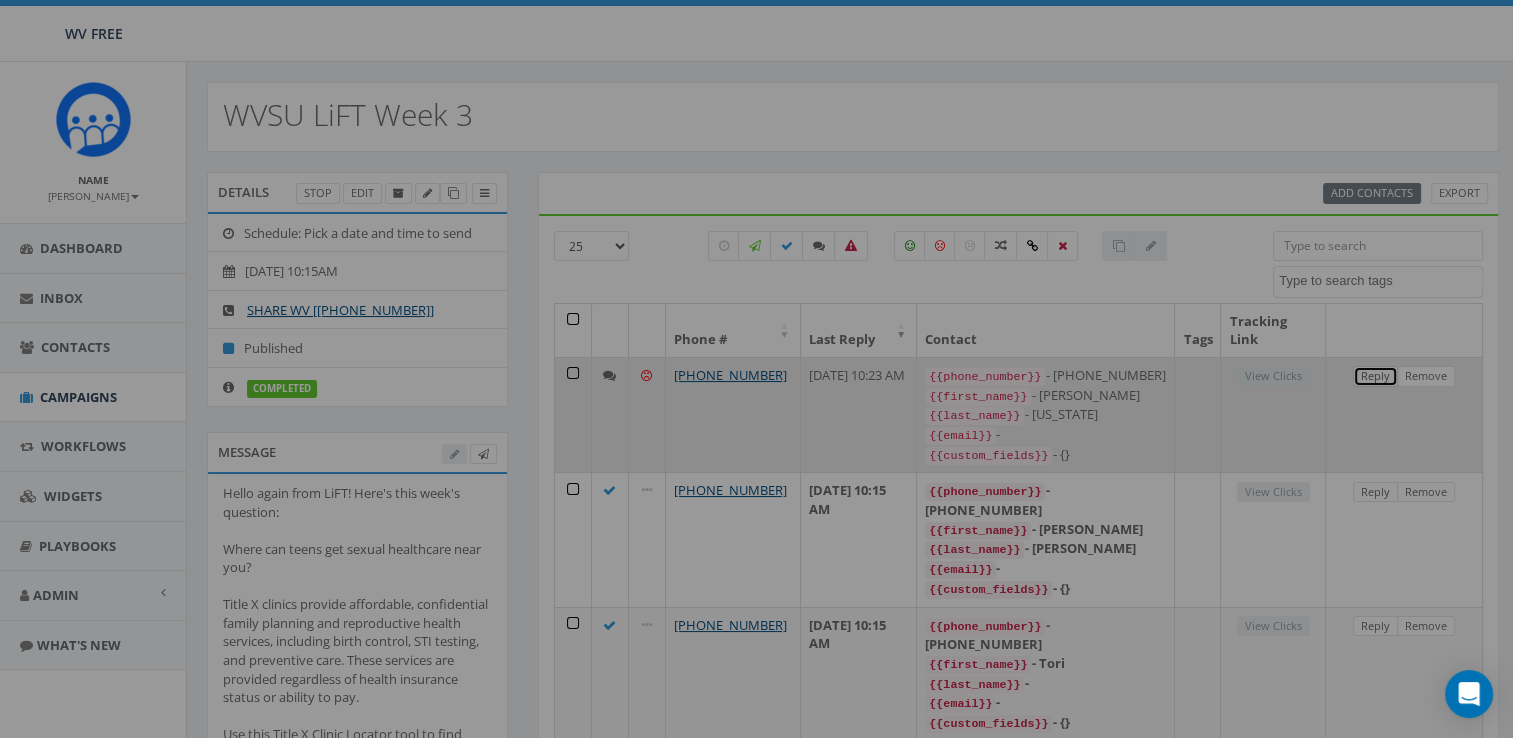 select 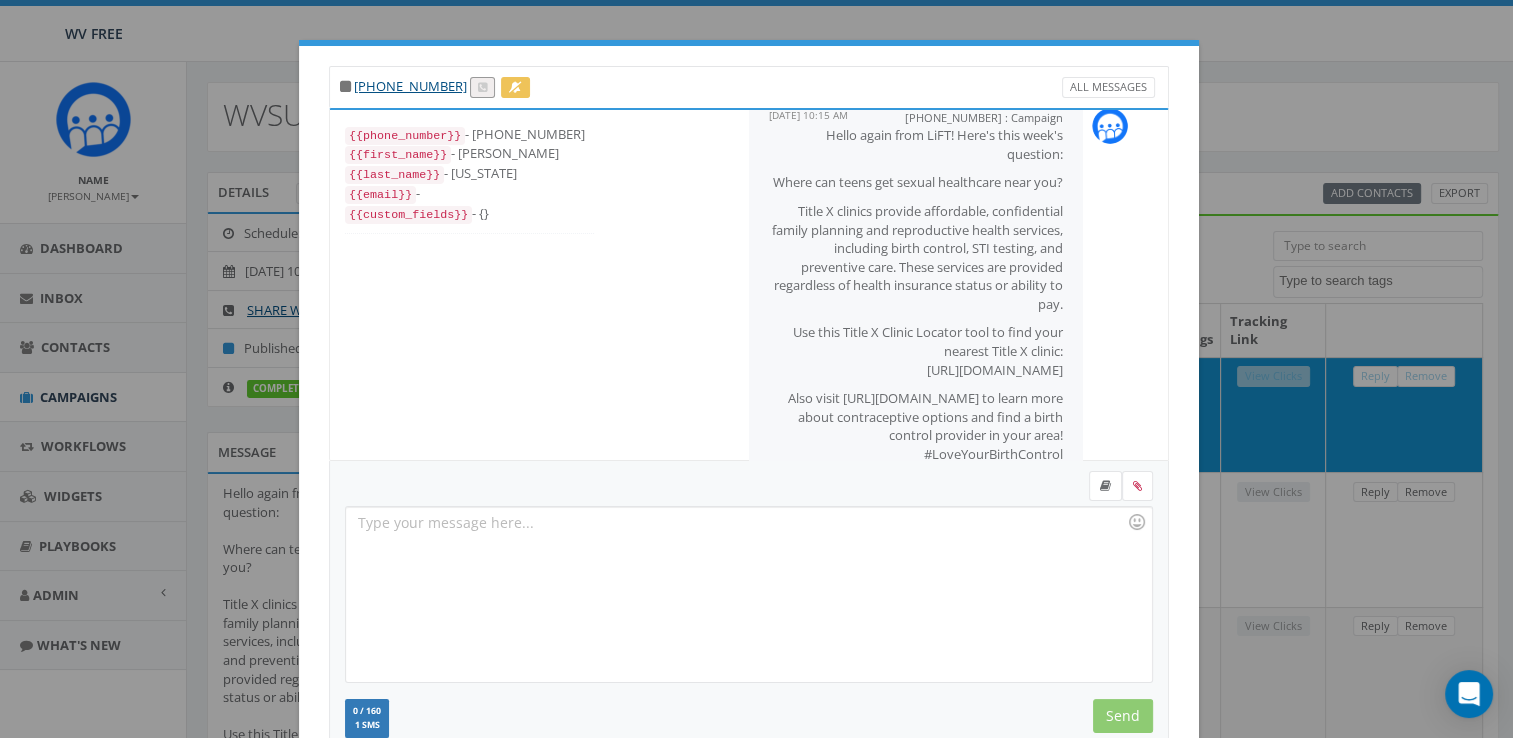 scroll, scrollTop: 0, scrollLeft: 0, axis: both 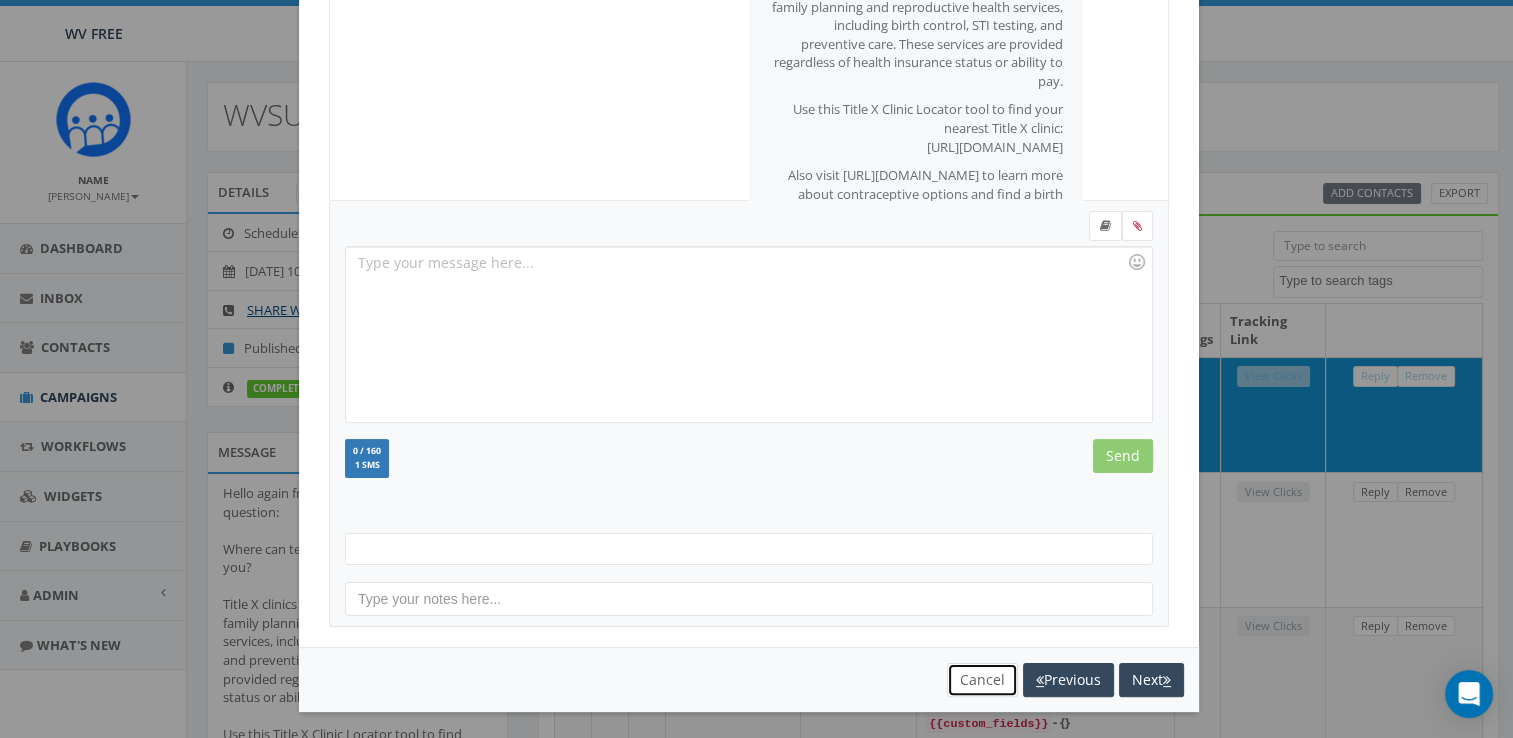 click on "Cancel" at bounding box center [982, 680] 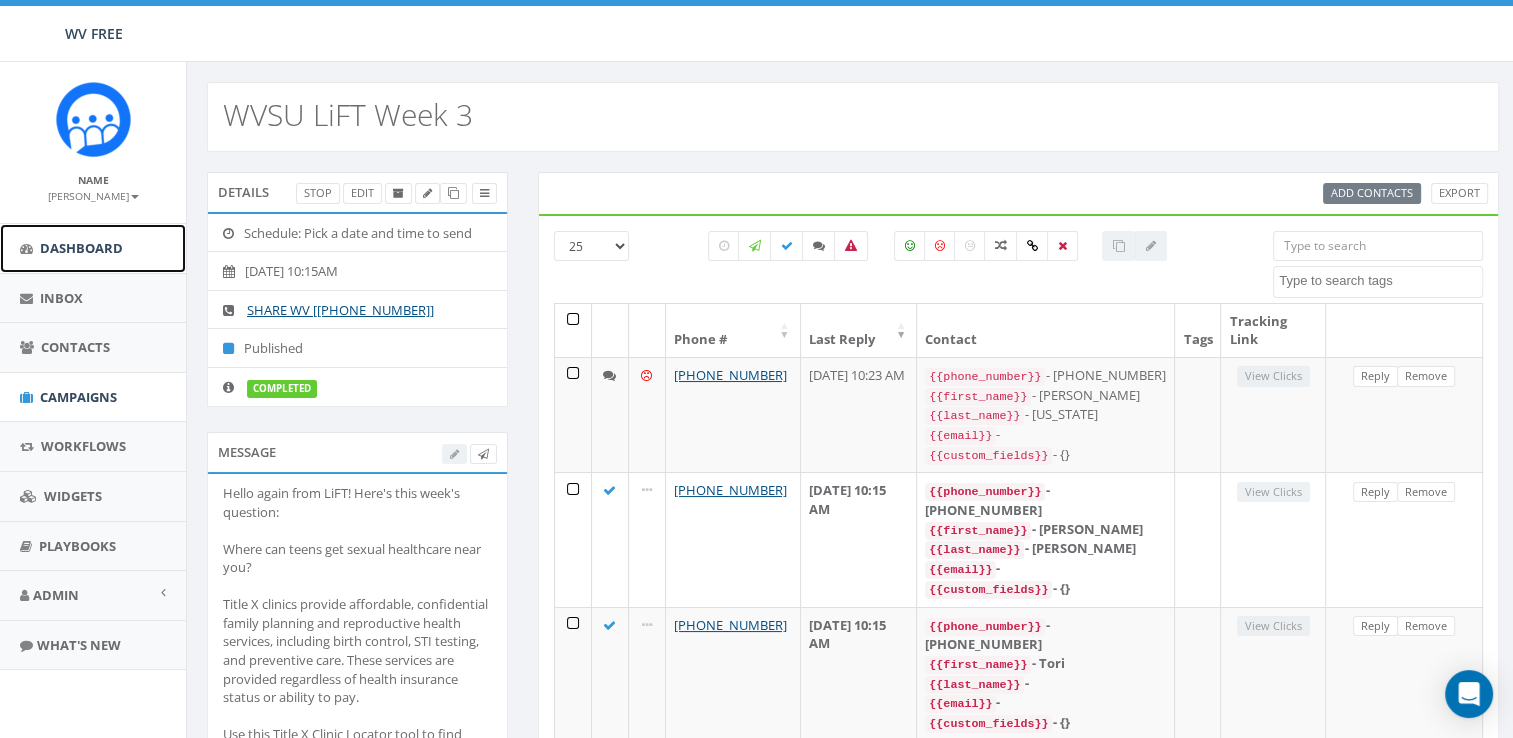 click on "Dashboard" at bounding box center (81, 248) 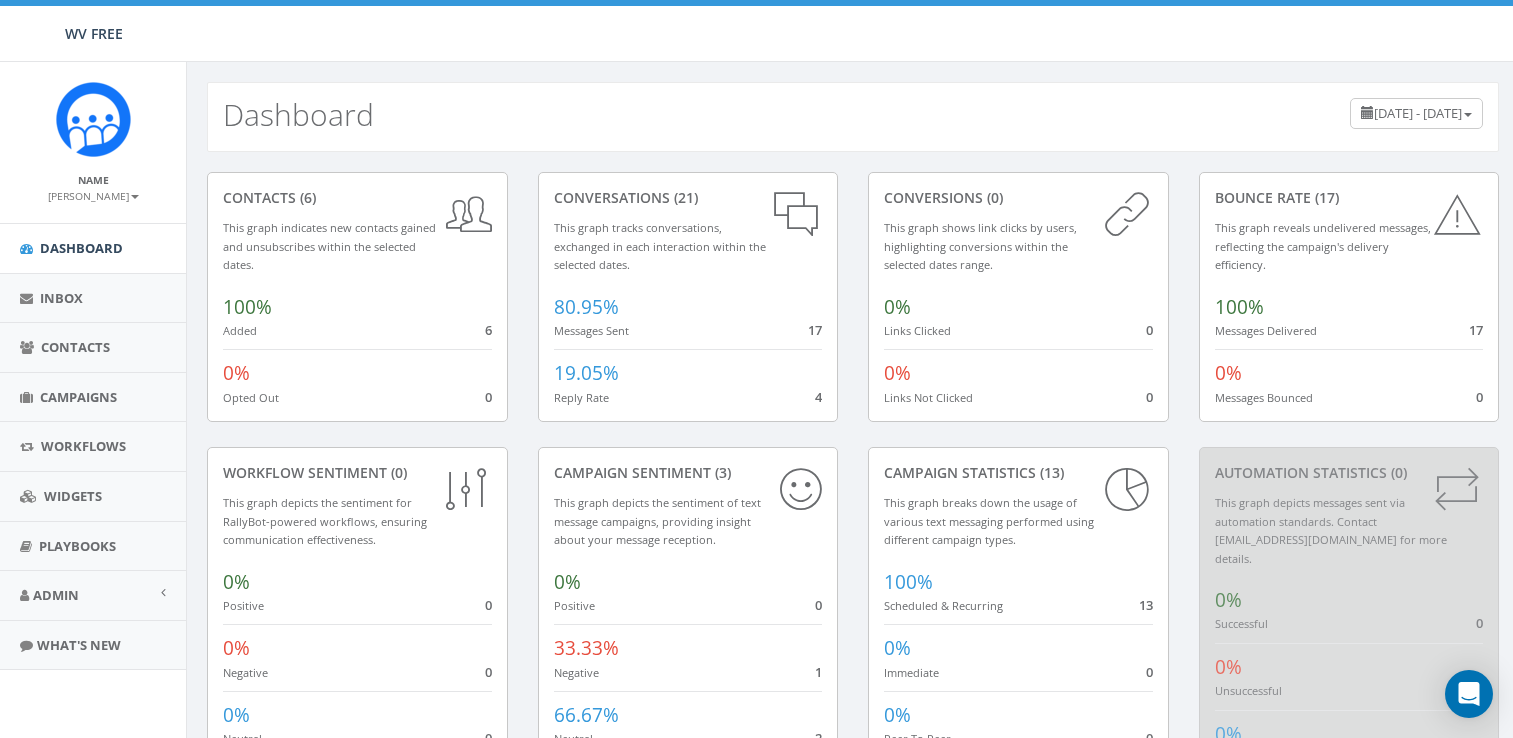 scroll, scrollTop: 0, scrollLeft: 0, axis: both 